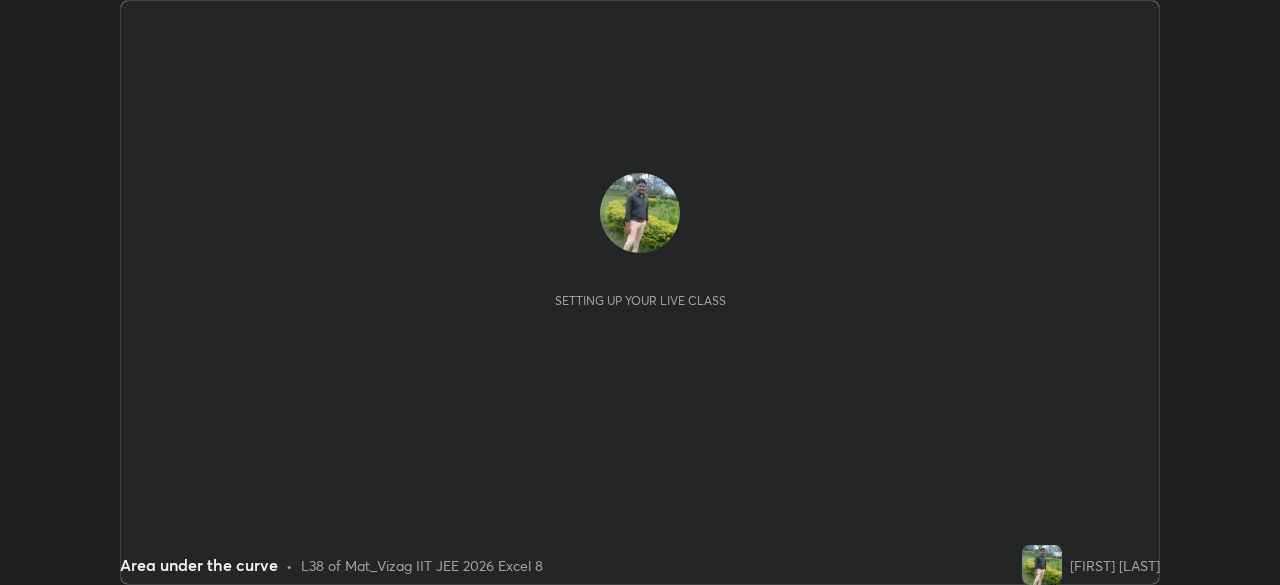 scroll, scrollTop: 0, scrollLeft: 0, axis: both 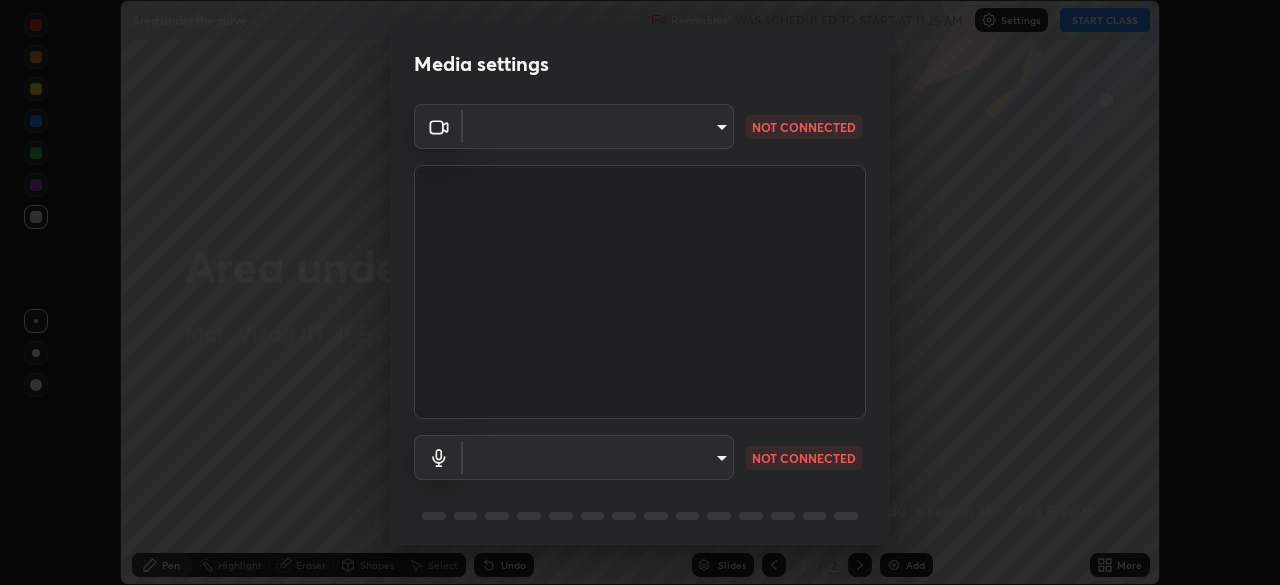 type on "cce9b67fa479fc088f071f13ccfce14e23d766b55a58e29726bfee3f33c1f2ec" 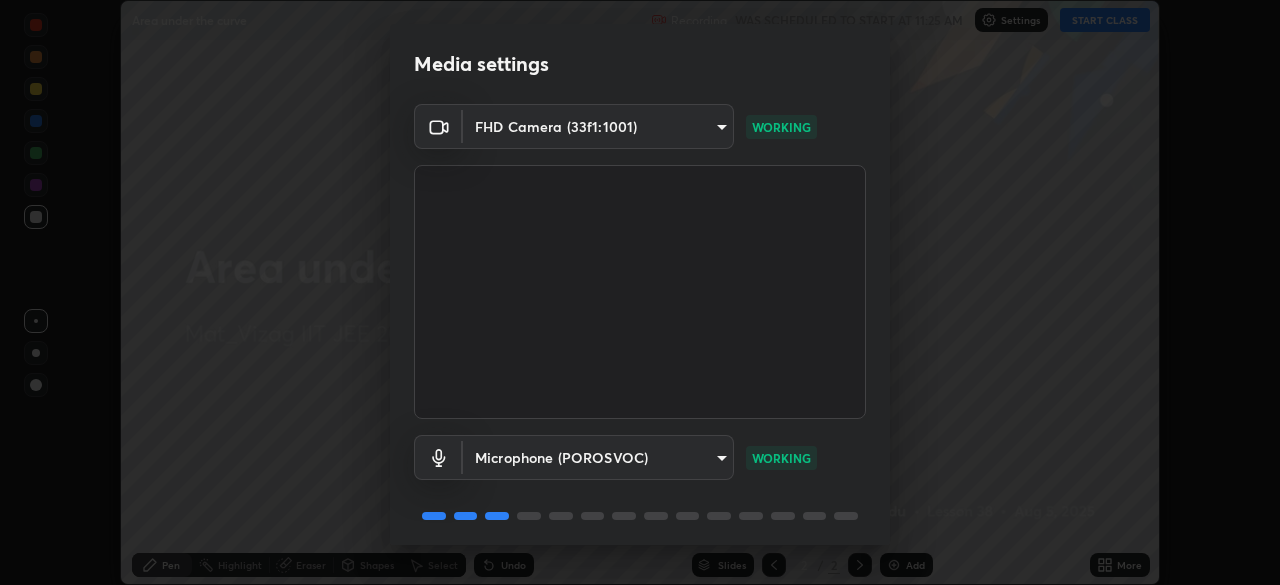 click on "Microphone (POROSVOC) b556265ca5a84d3768fd0a9e9a21f1ba610f5616786de8dd8d68c5331997d362 WORKING" at bounding box center [640, 457] 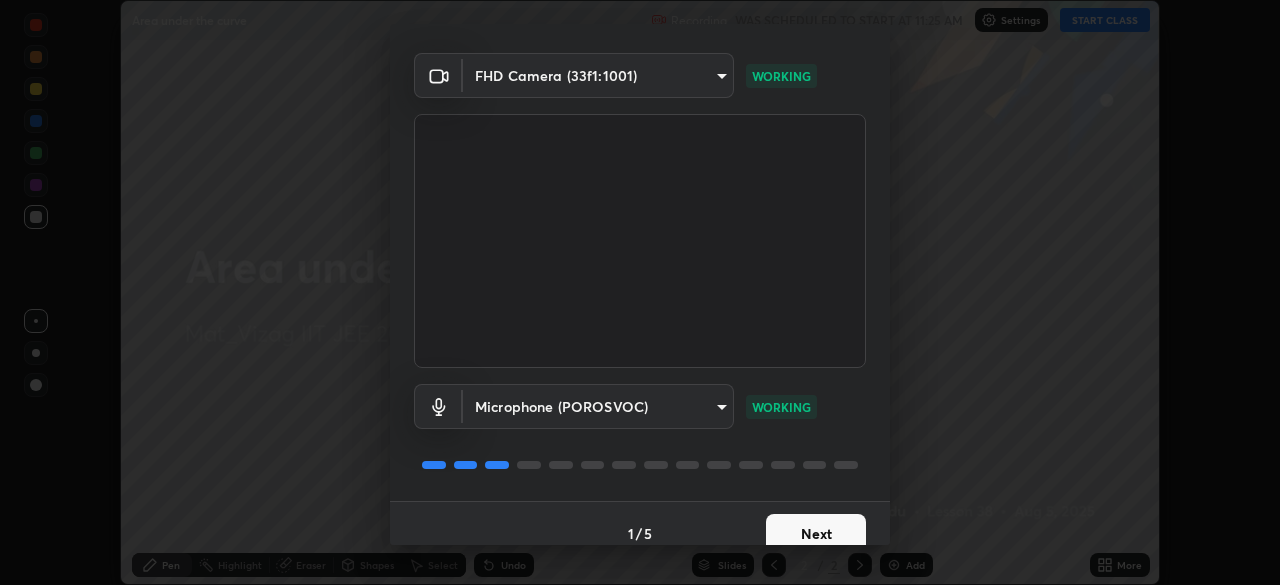 scroll, scrollTop: 71, scrollLeft: 0, axis: vertical 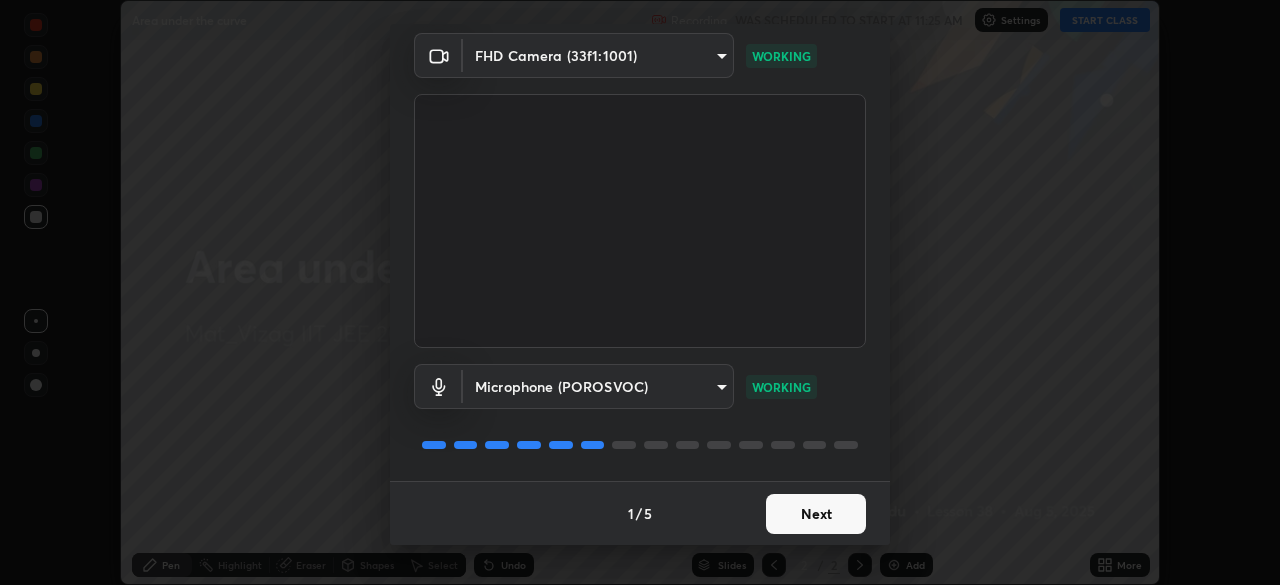 click on "Next" at bounding box center (816, 514) 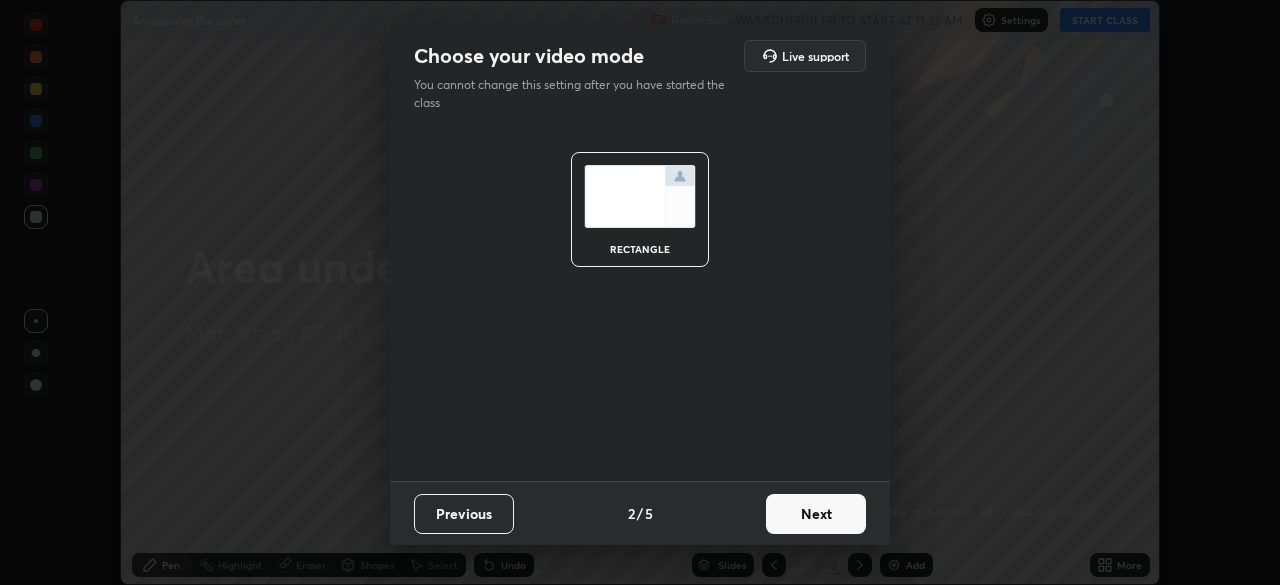 scroll, scrollTop: 0, scrollLeft: 0, axis: both 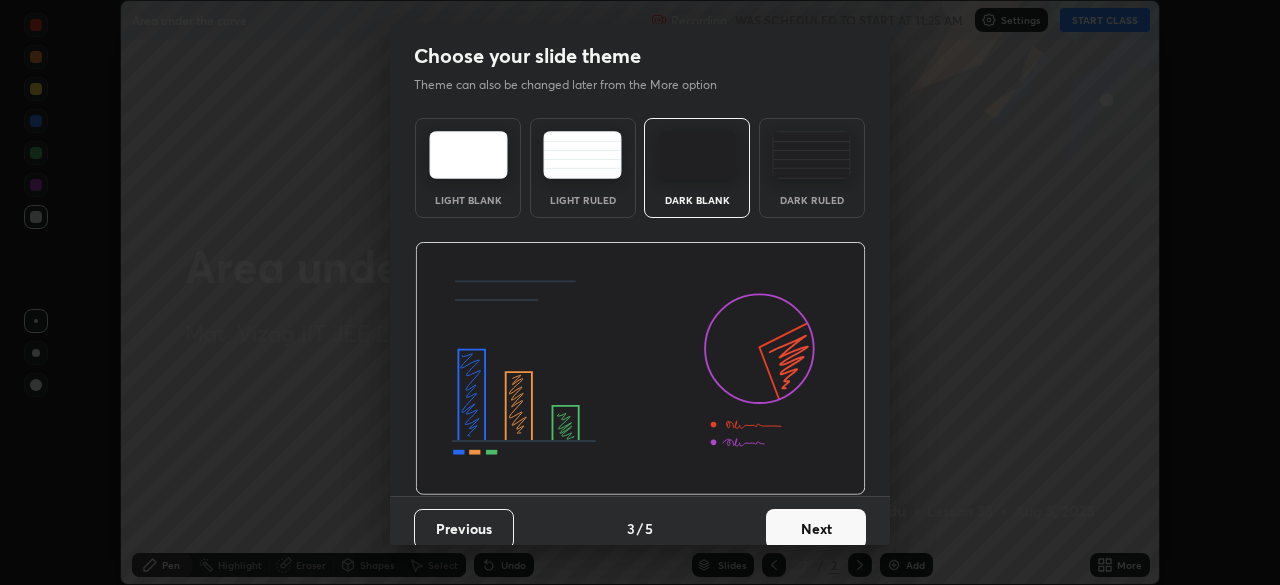 click on "Next" at bounding box center [816, 529] 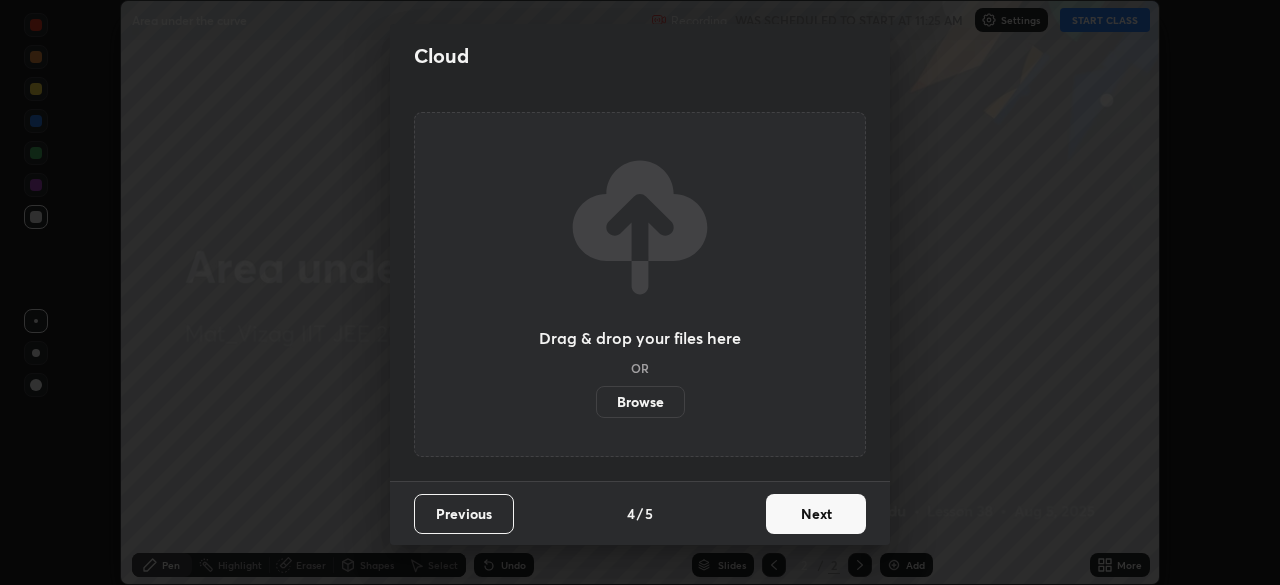 click on "Next" at bounding box center (816, 514) 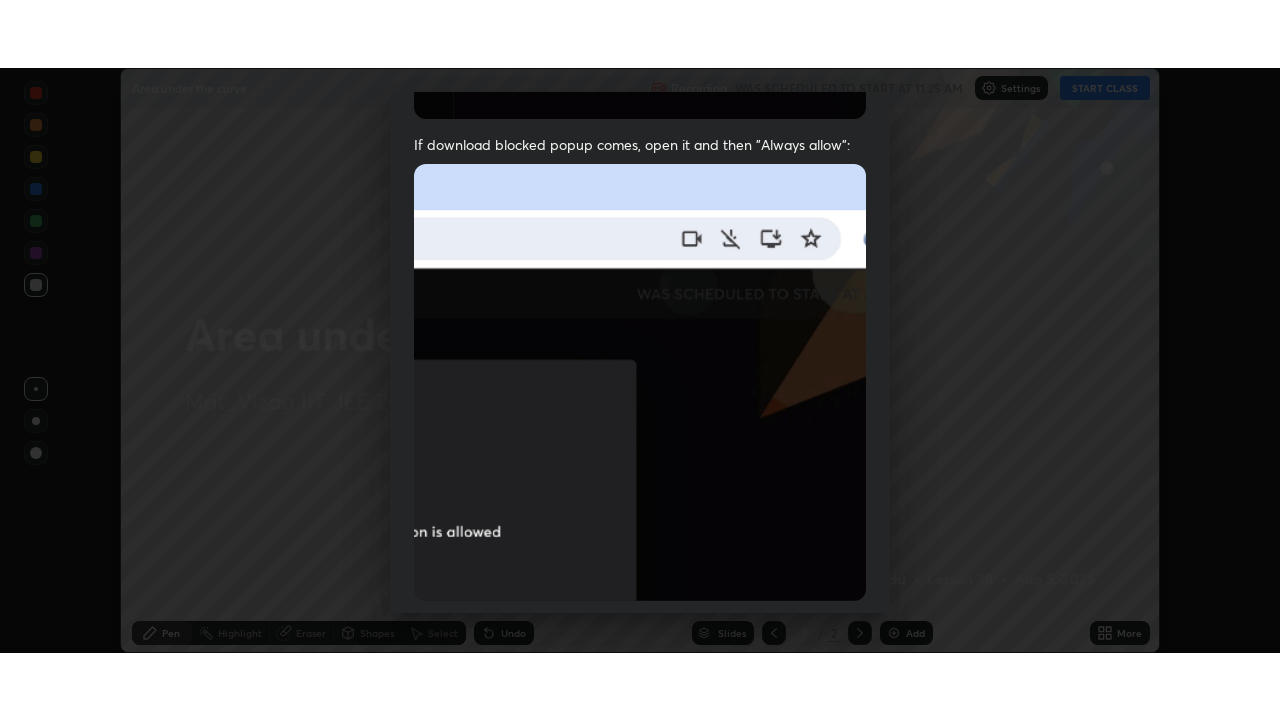 scroll, scrollTop: 479, scrollLeft: 0, axis: vertical 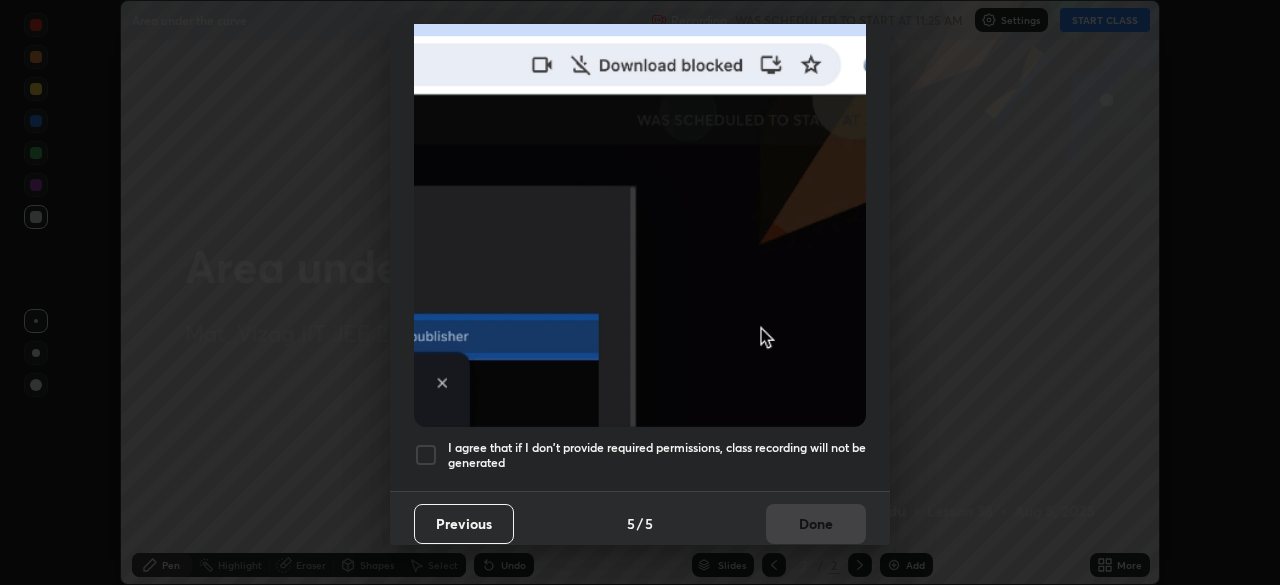 click at bounding box center (426, 455) 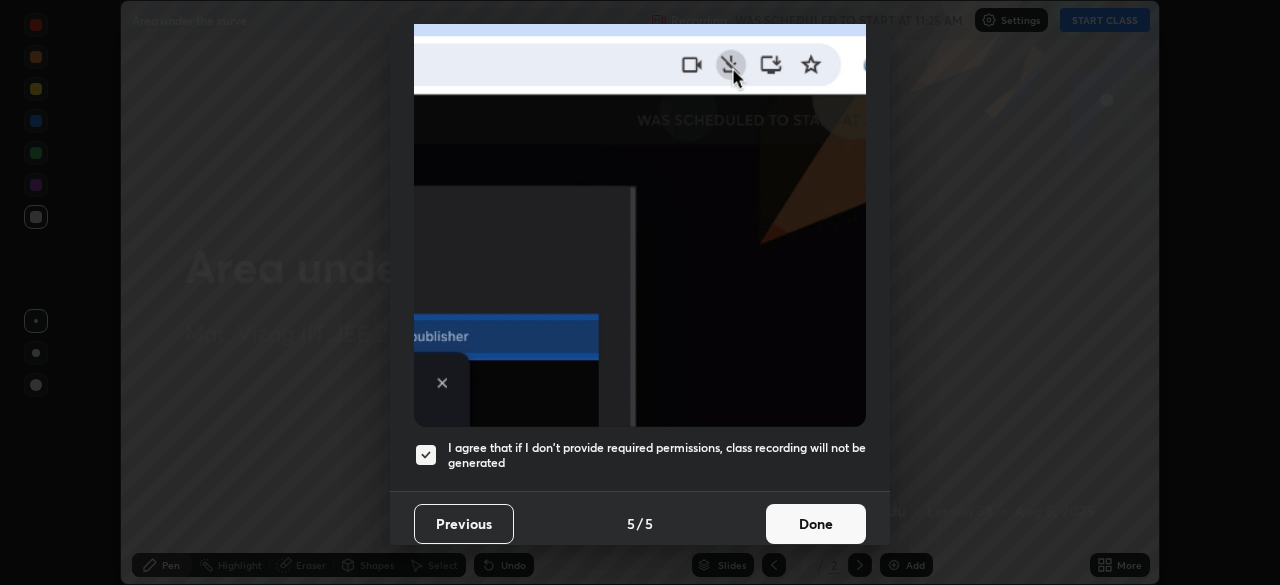 click on "Done" at bounding box center [816, 524] 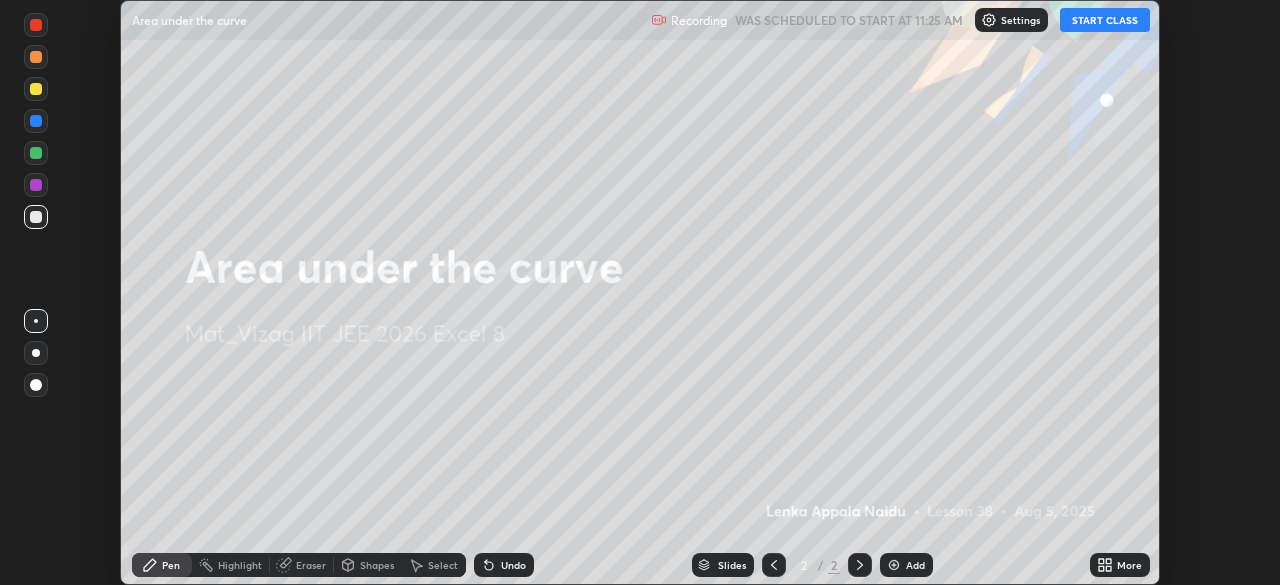 click 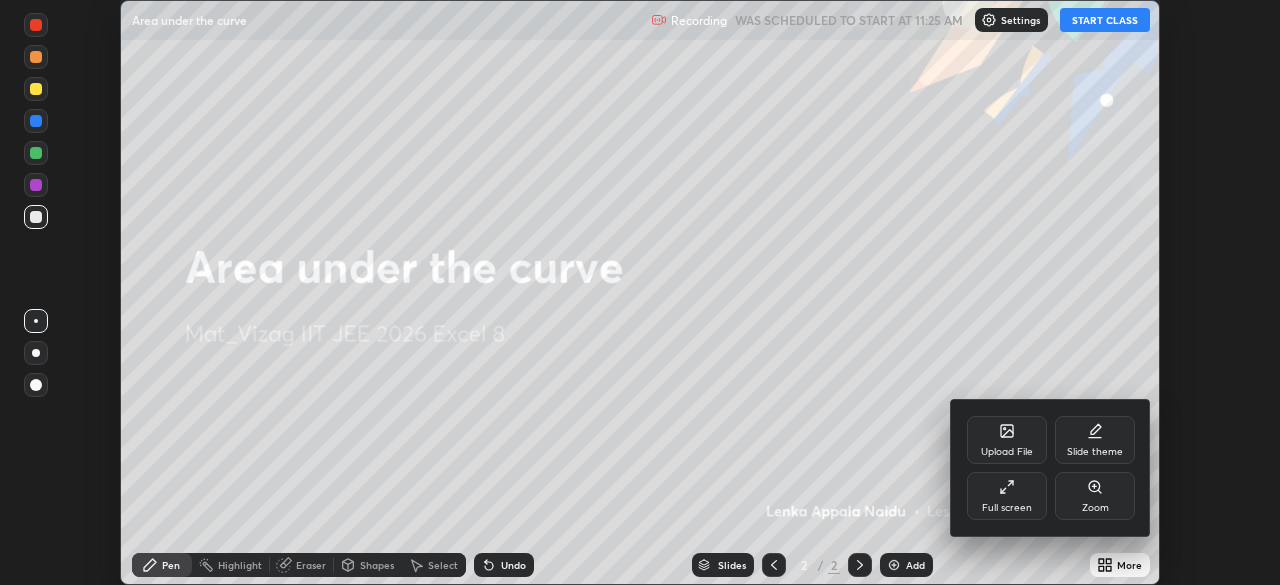 click on "Full screen" at bounding box center (1007, 508) 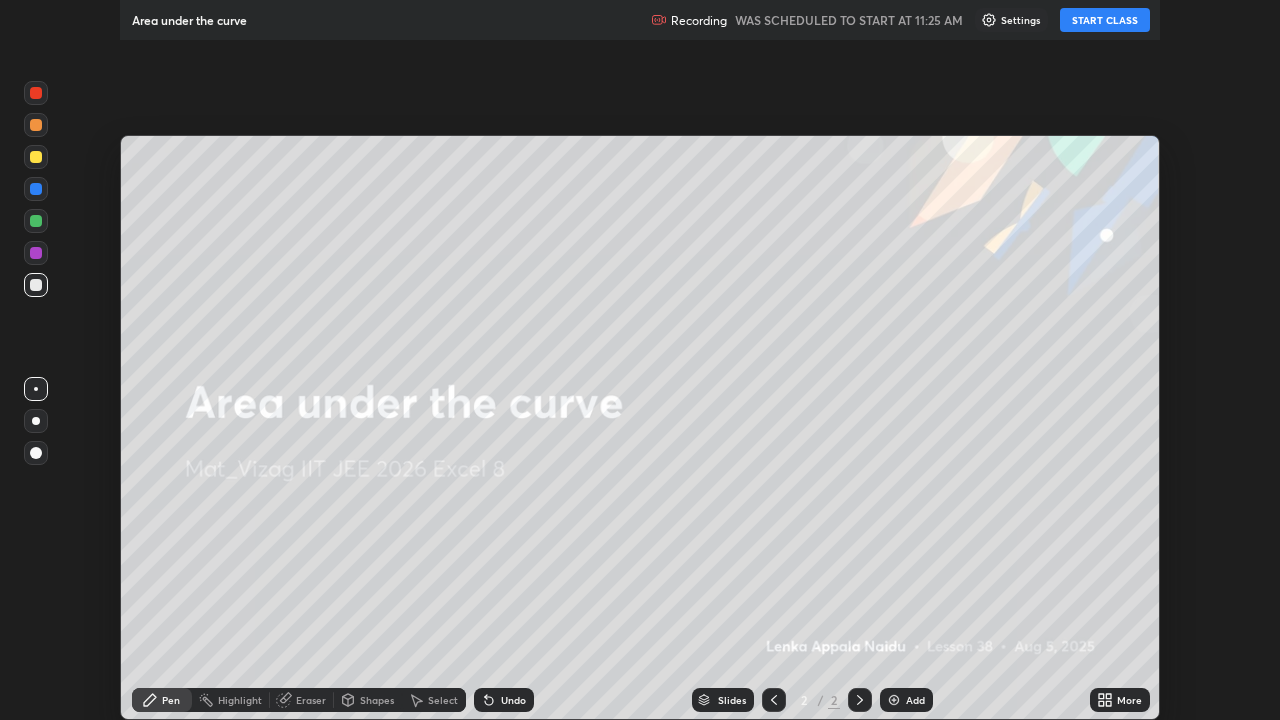 scroll, scrollTop: 99280, scrollLeft: 98720, axis: both 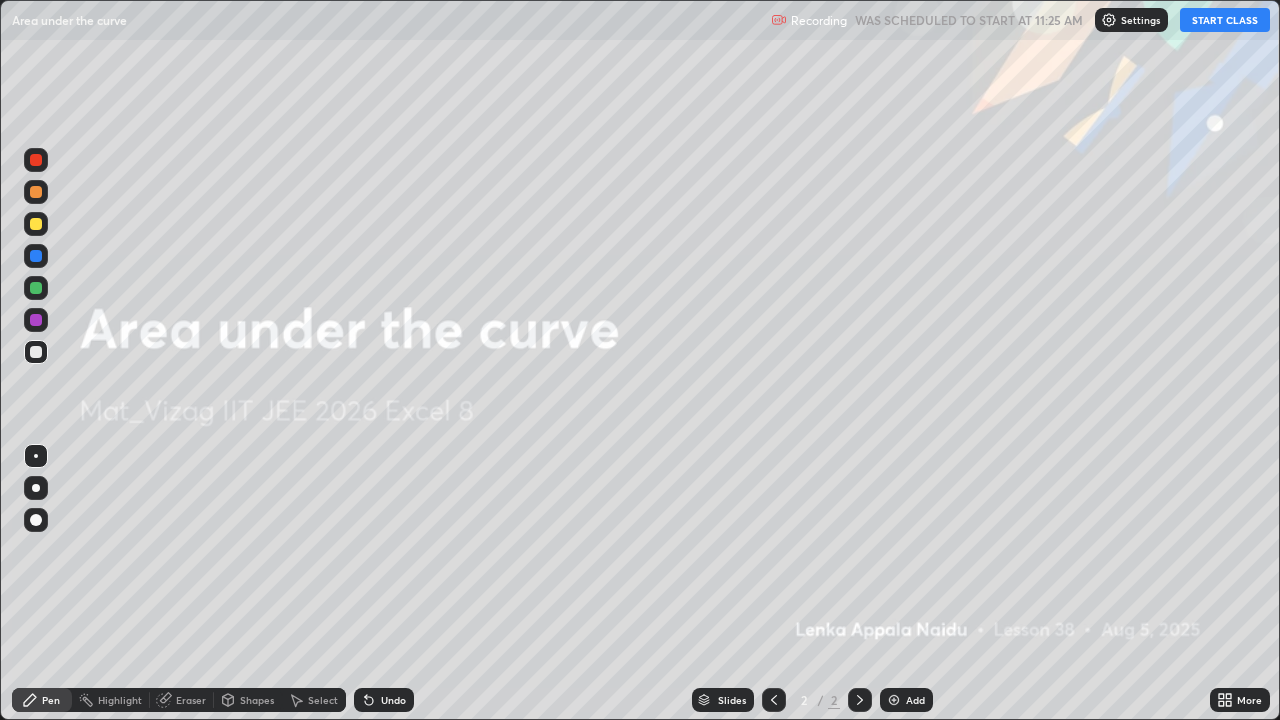 click at bounding box center (894, 700) 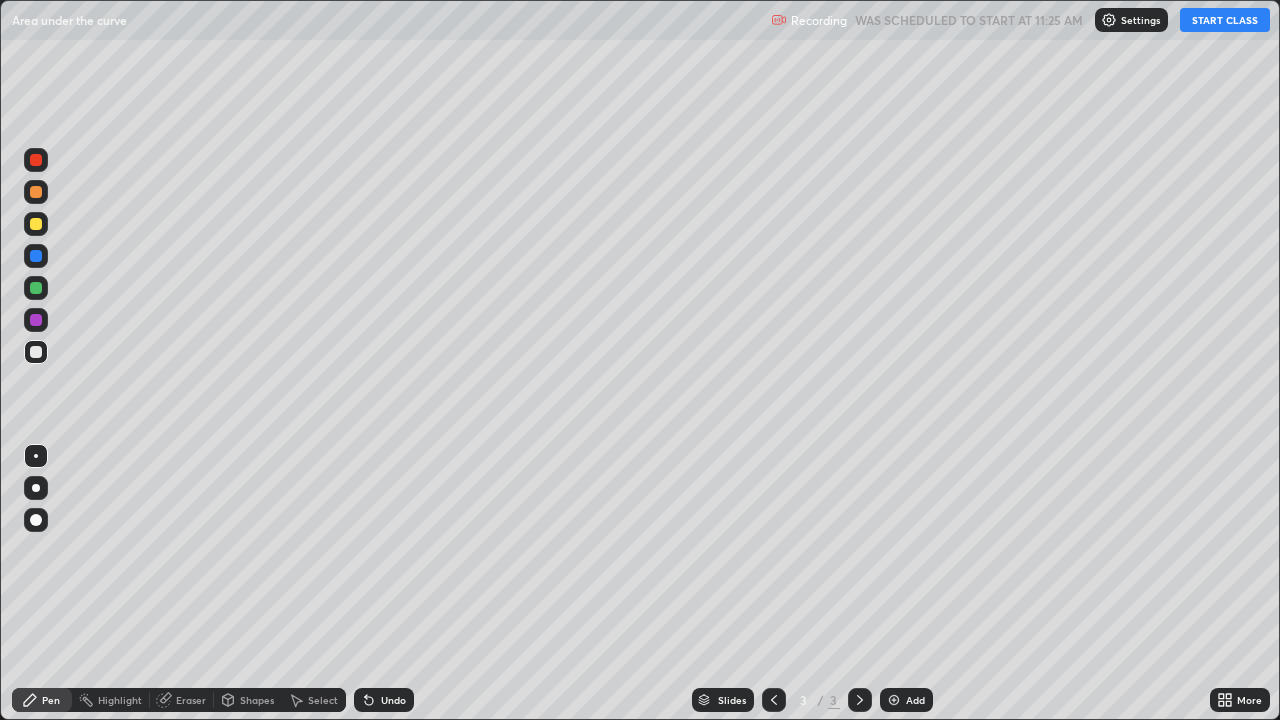 click at bounding box center (894, 700) 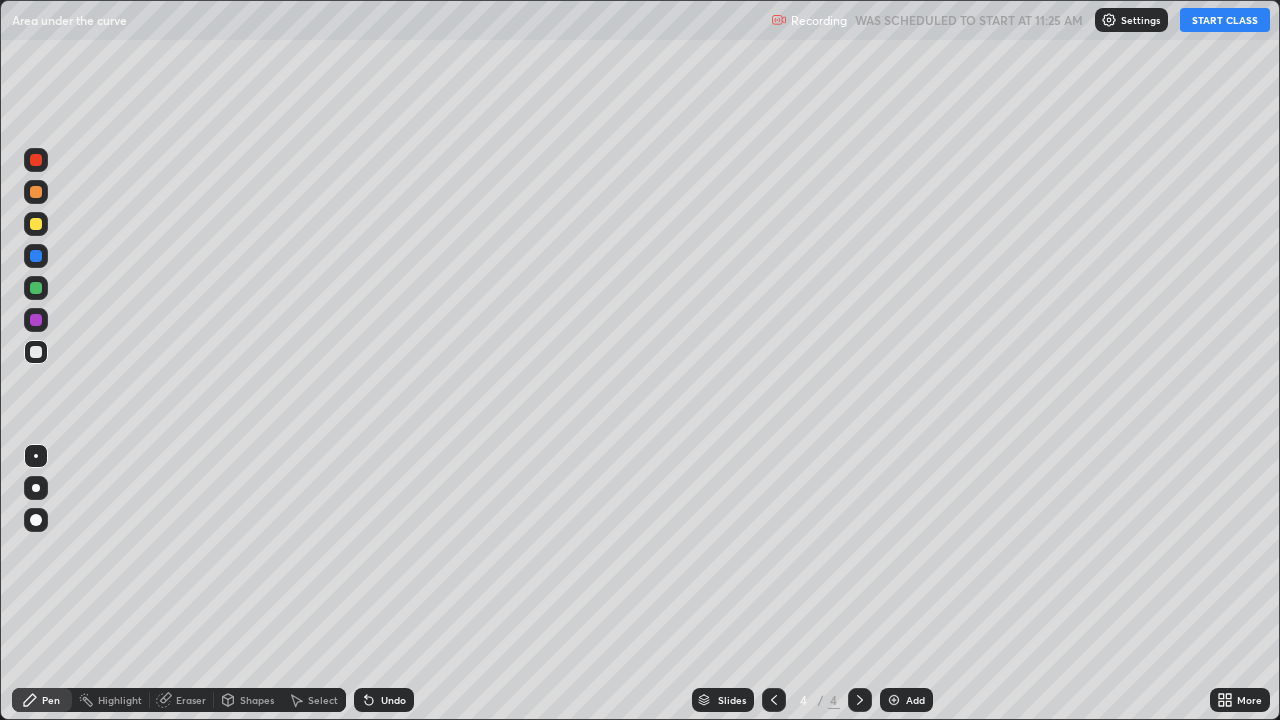 click on "START CLASS" at bounding box center (1225, 20) 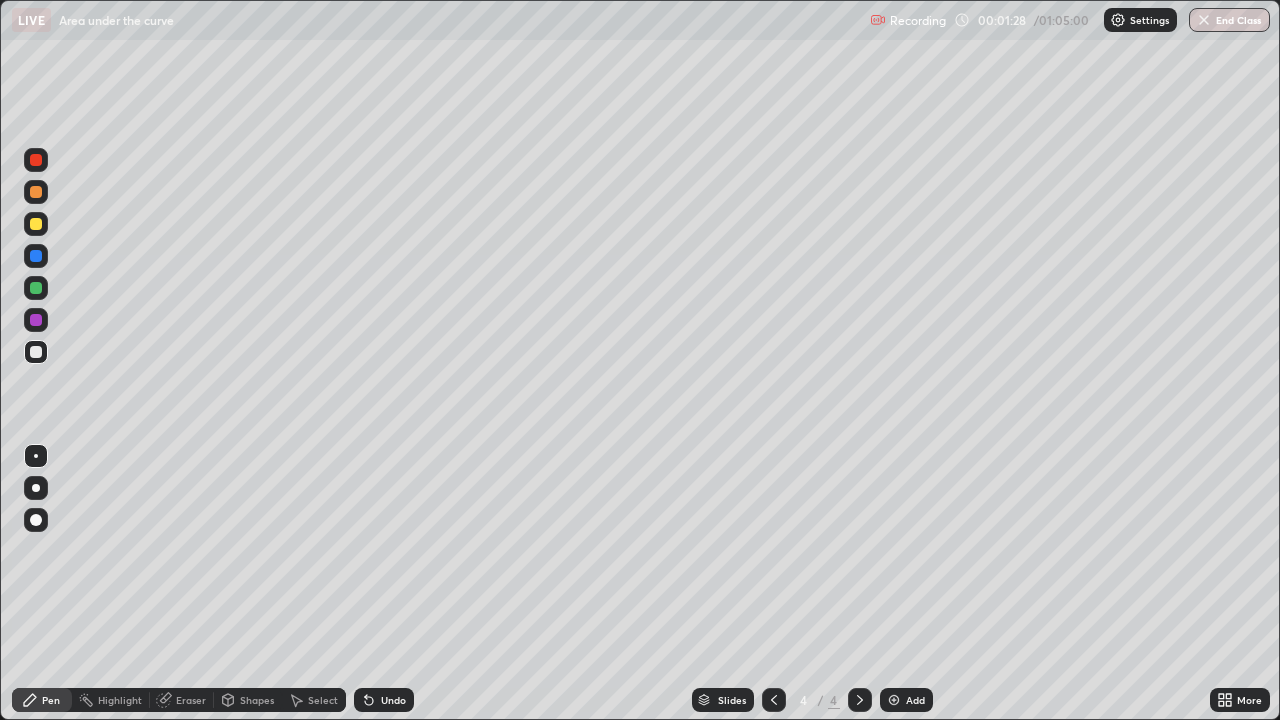 click on "Eraser" at bounding box center [191, 700] 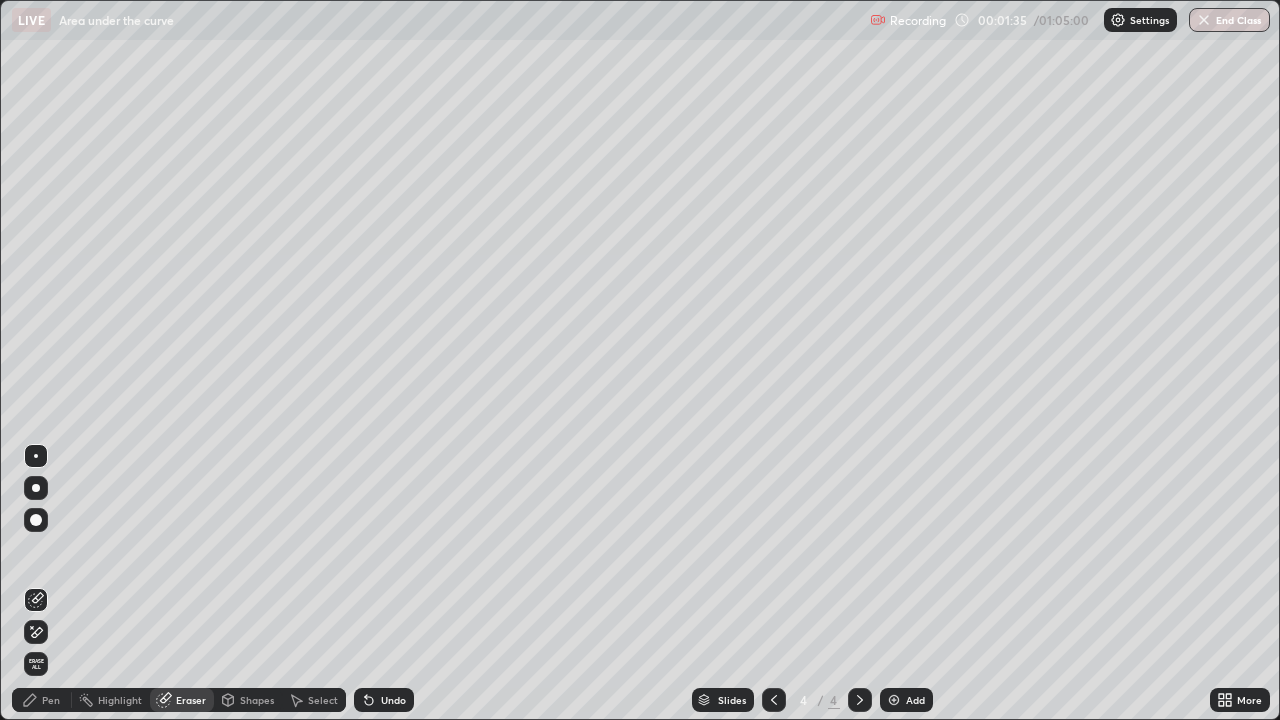 click on "Pen" at bounding box center (51, 700) 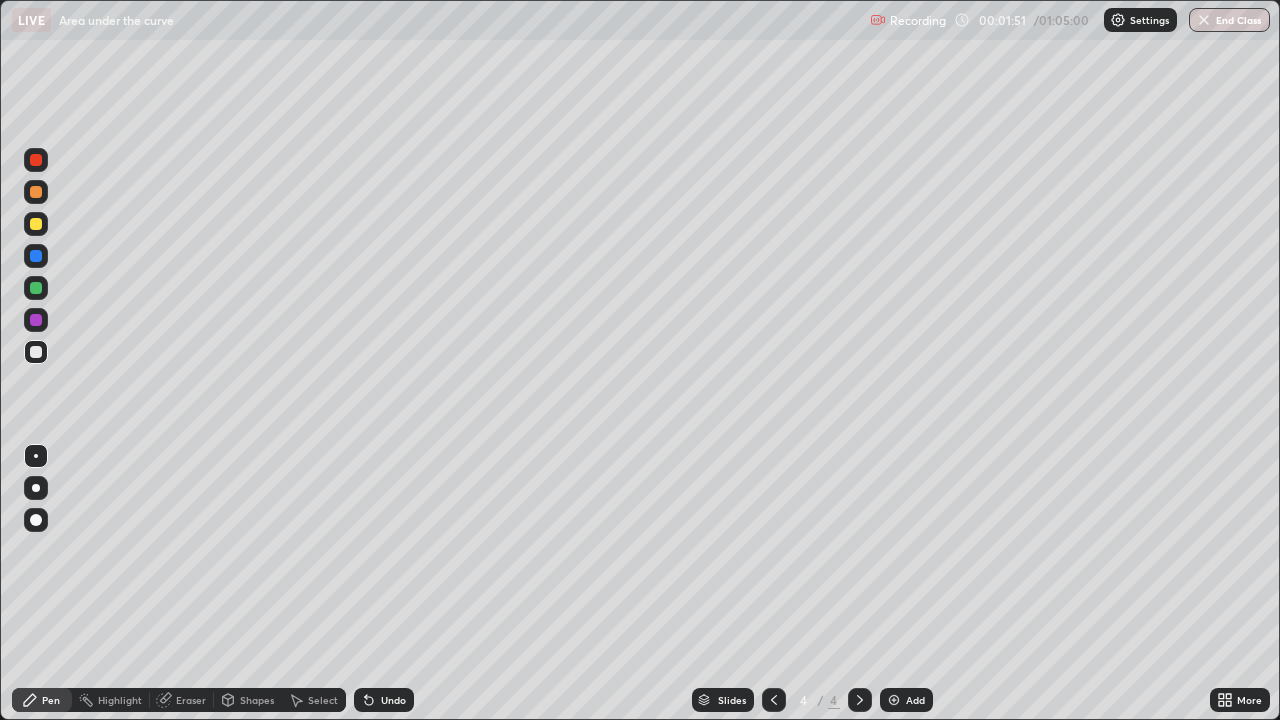 click on "Eraser" at bounding box center (191, 700) 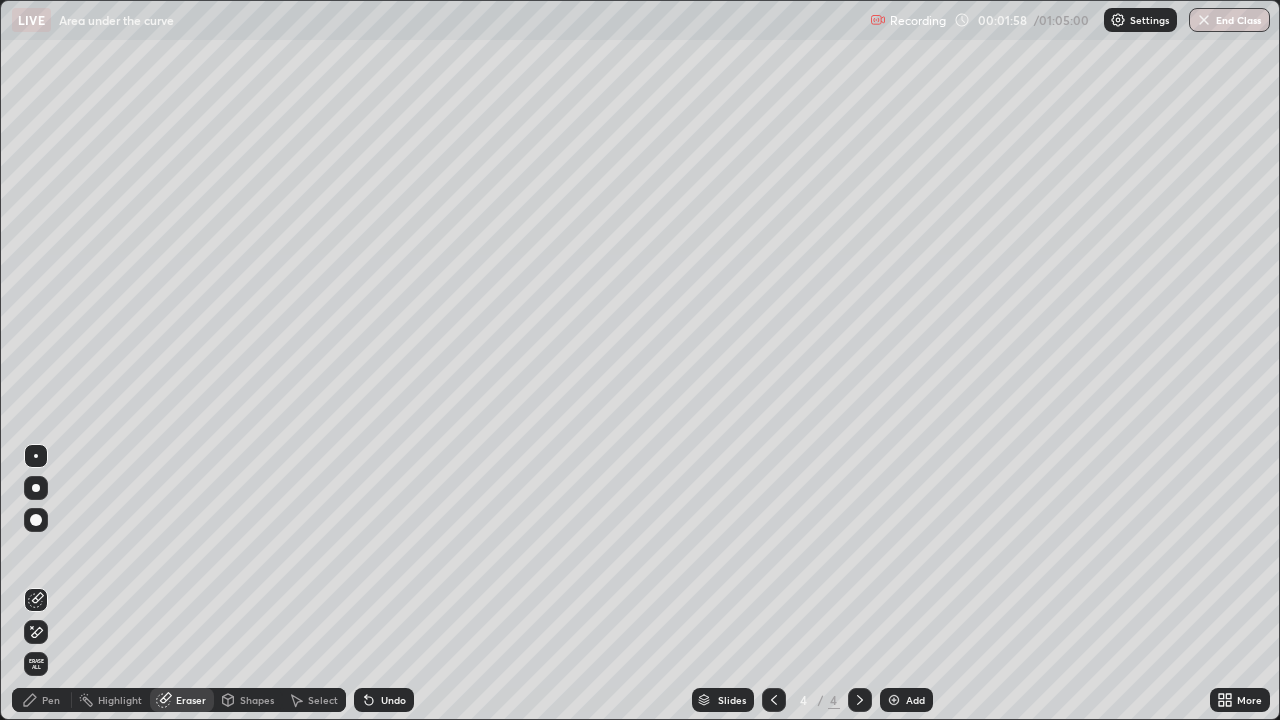 click on "Pen" at bounding box center (51, 700) 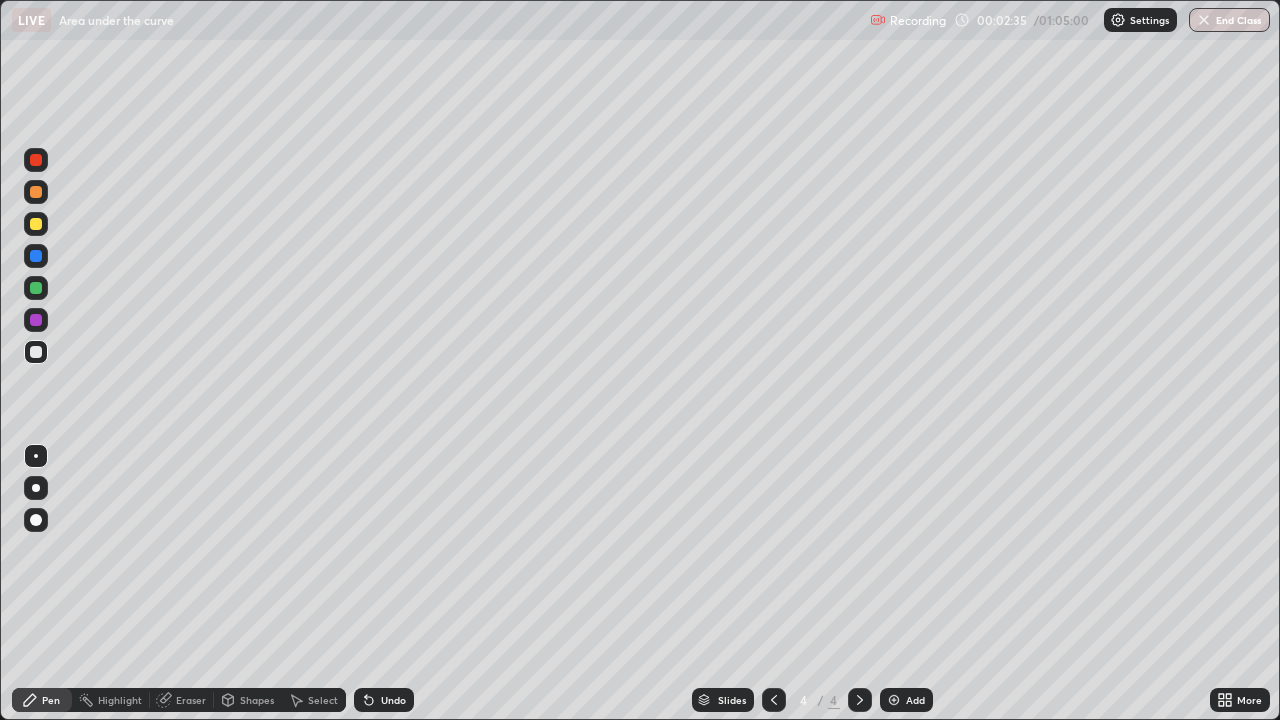 click on "Eraser" at bounding box center [191, 700] 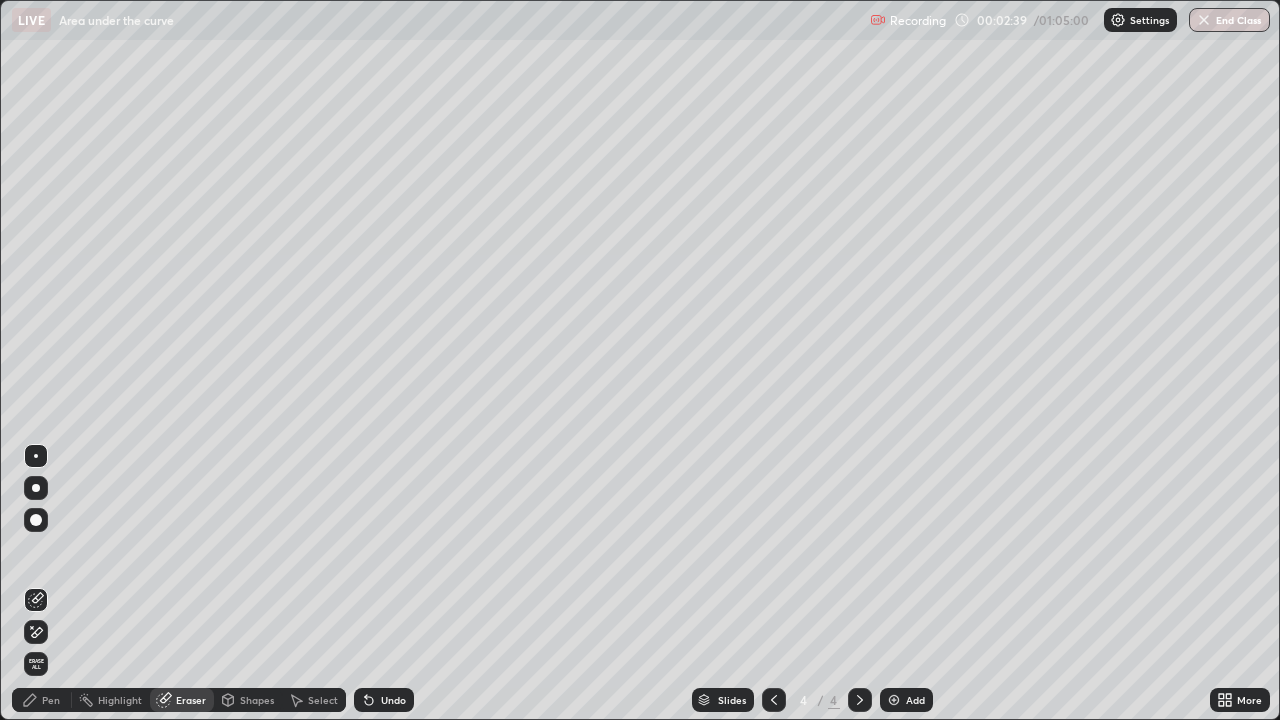 click on "Pen" at bounding box center [51, 700] 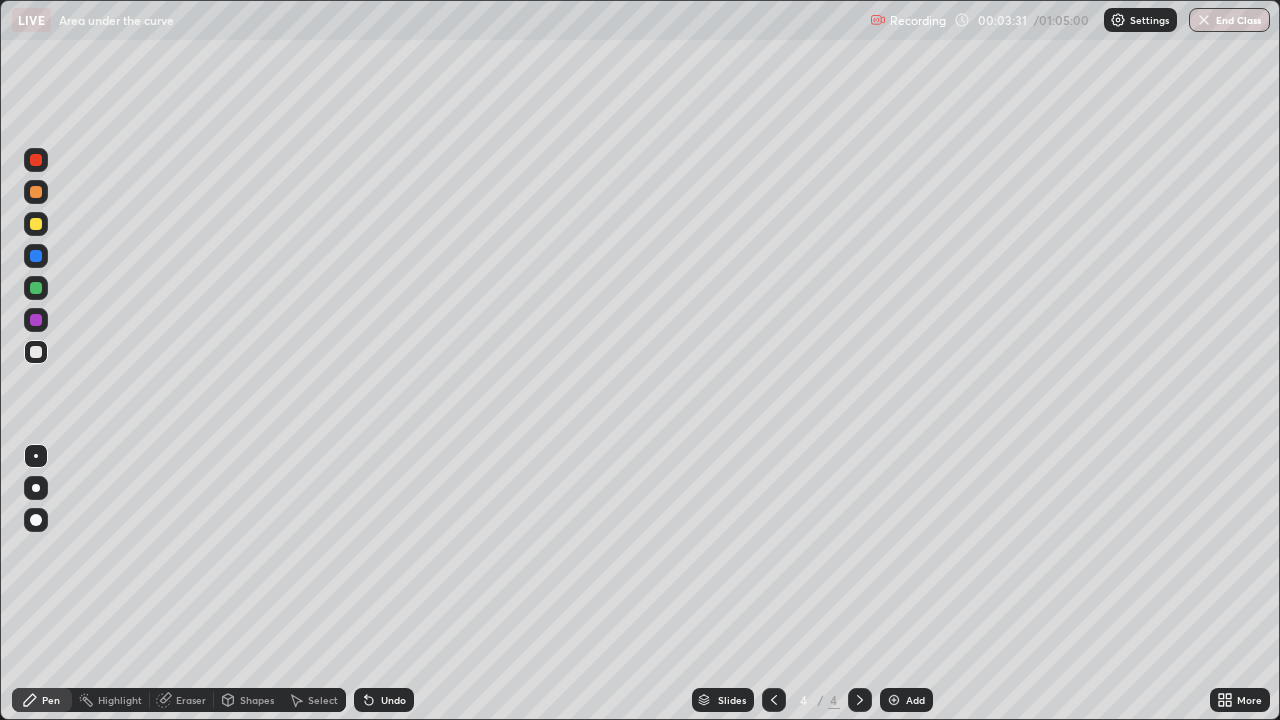 click at bounding box center [894, 700] 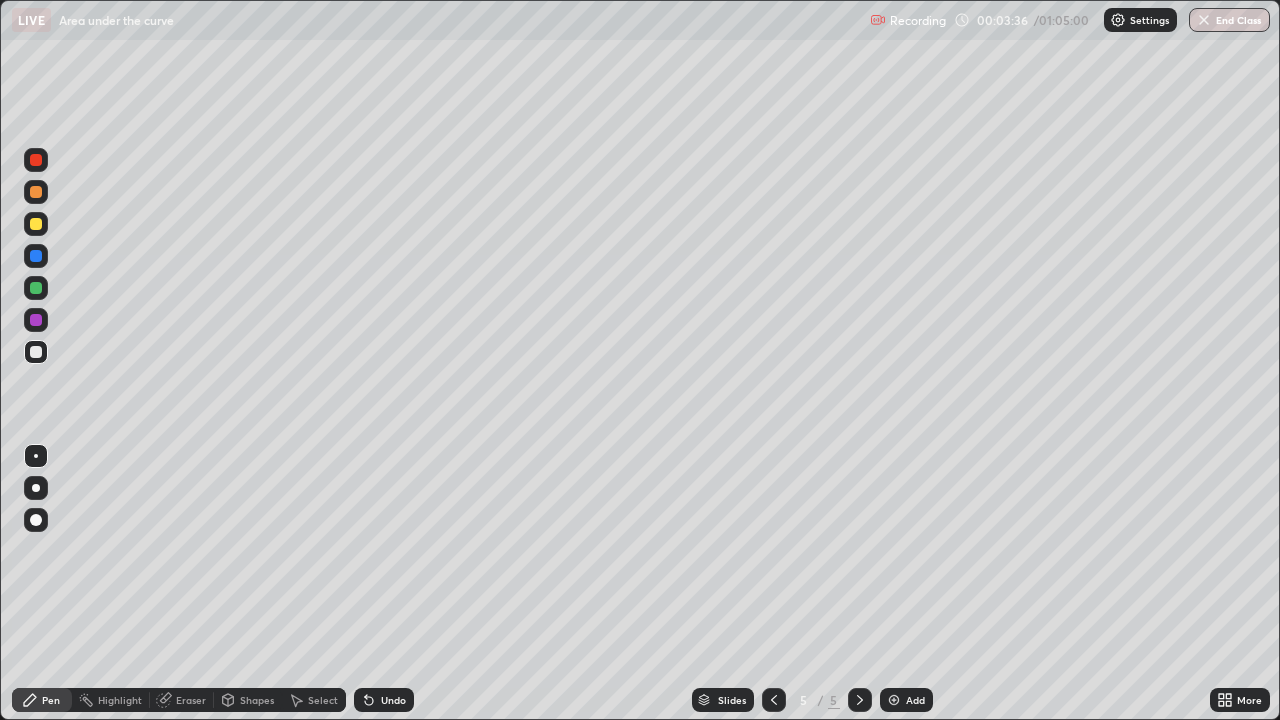 click 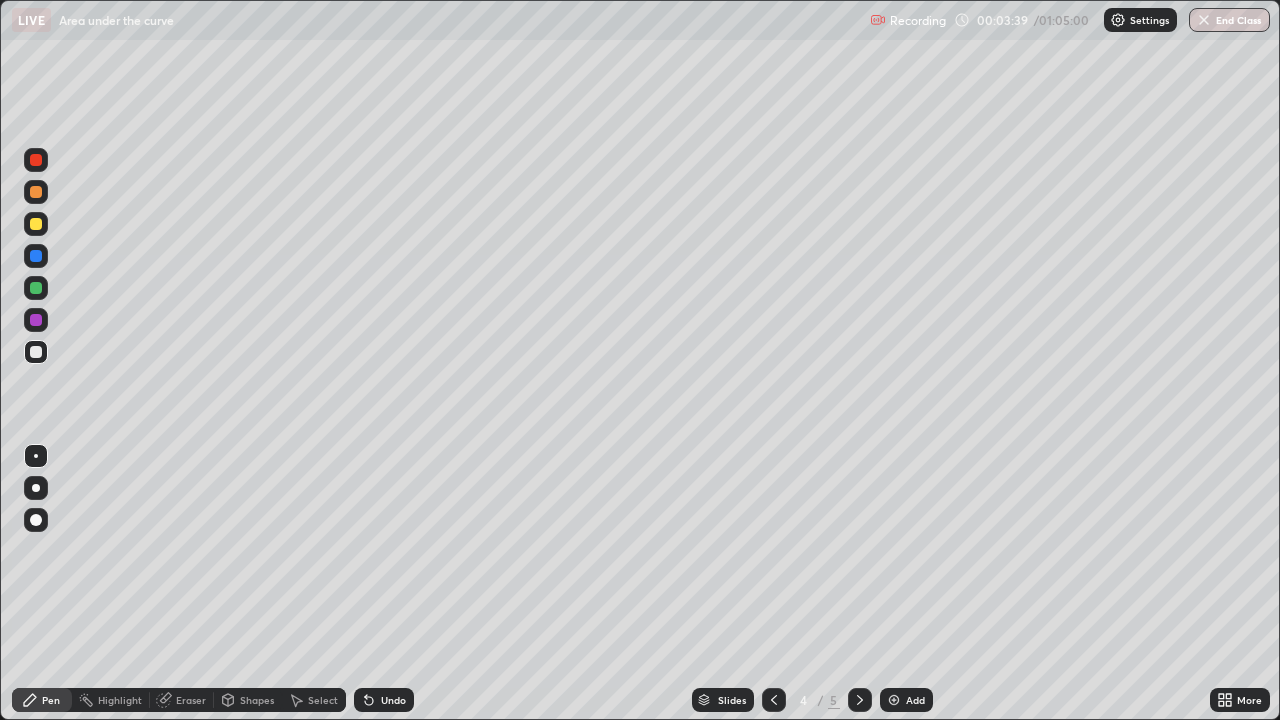 click 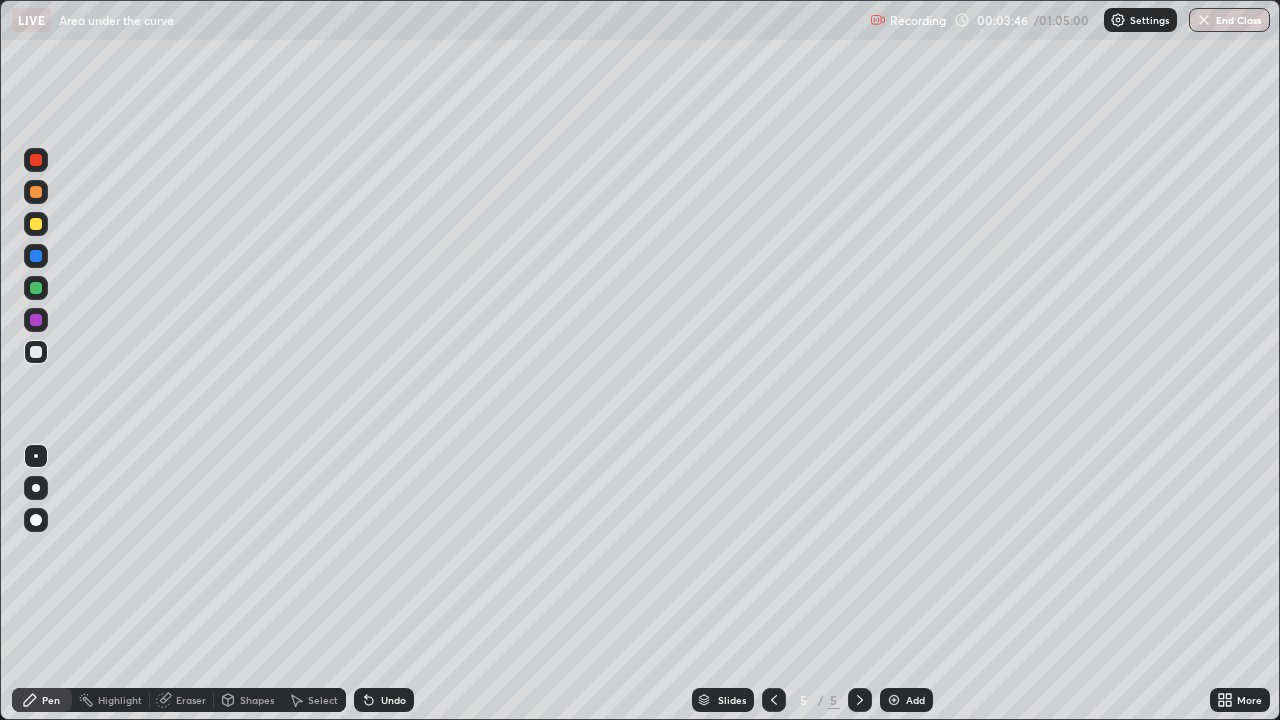 click 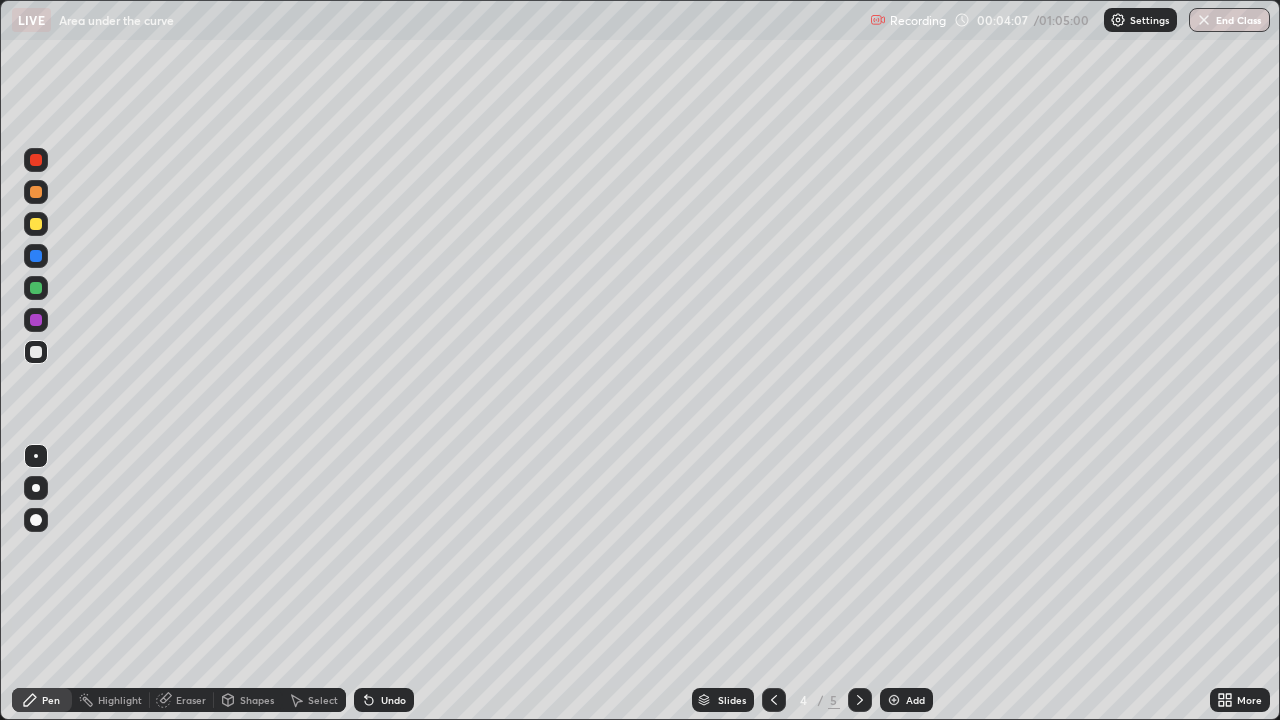click 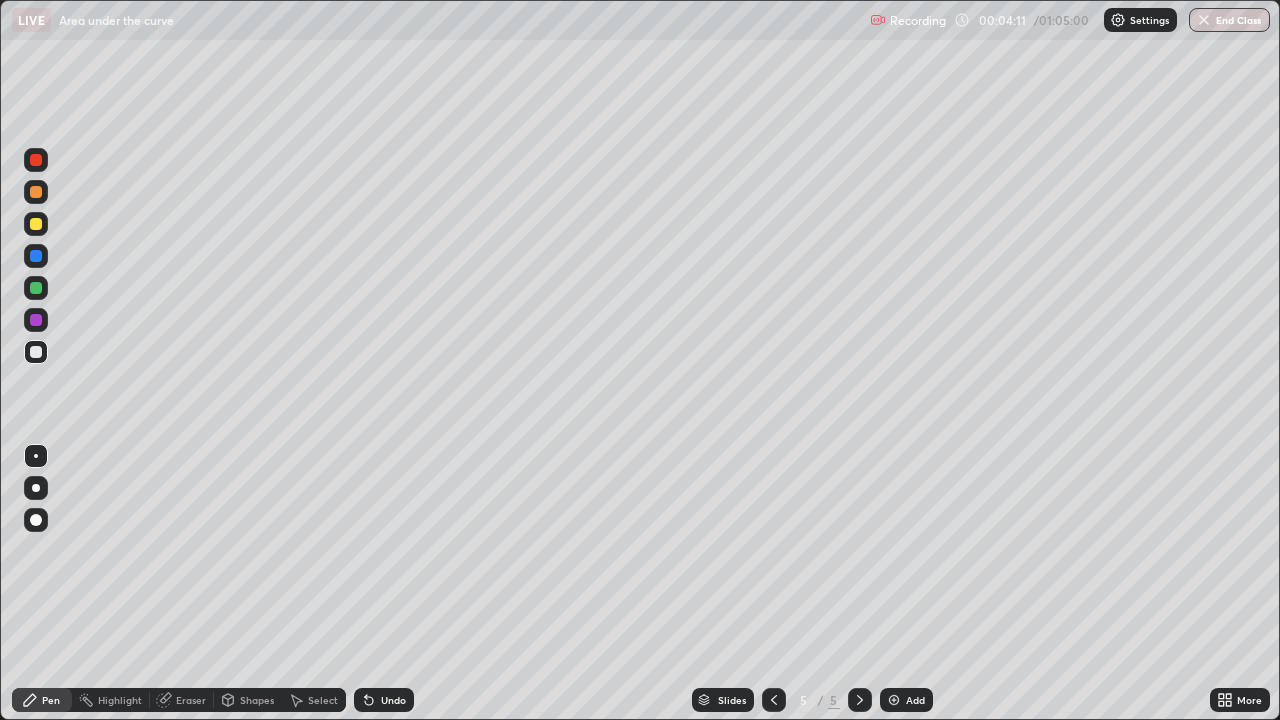 click 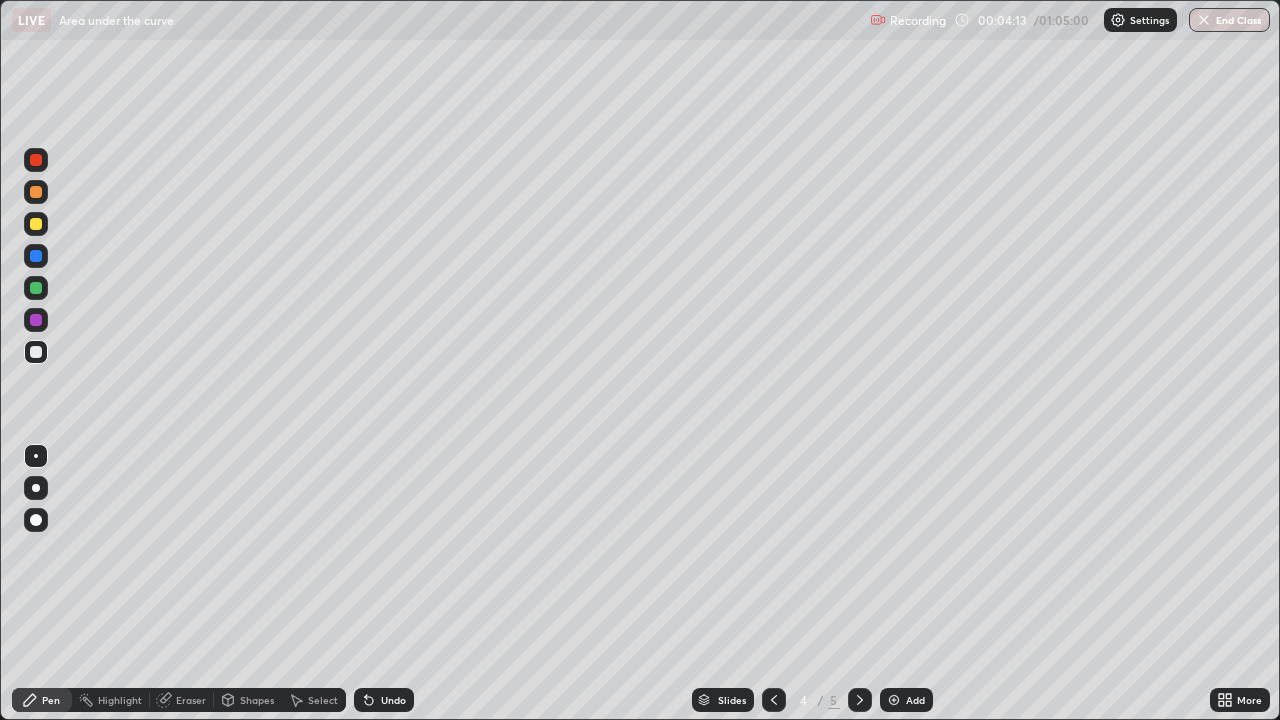 click 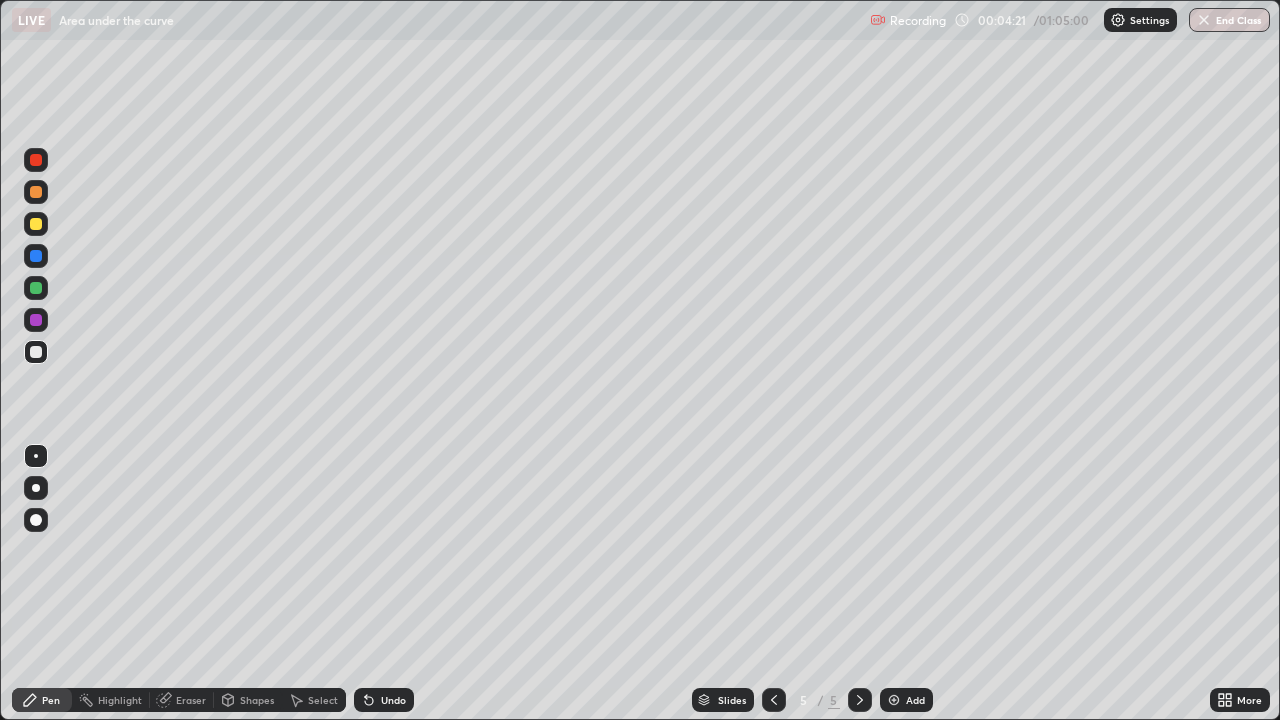 click 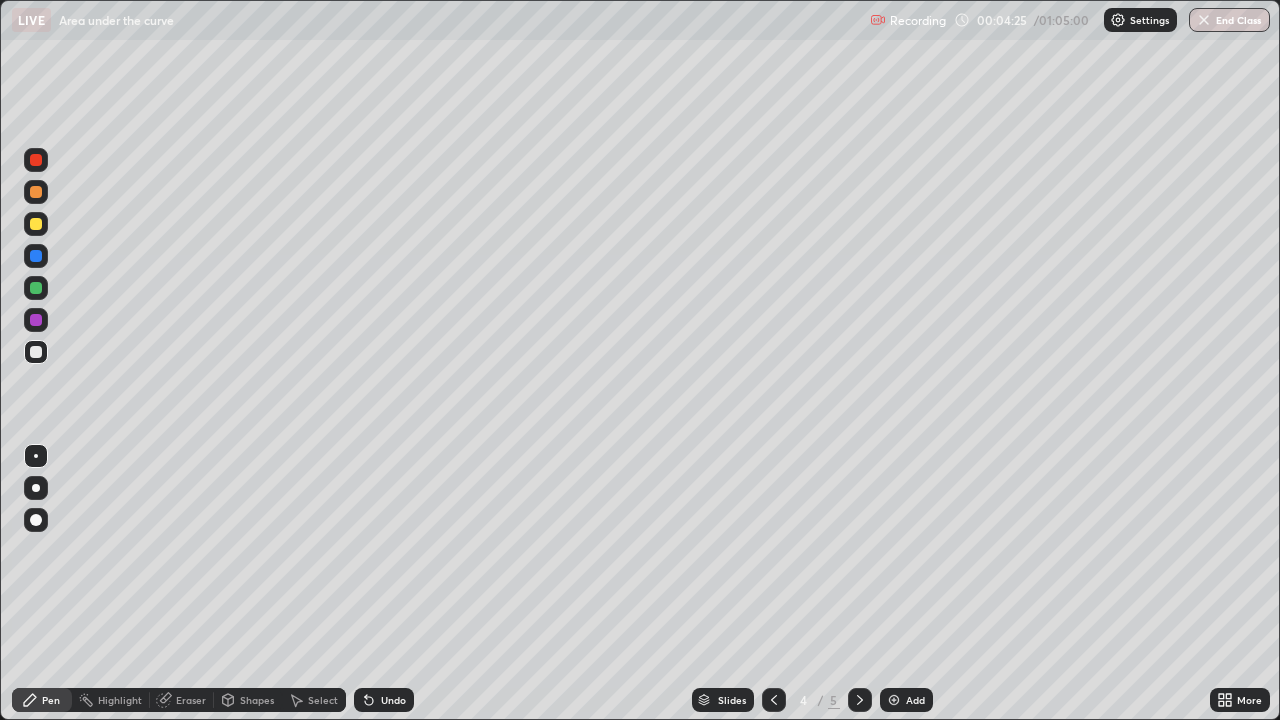 click 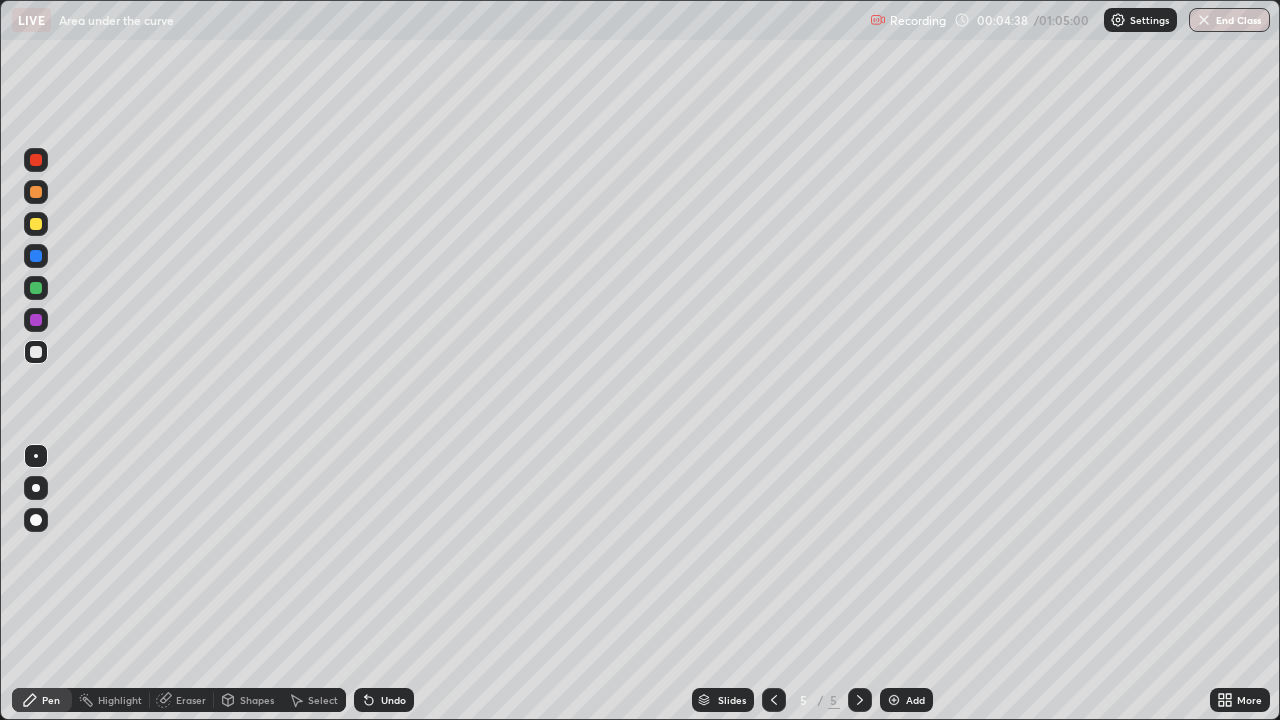 click 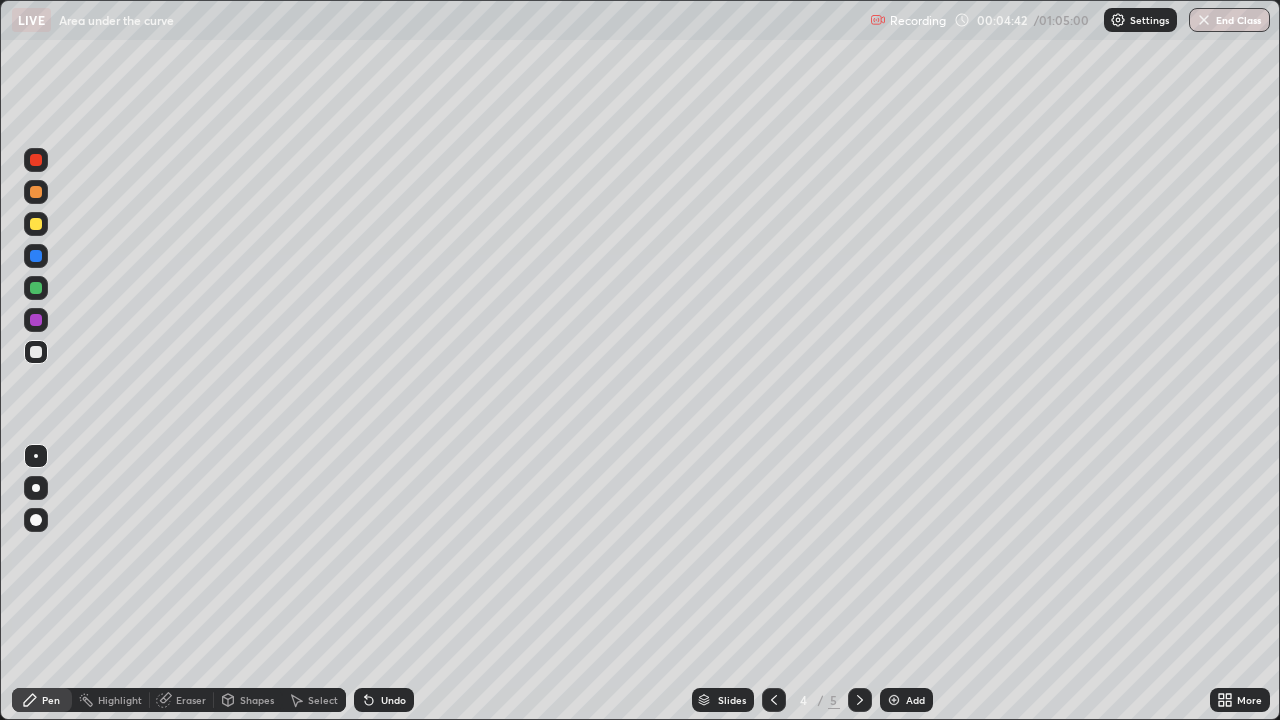 click 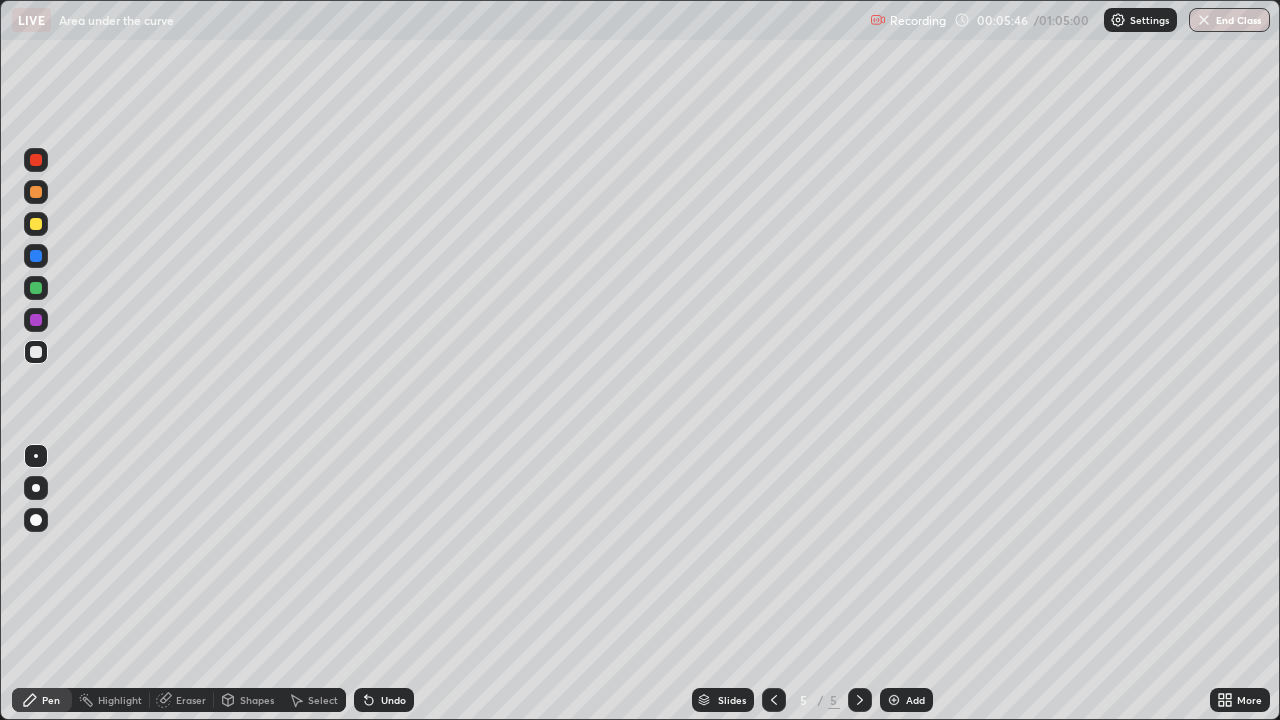 click on "Eraser" at bounding box center [191, 700] 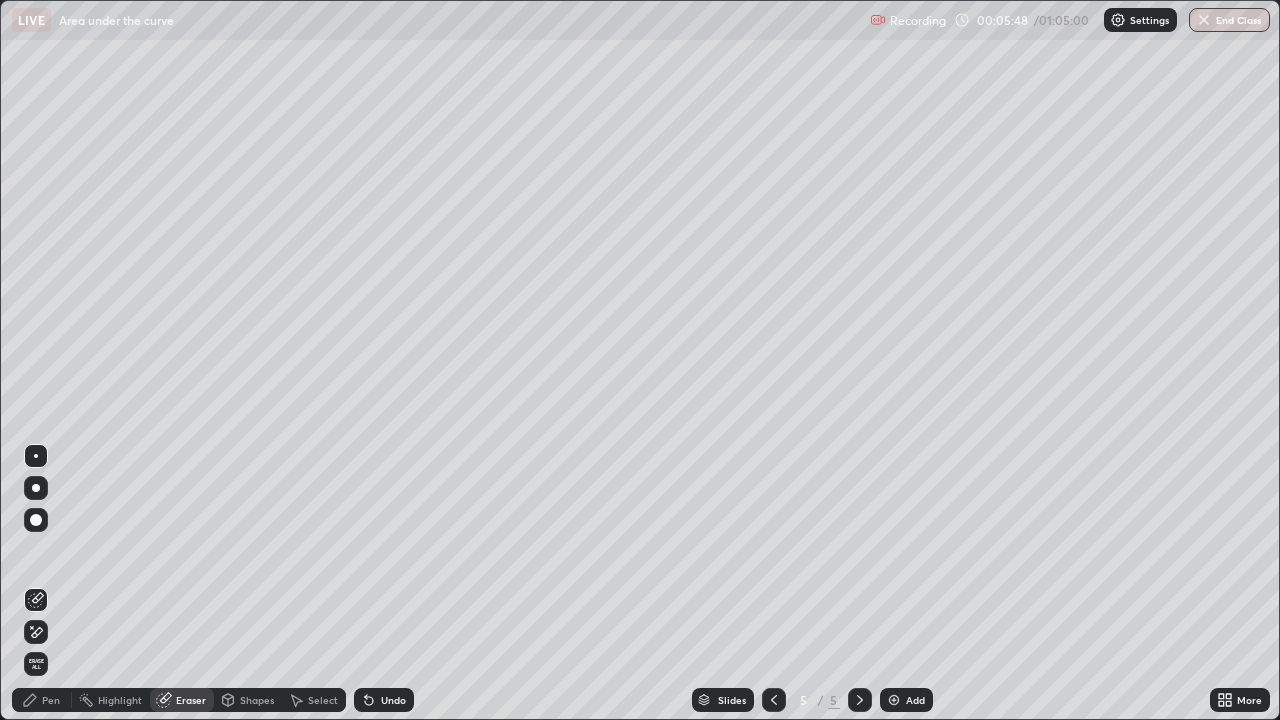 click on "Pen" at bounding box center [42, 700] 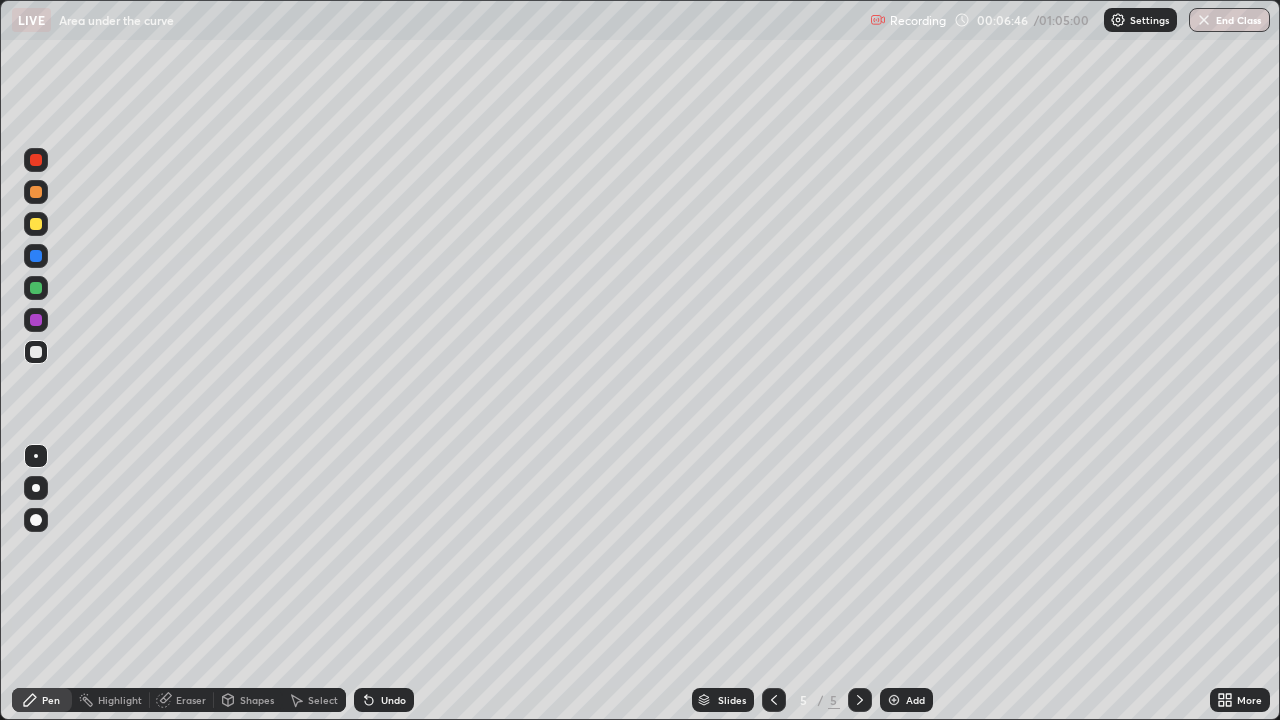 click at bounding box center (894, 700) 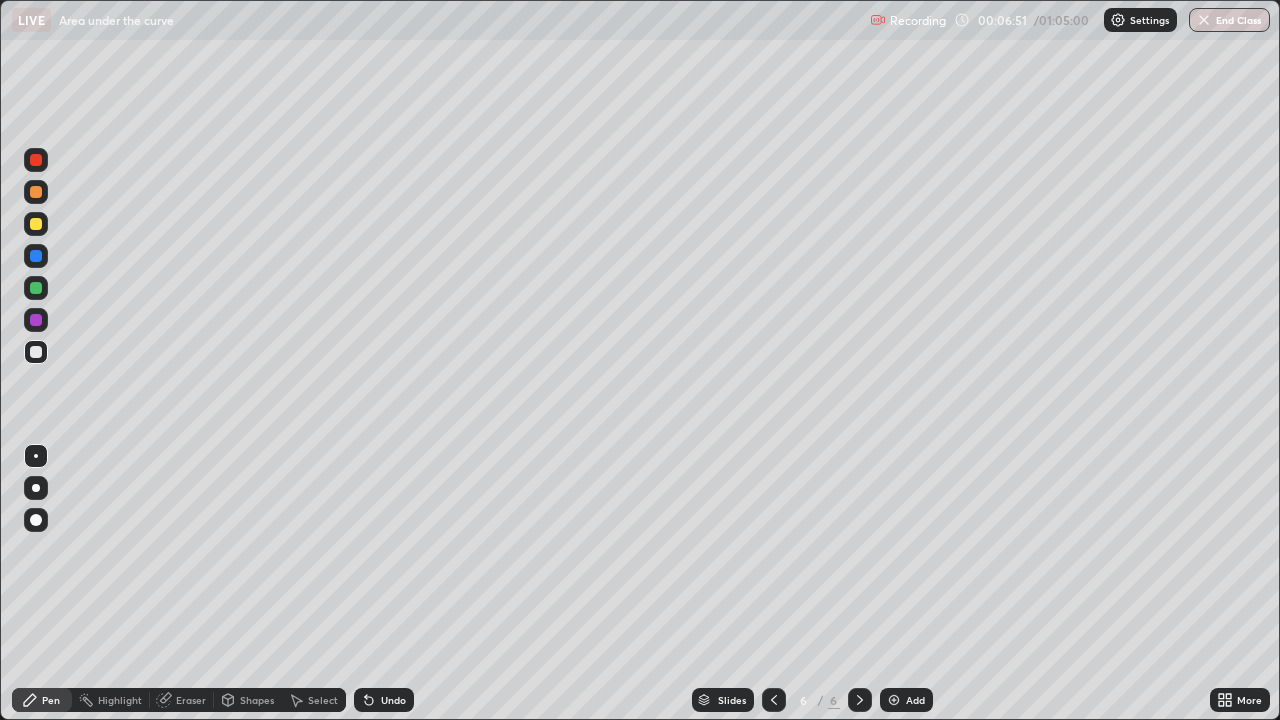 click 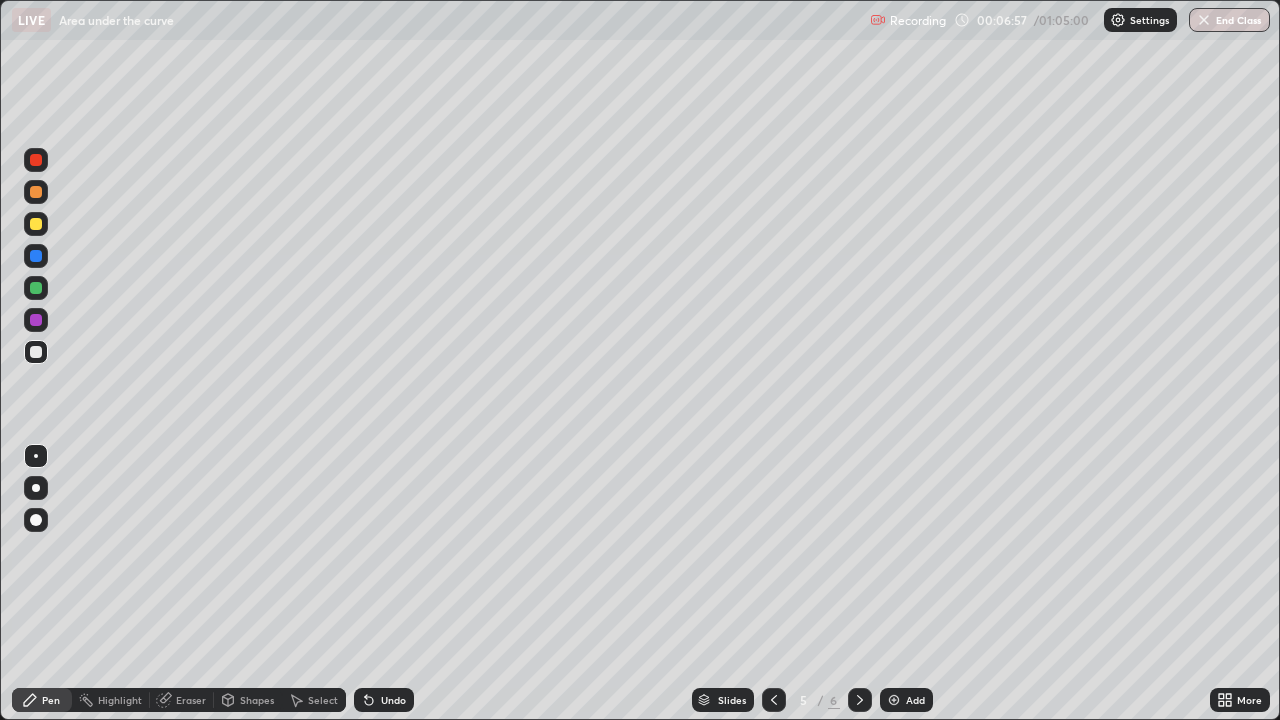 click 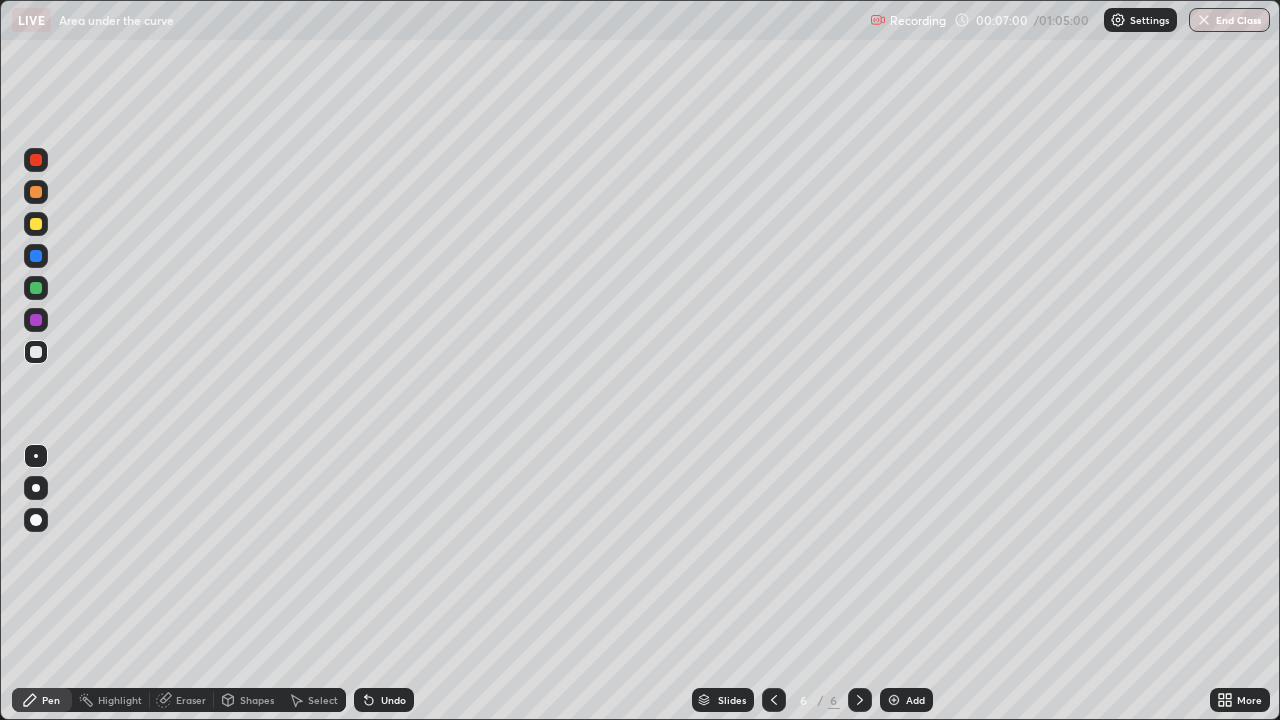 click 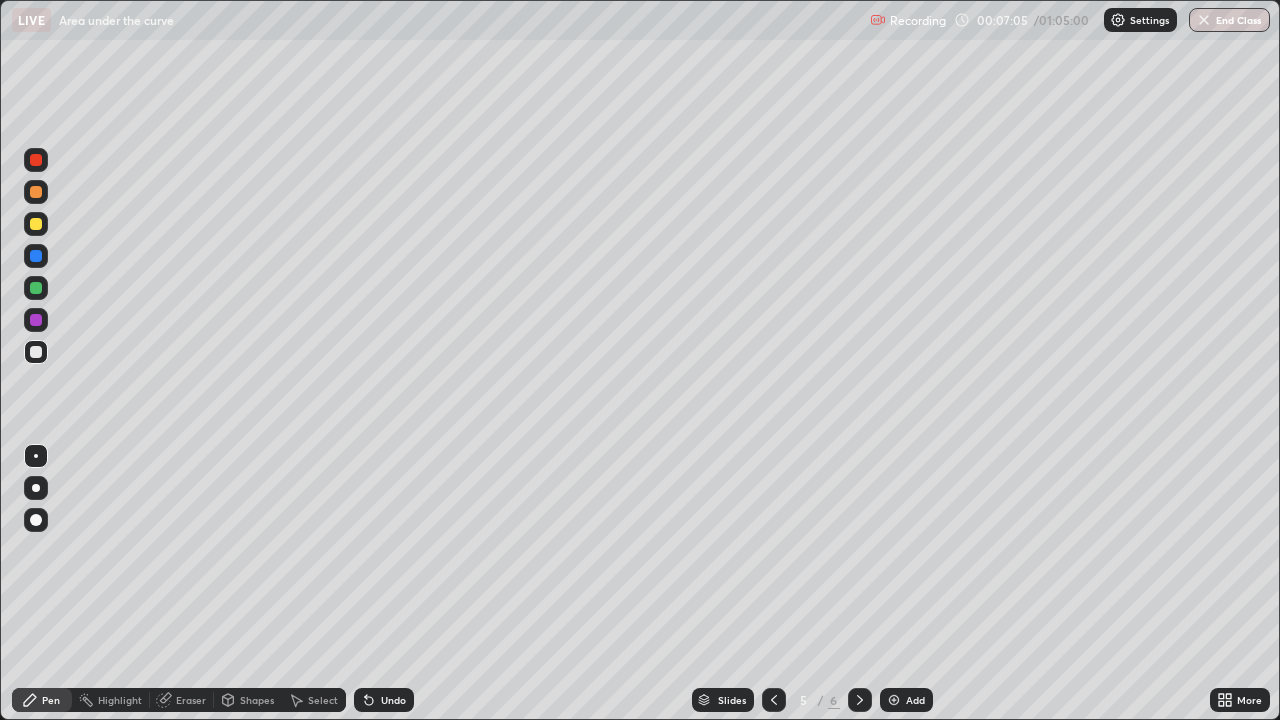 click 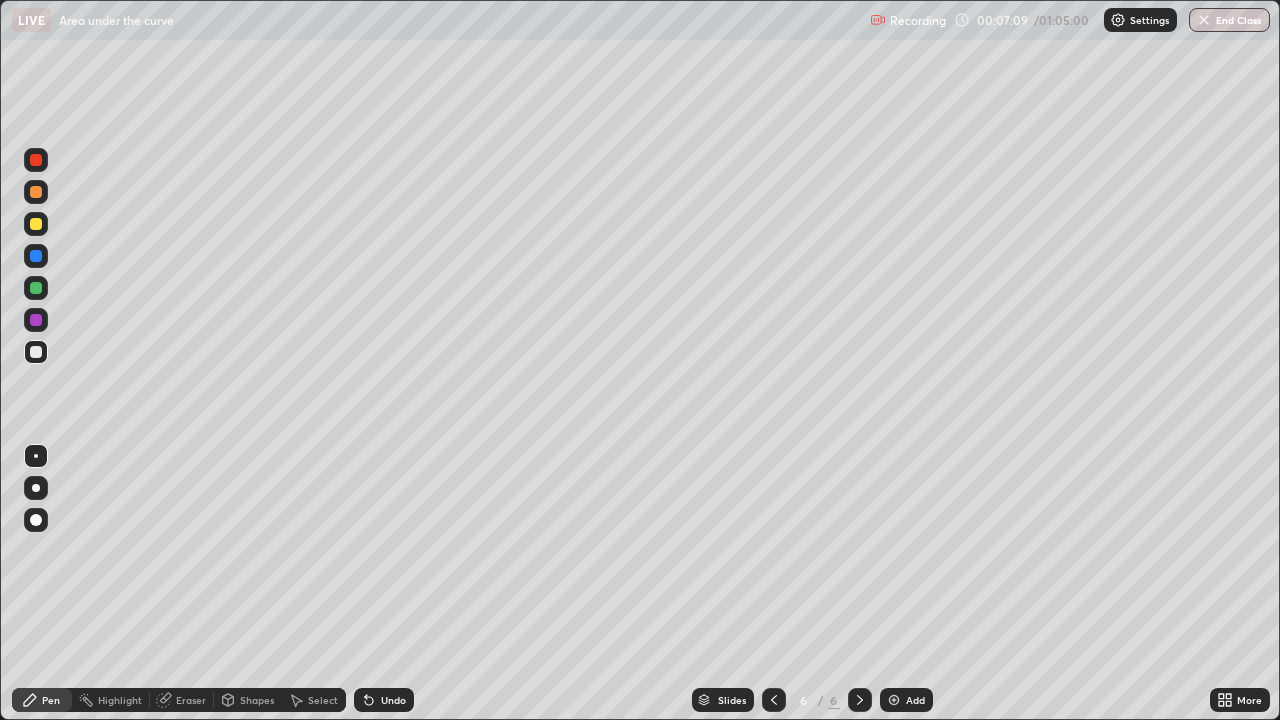 click 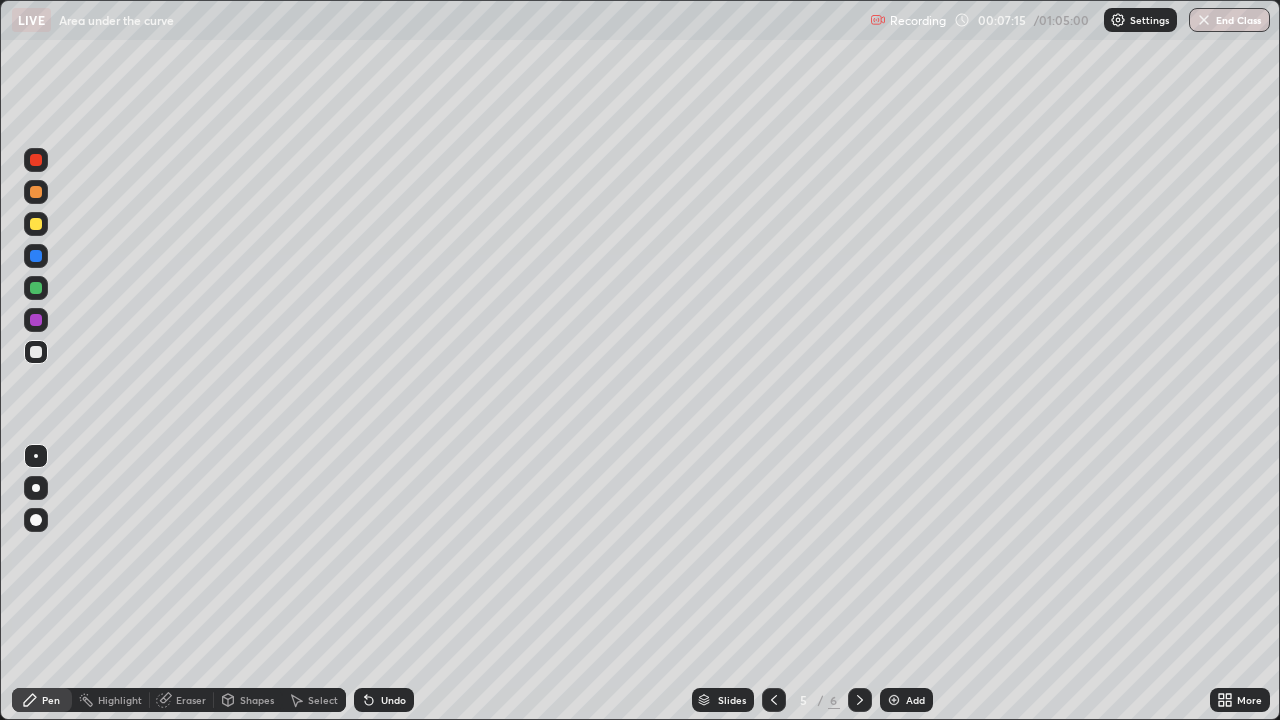 click 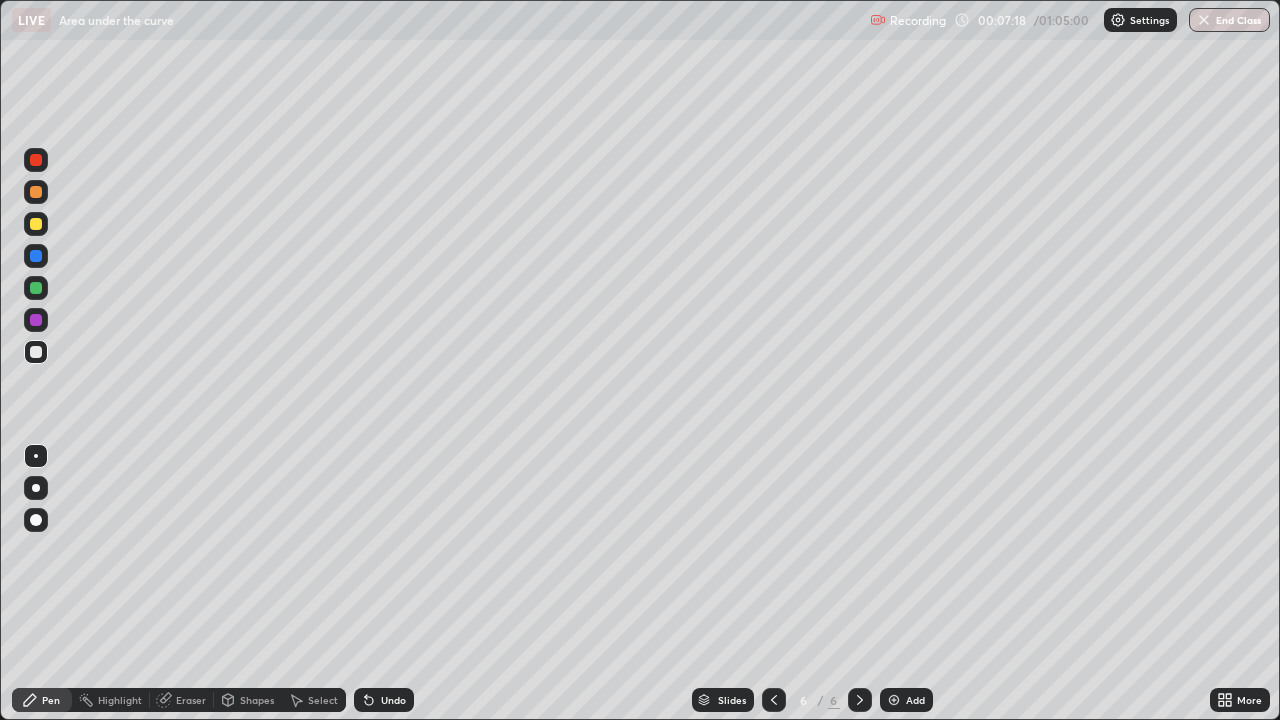 click 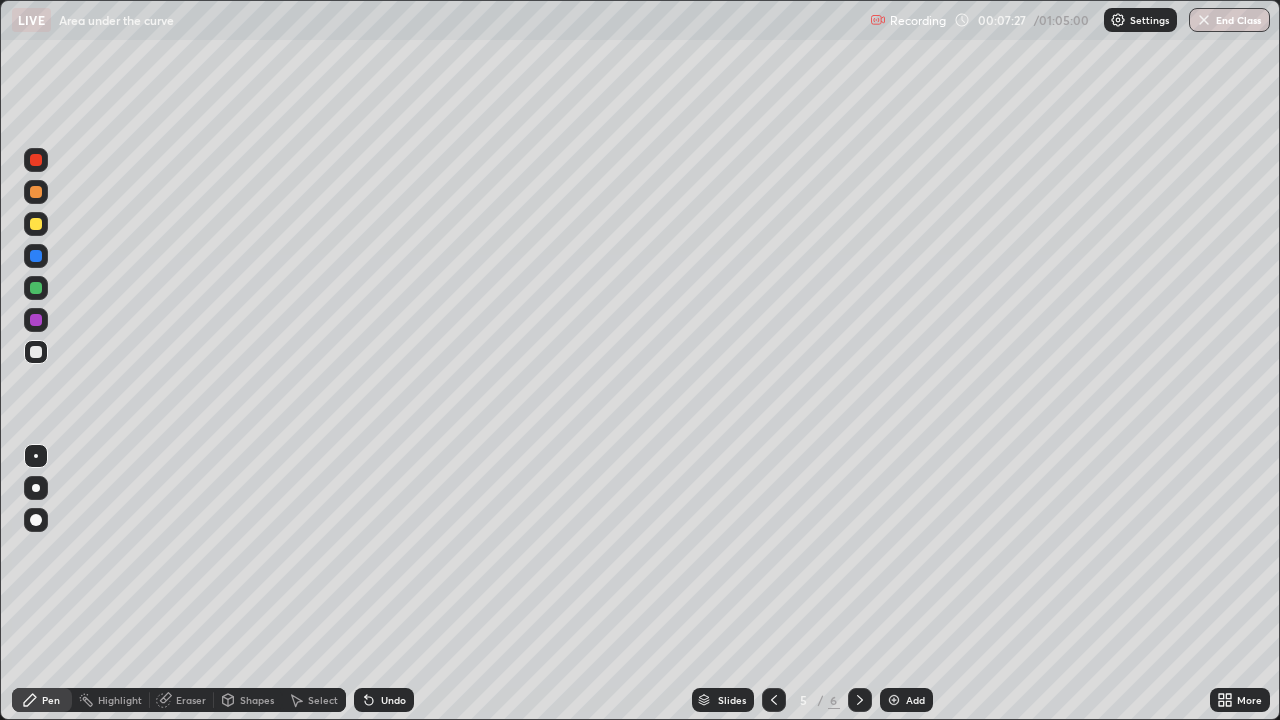 click 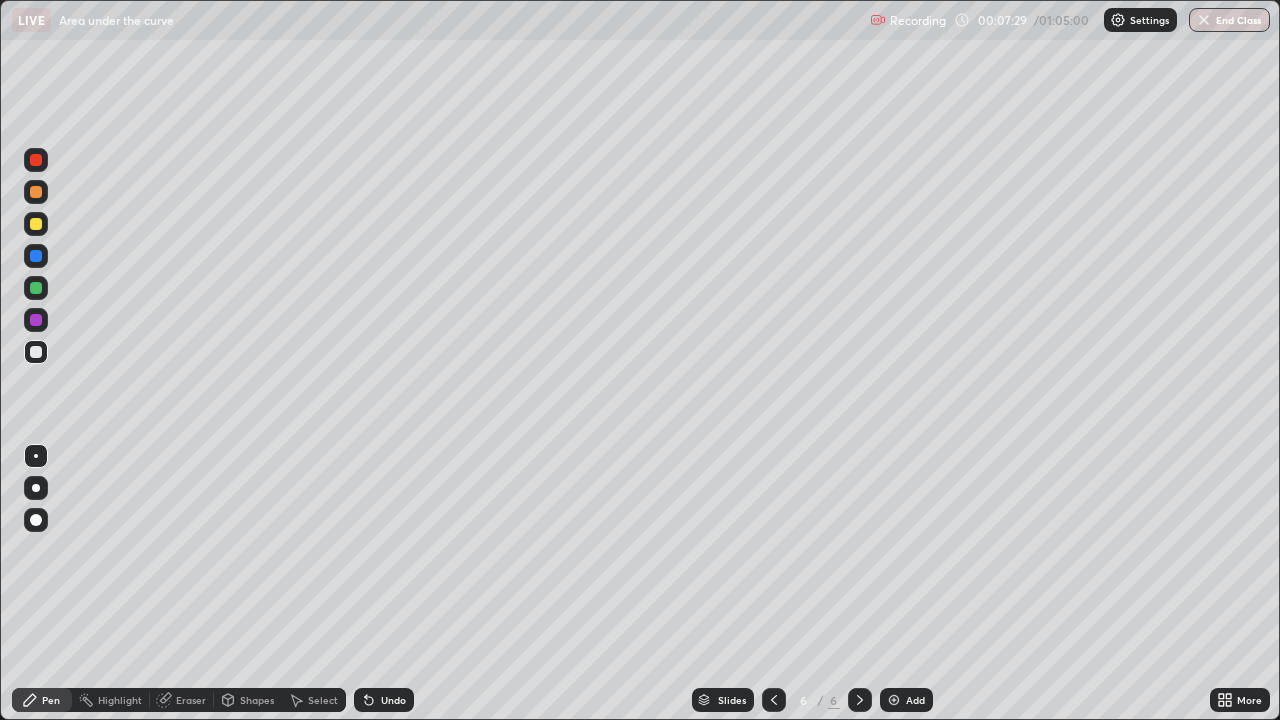 click 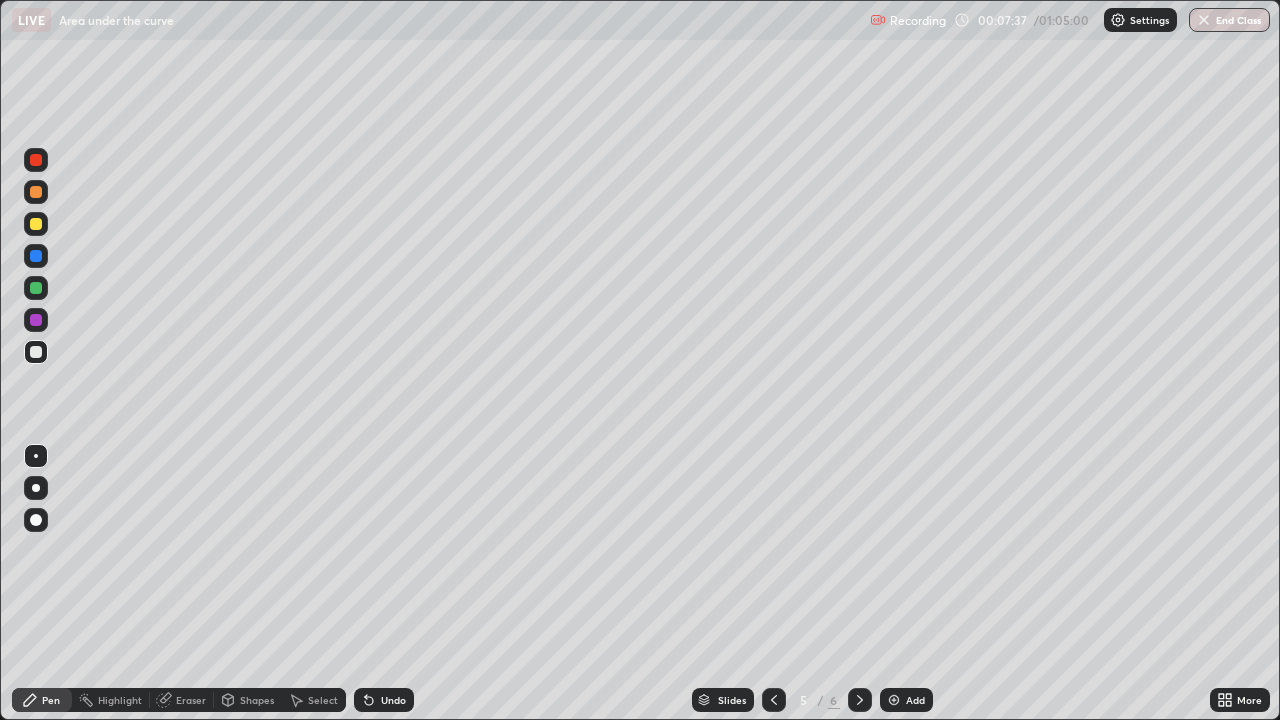 click 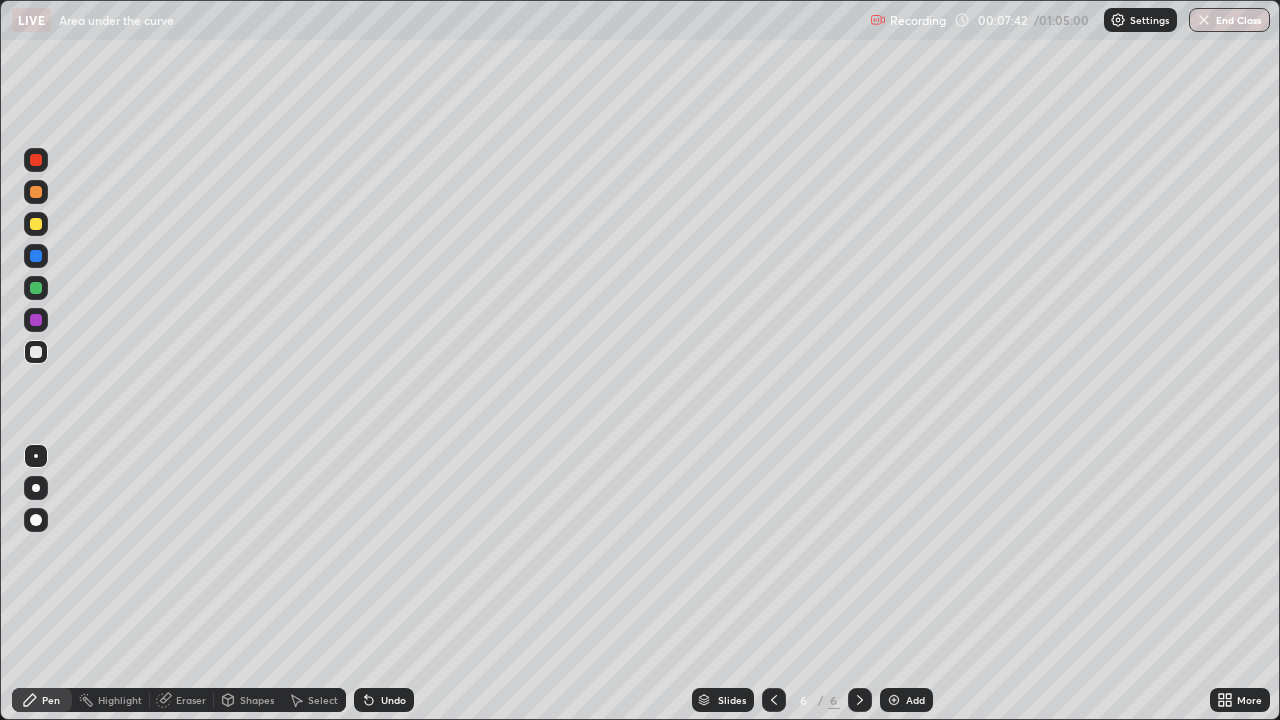 click 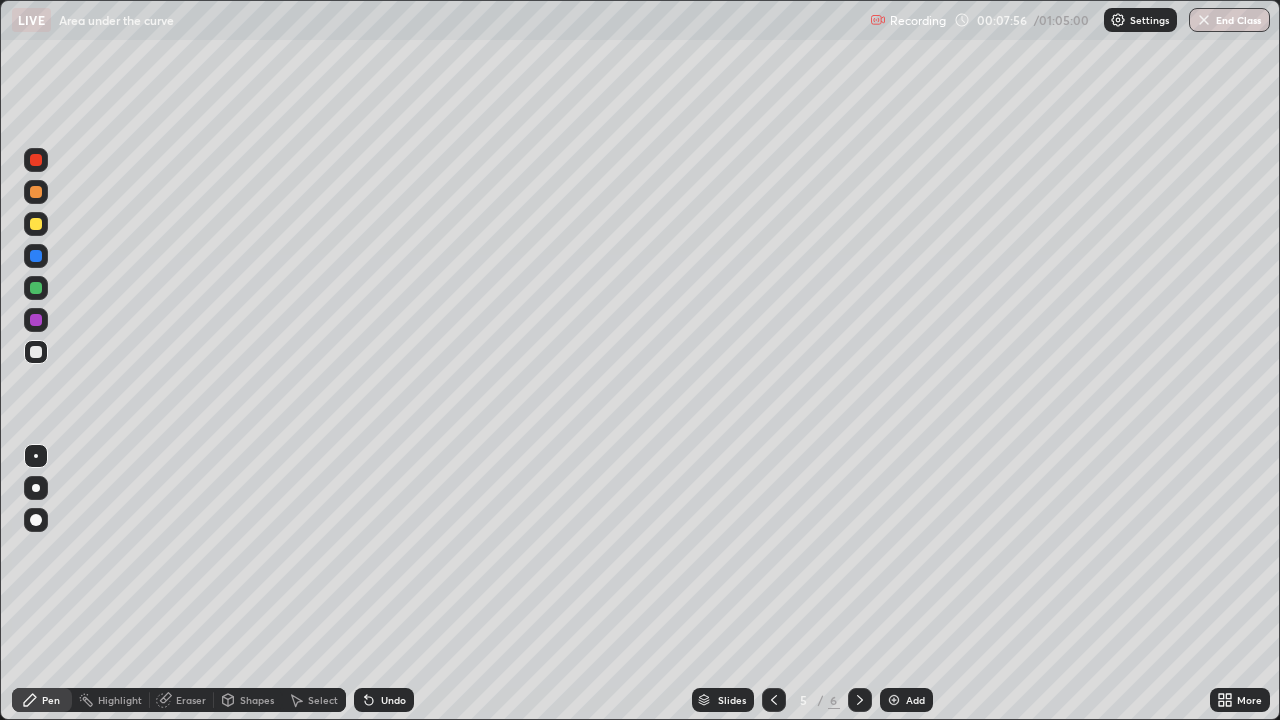click 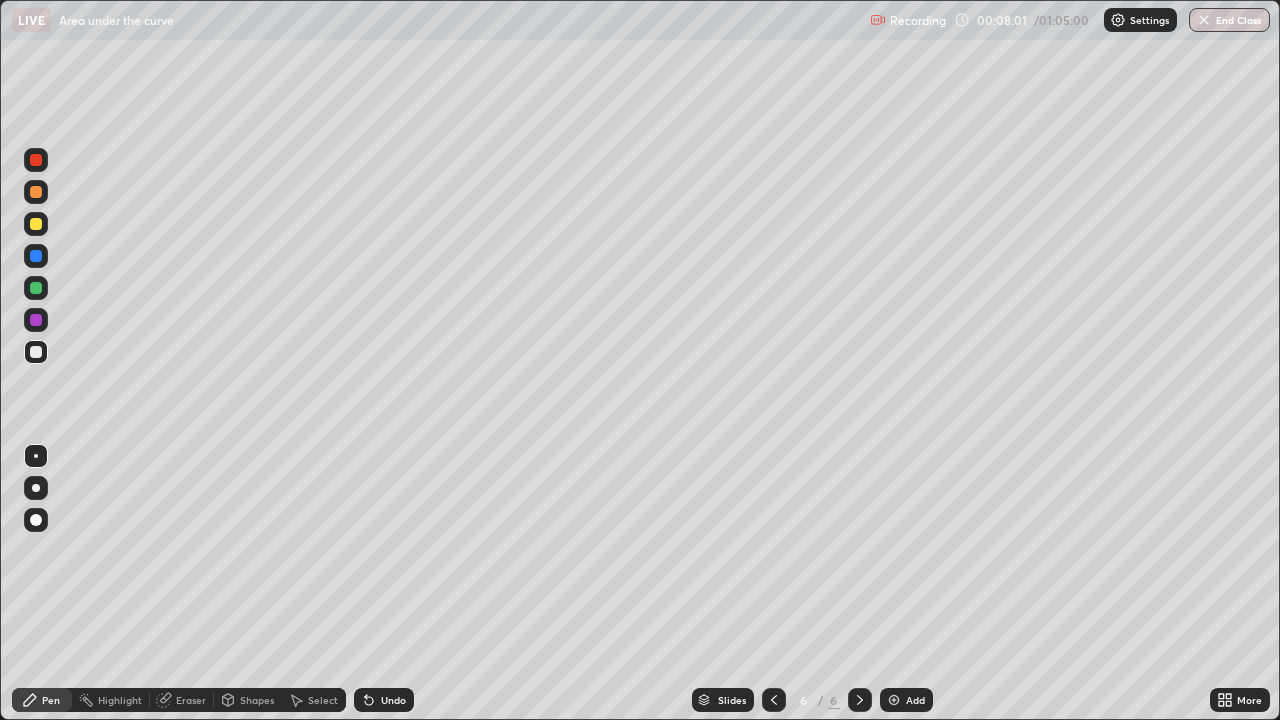click 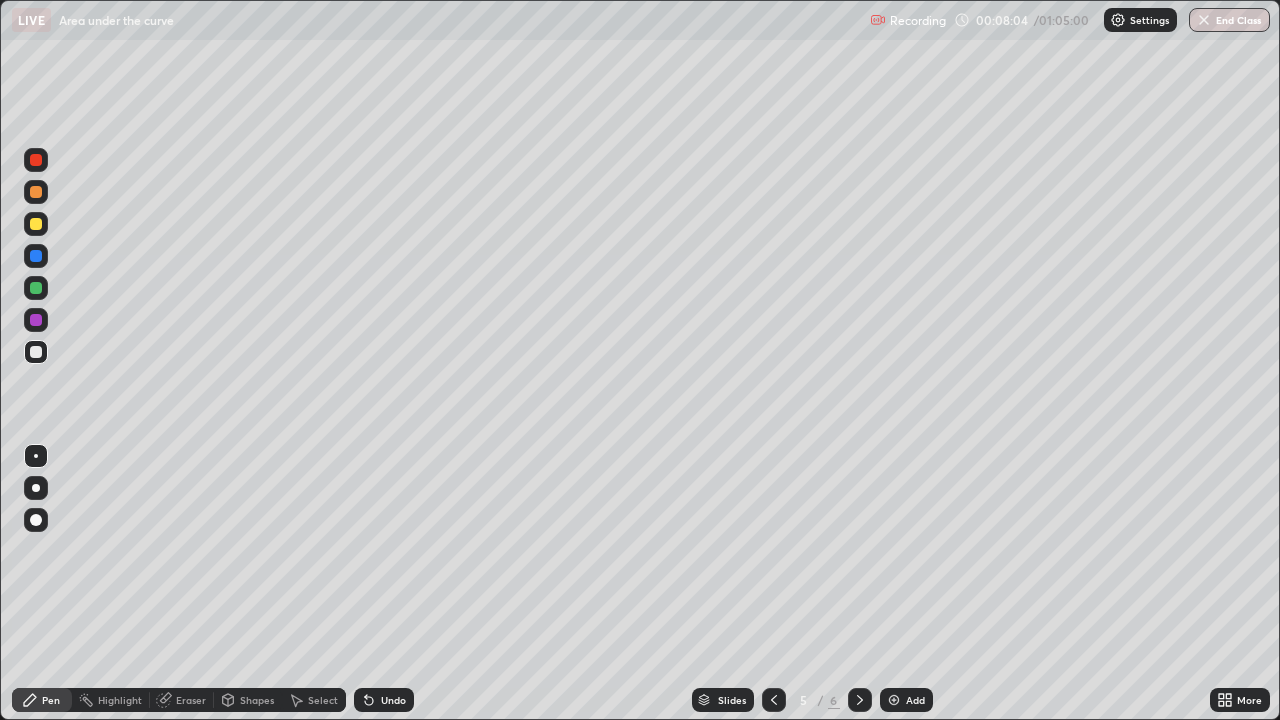 click 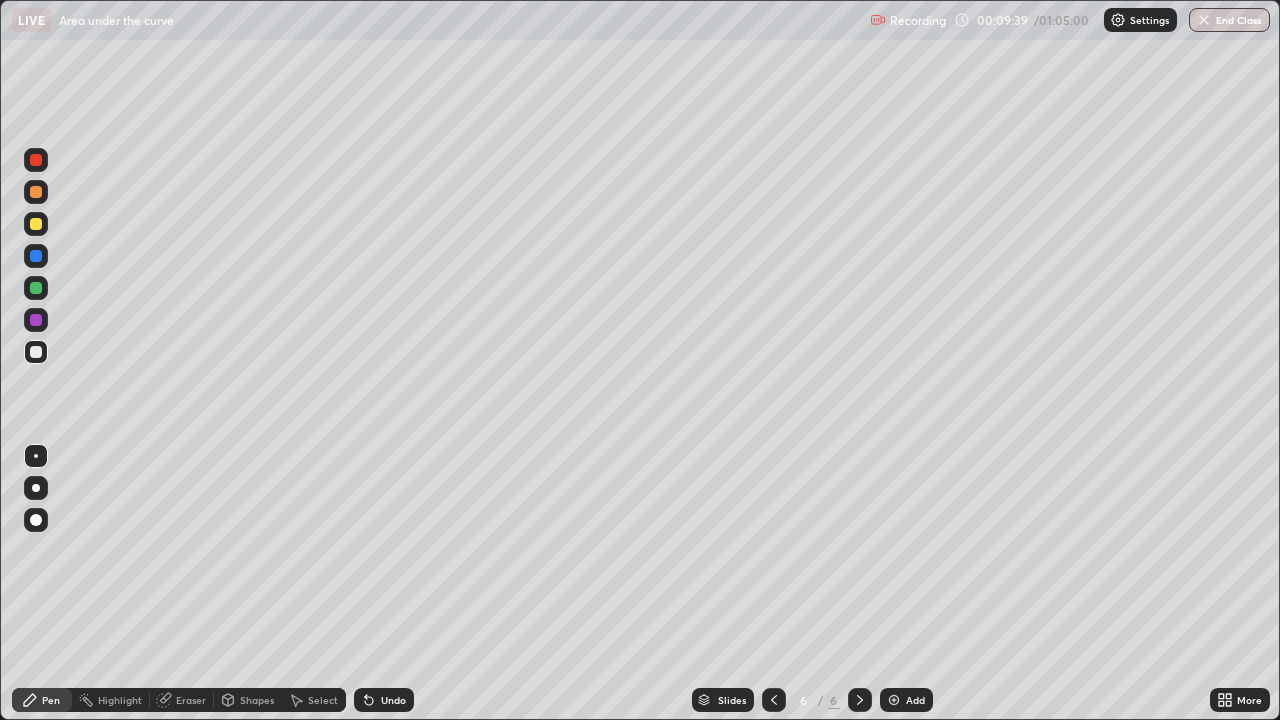 click 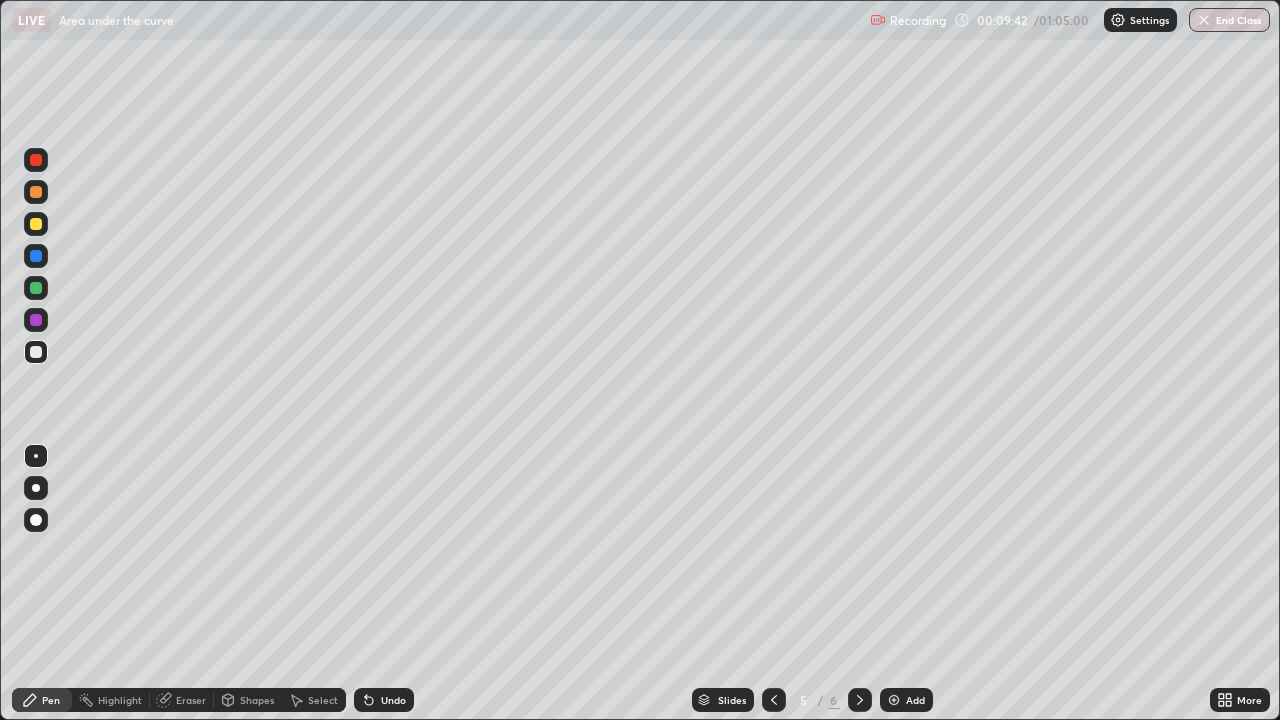 click 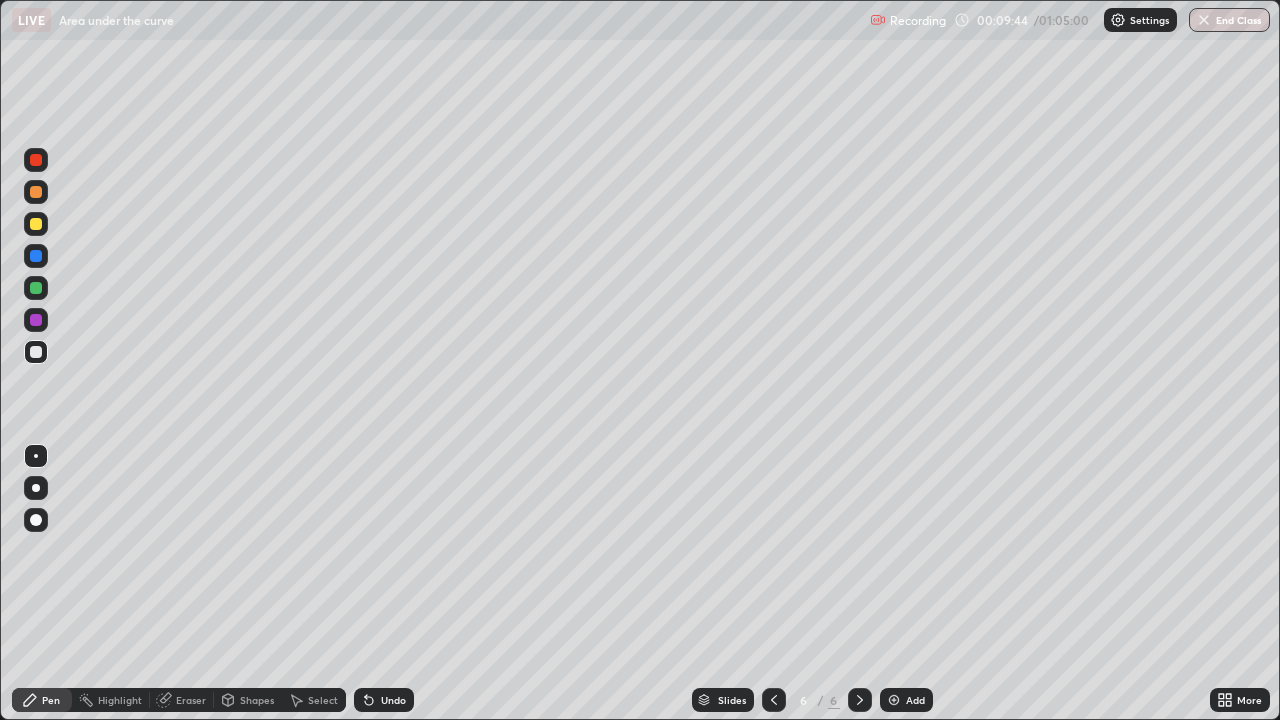 click 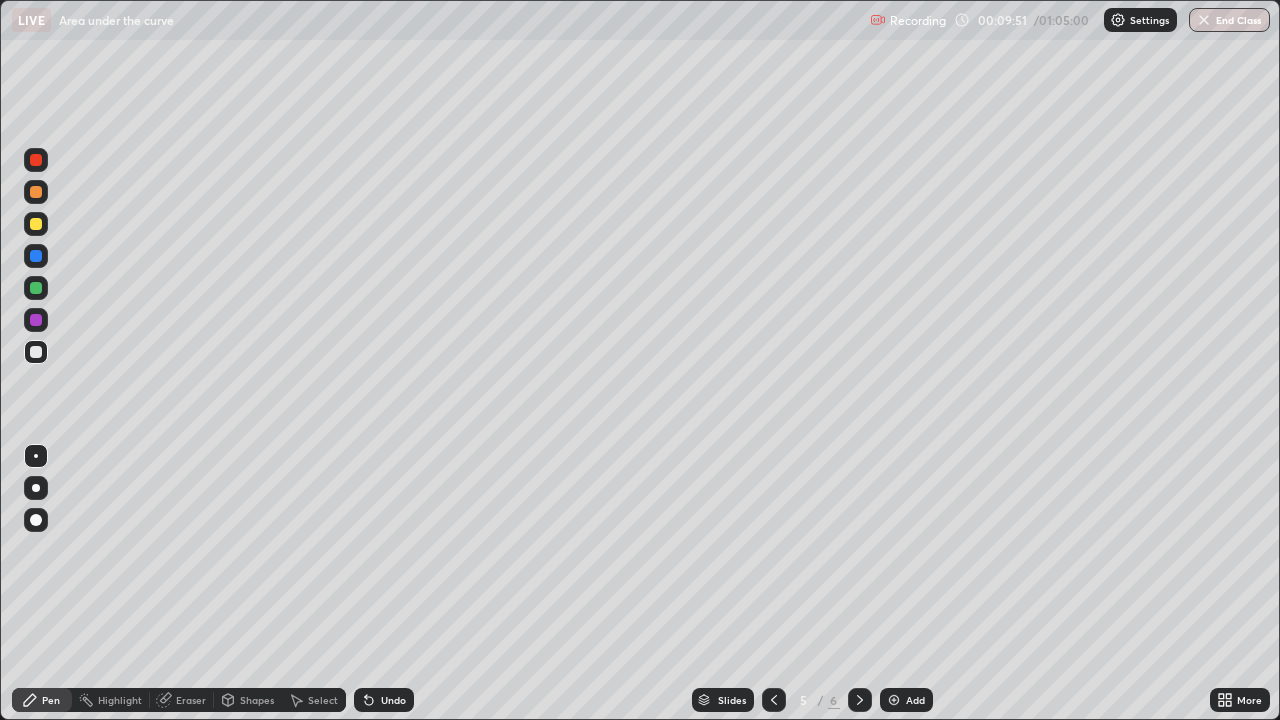 click 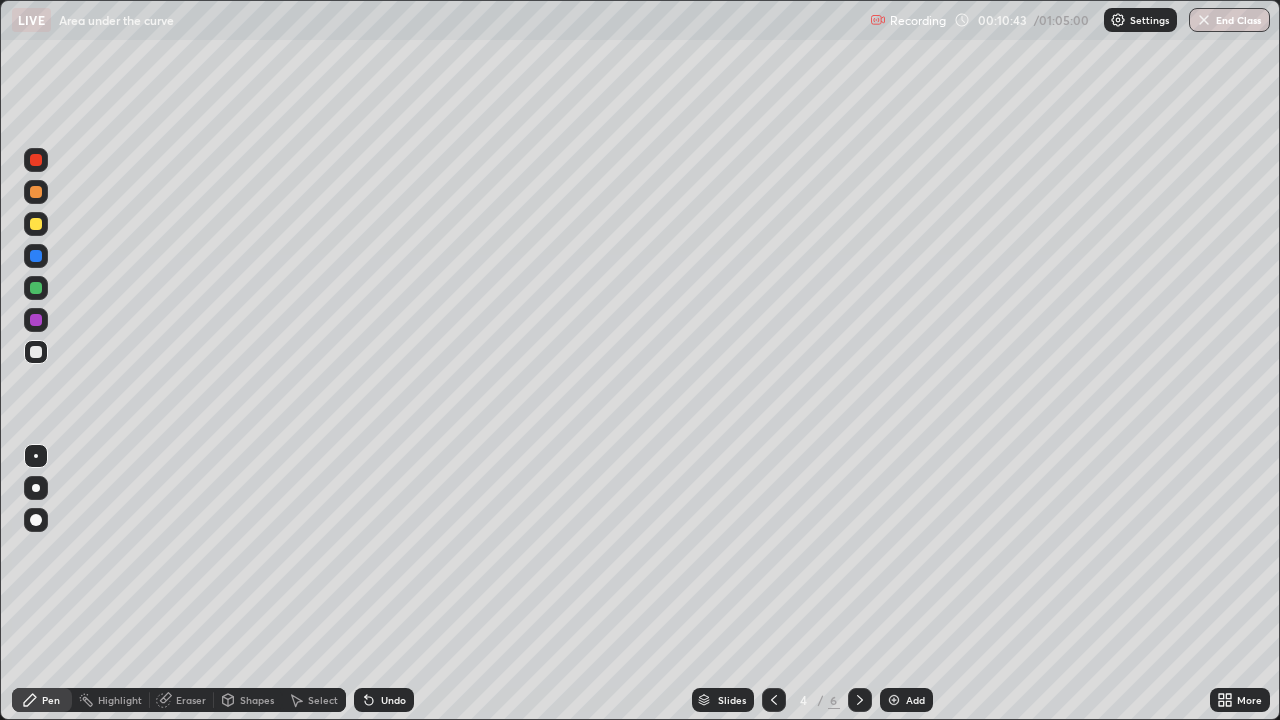 click at bounding box center [860, 700] 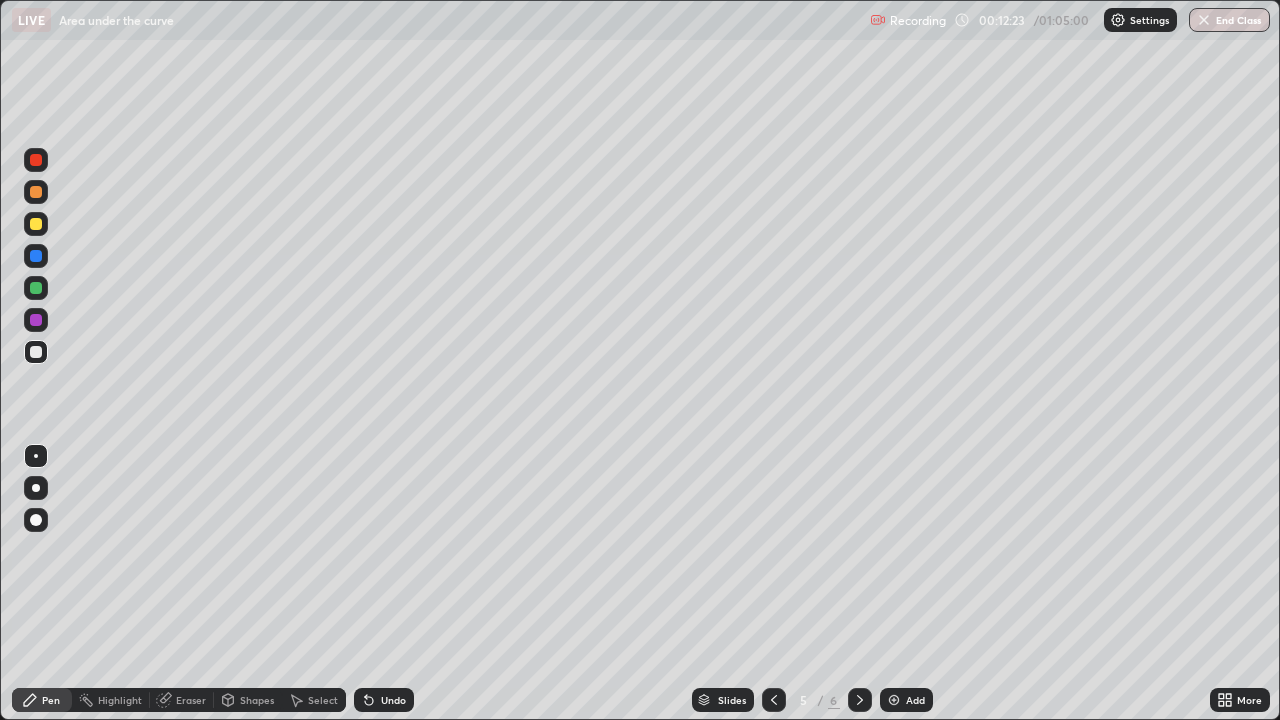 click 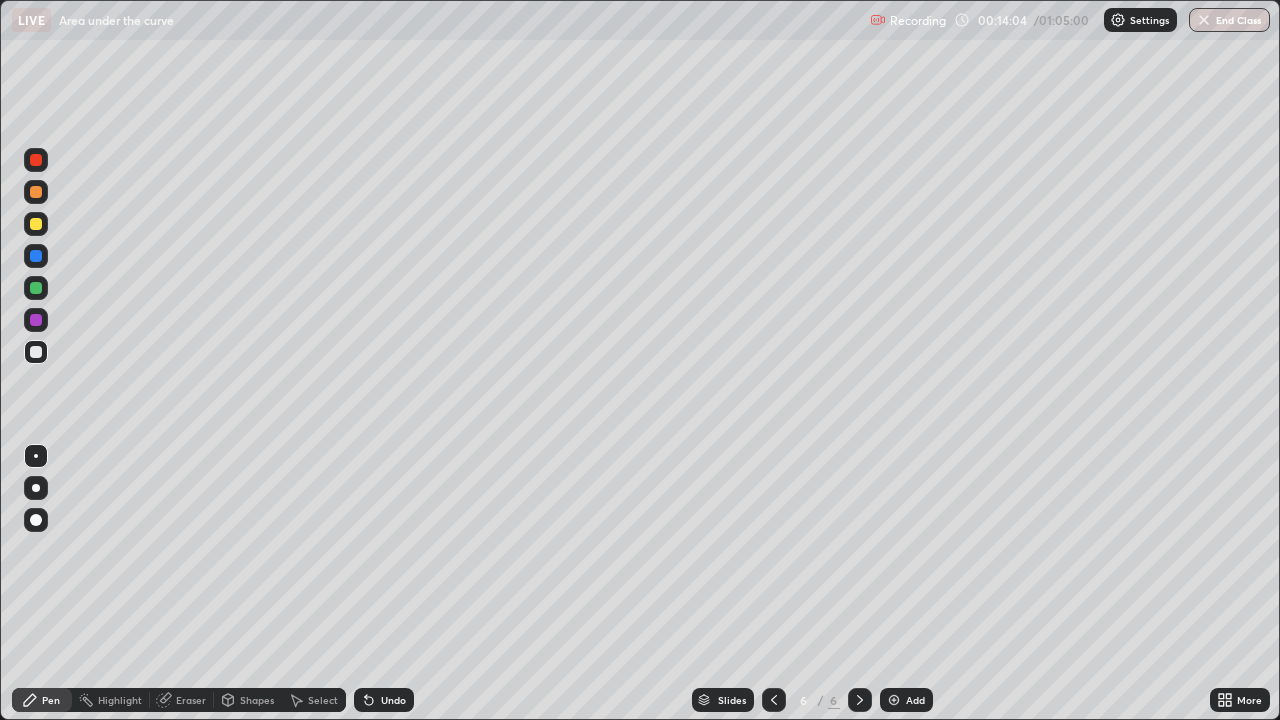 click at bounding box center (894, 700) 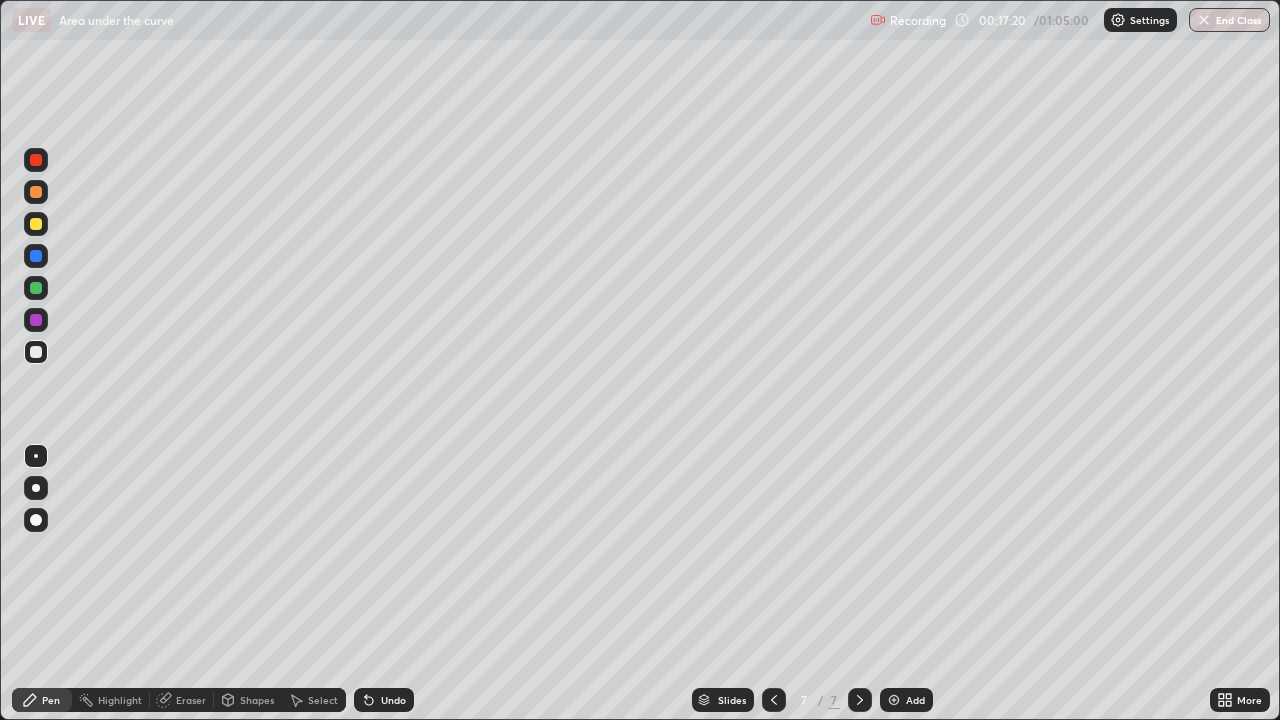 click at bounding box center (894, 700) 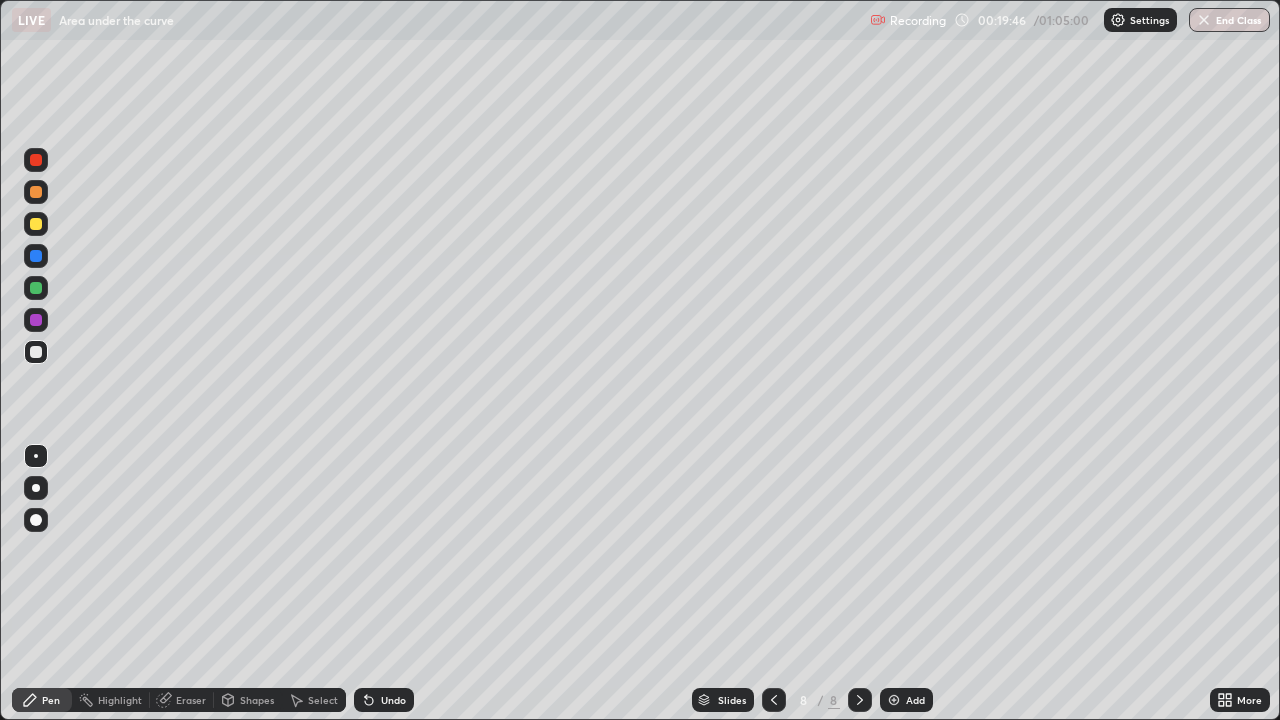 click at bounding box center (894, 700) 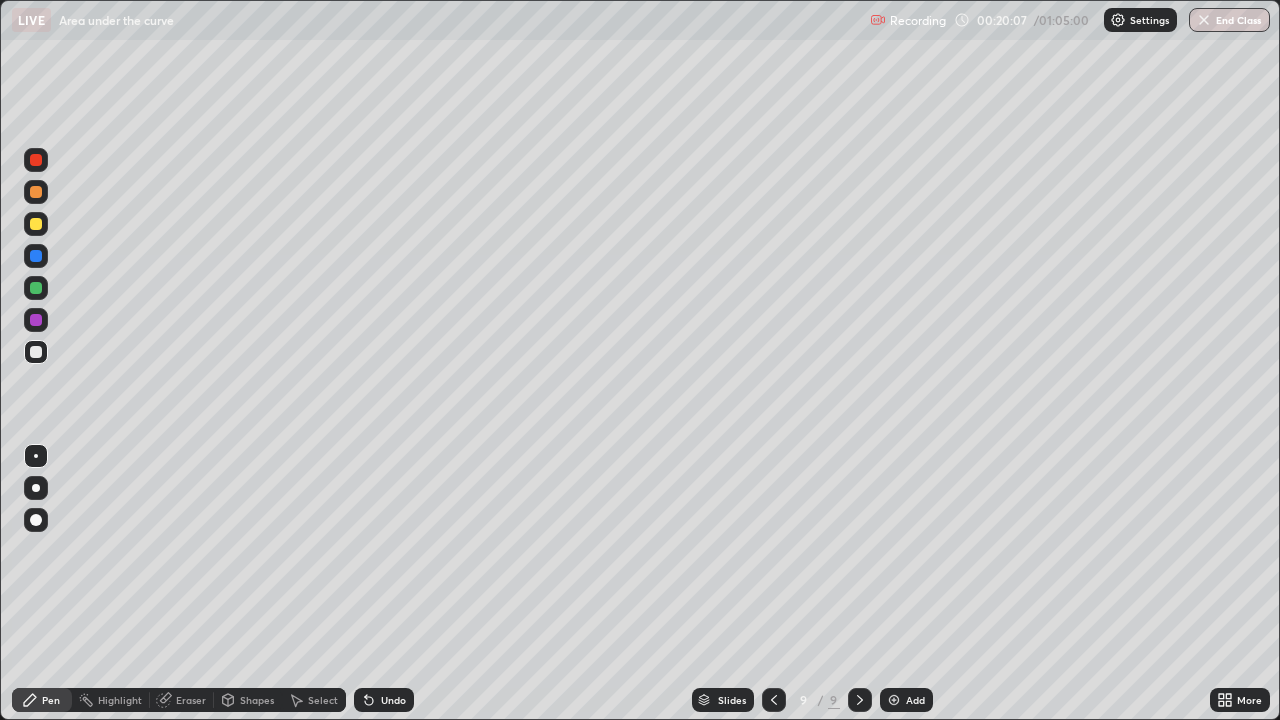 click 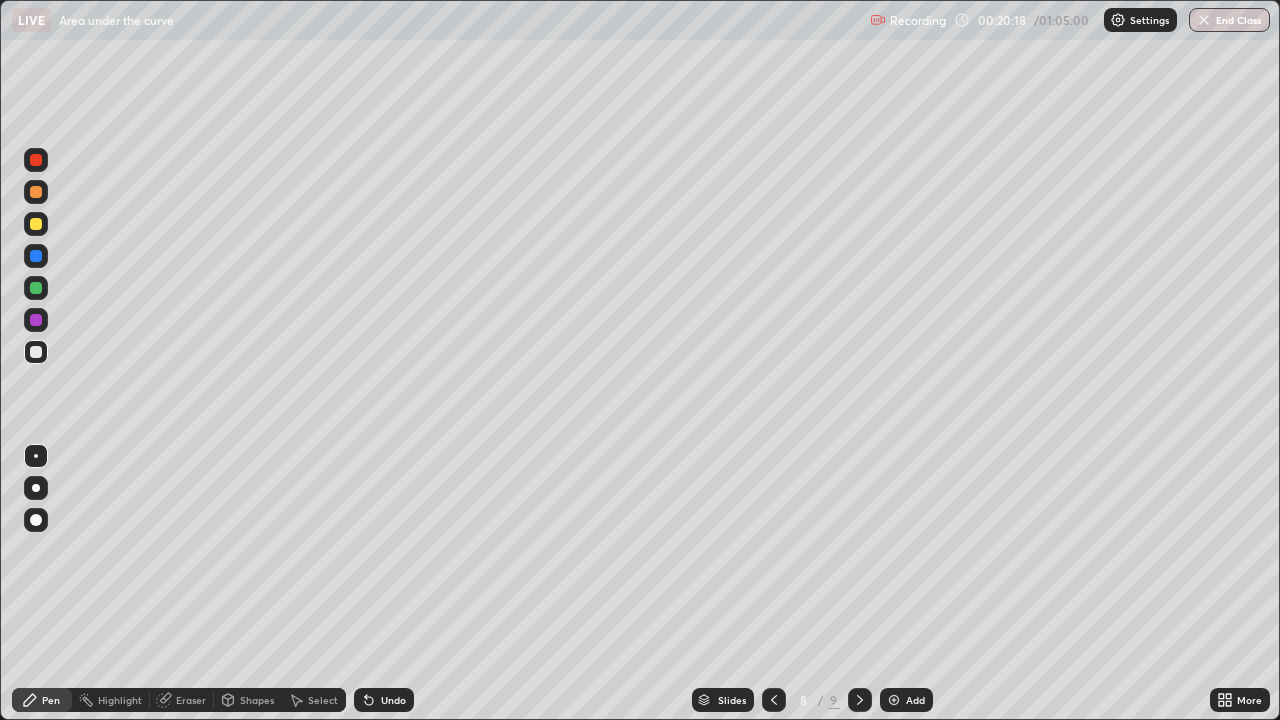 click 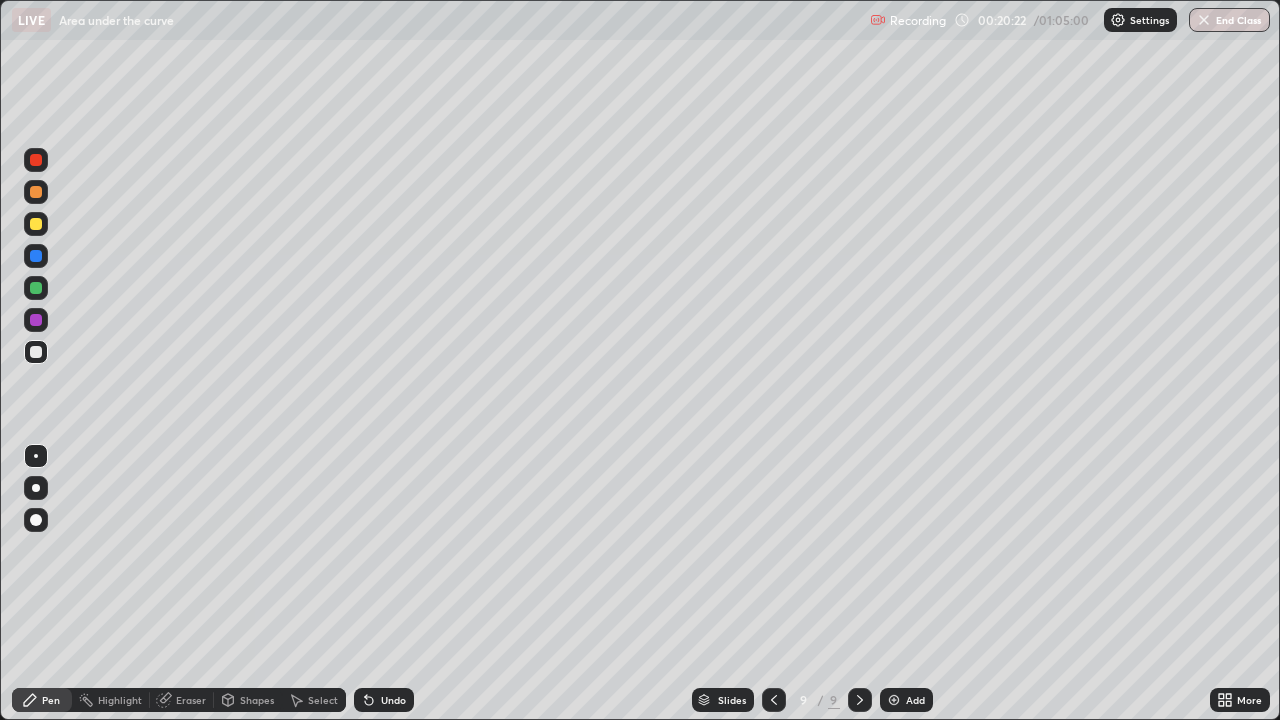 click at bounding box center [774, 700] 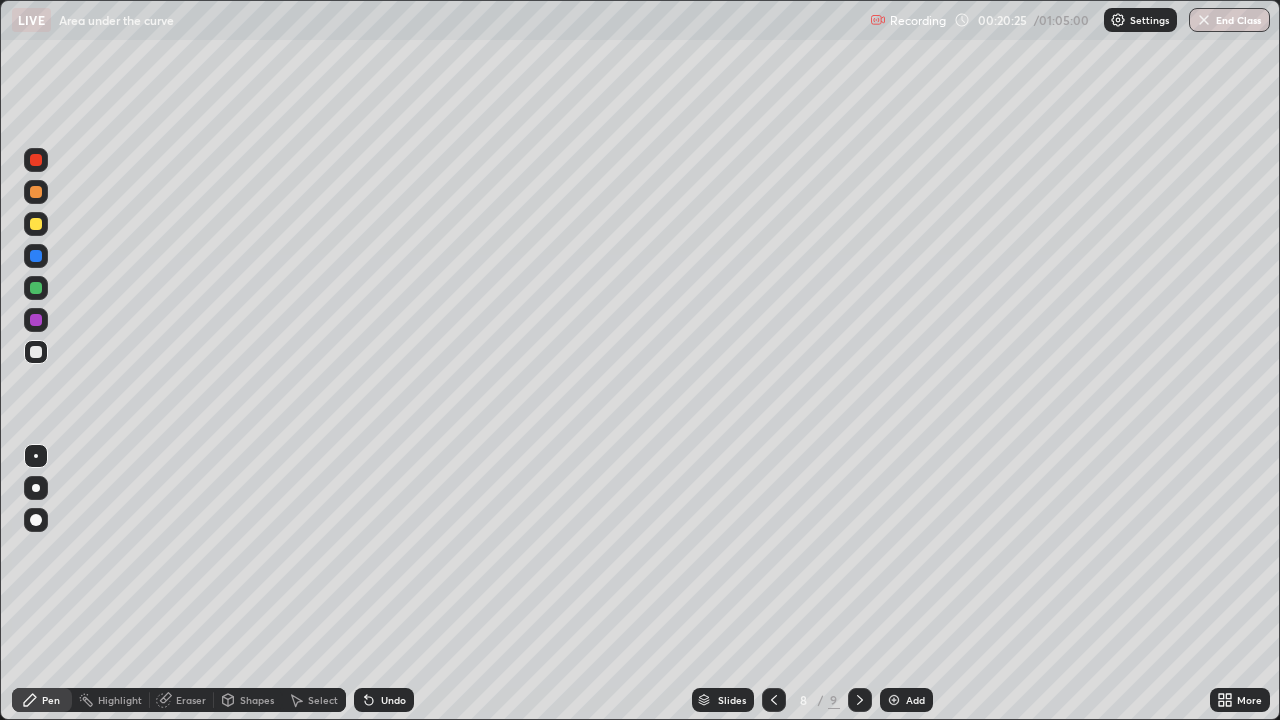 click 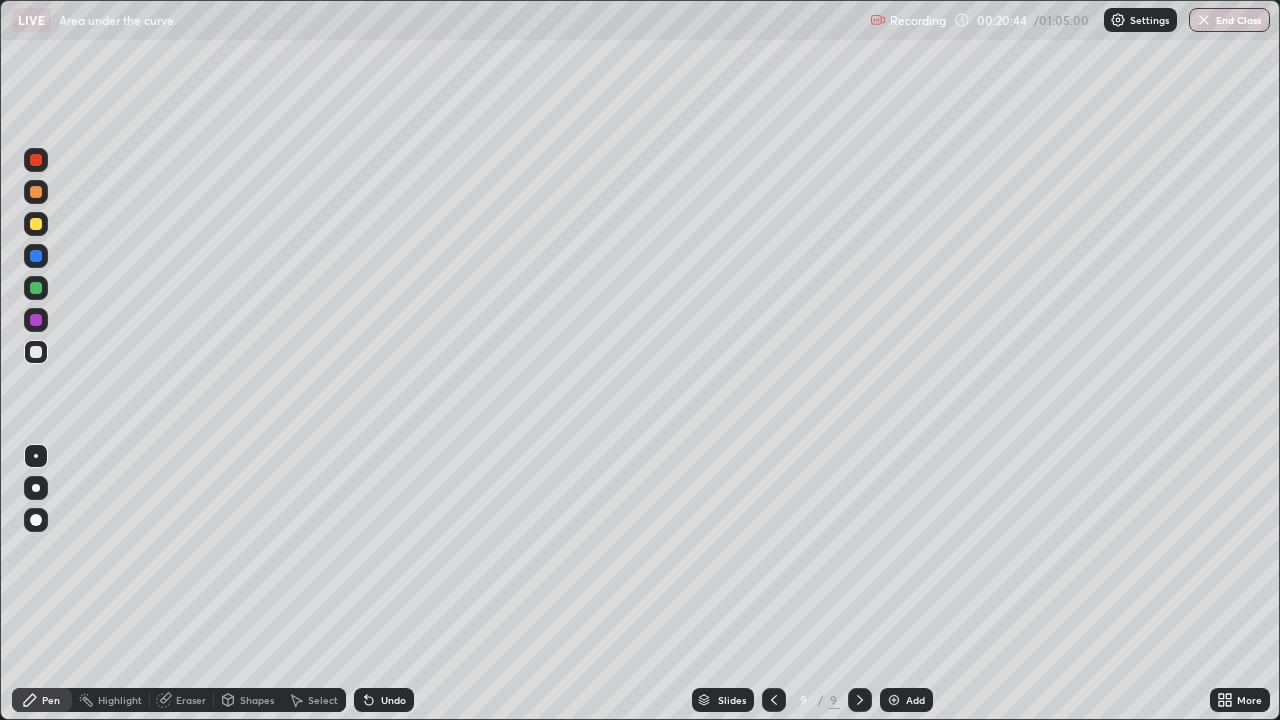 click on "Eraser" at bounding box center [191, 700] 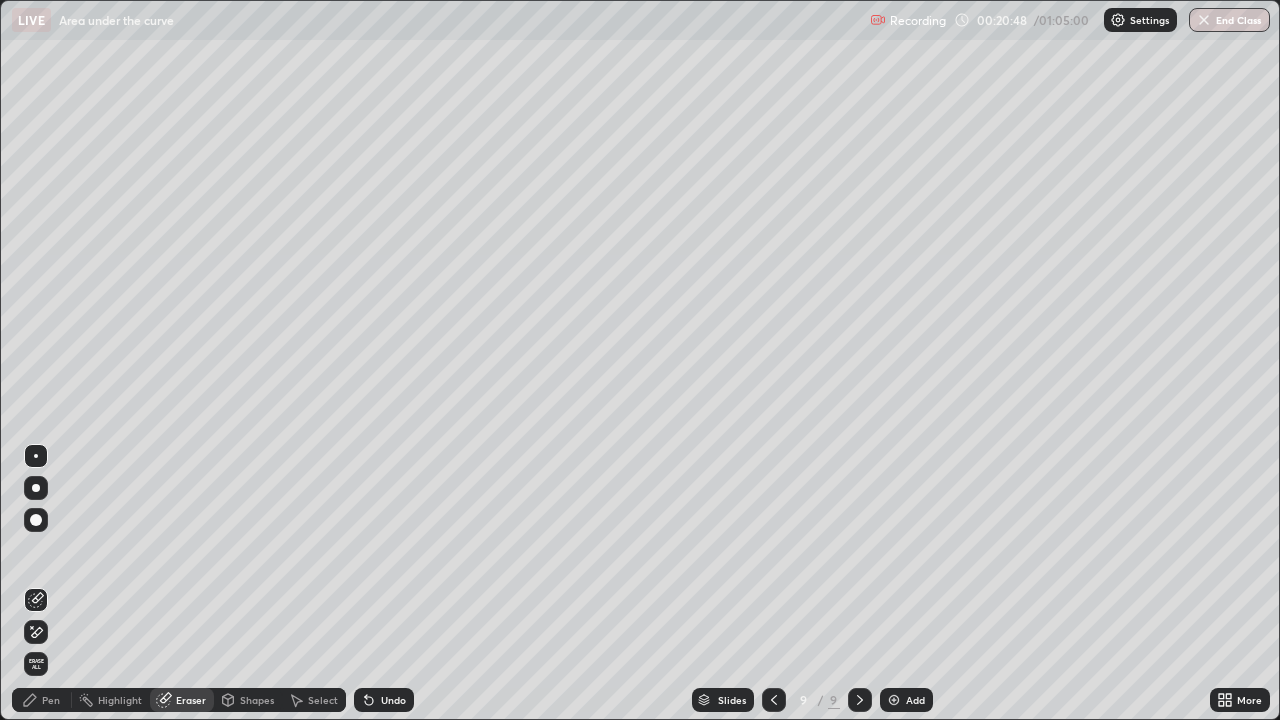 click on "Pen" at bounding box center (51, 700) 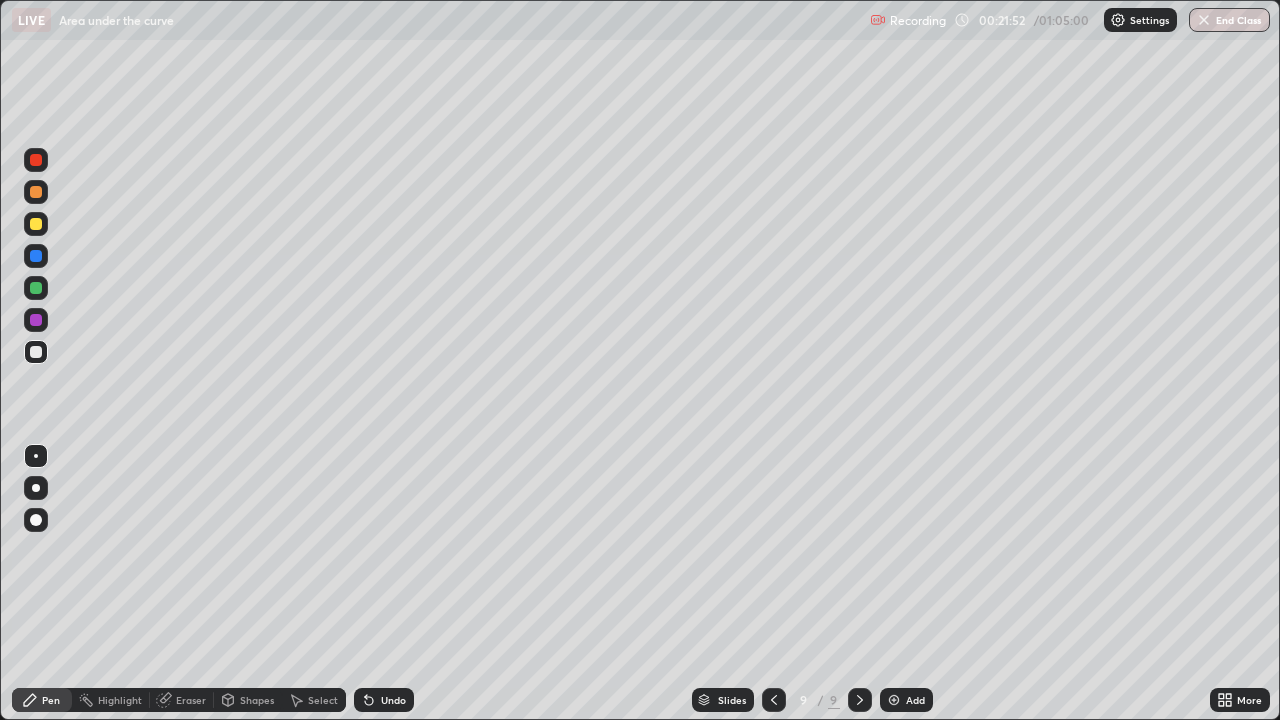 click 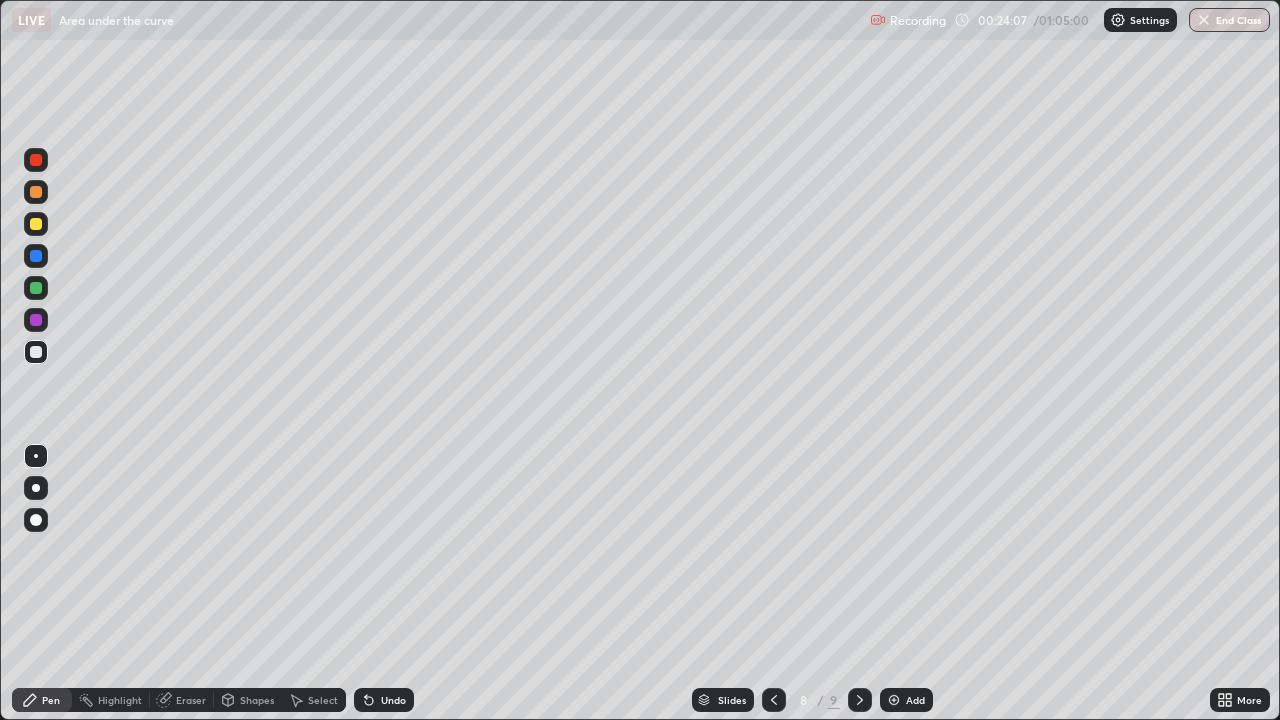 click 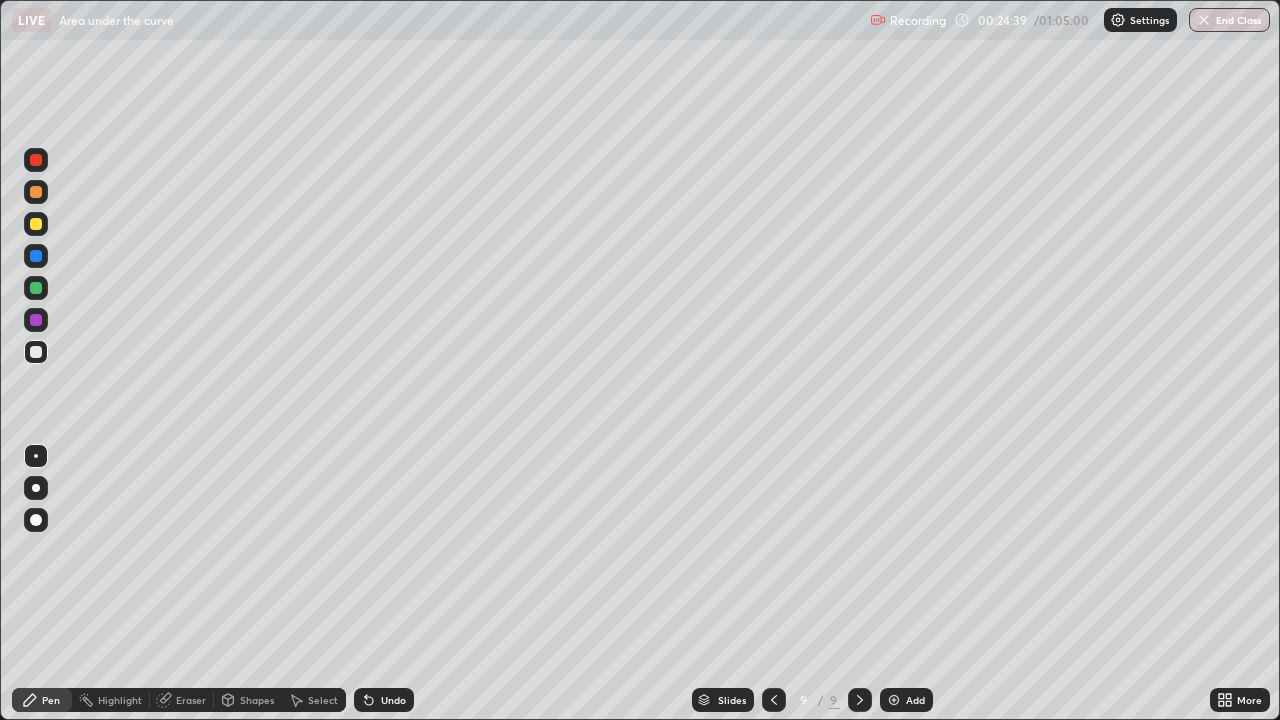 click 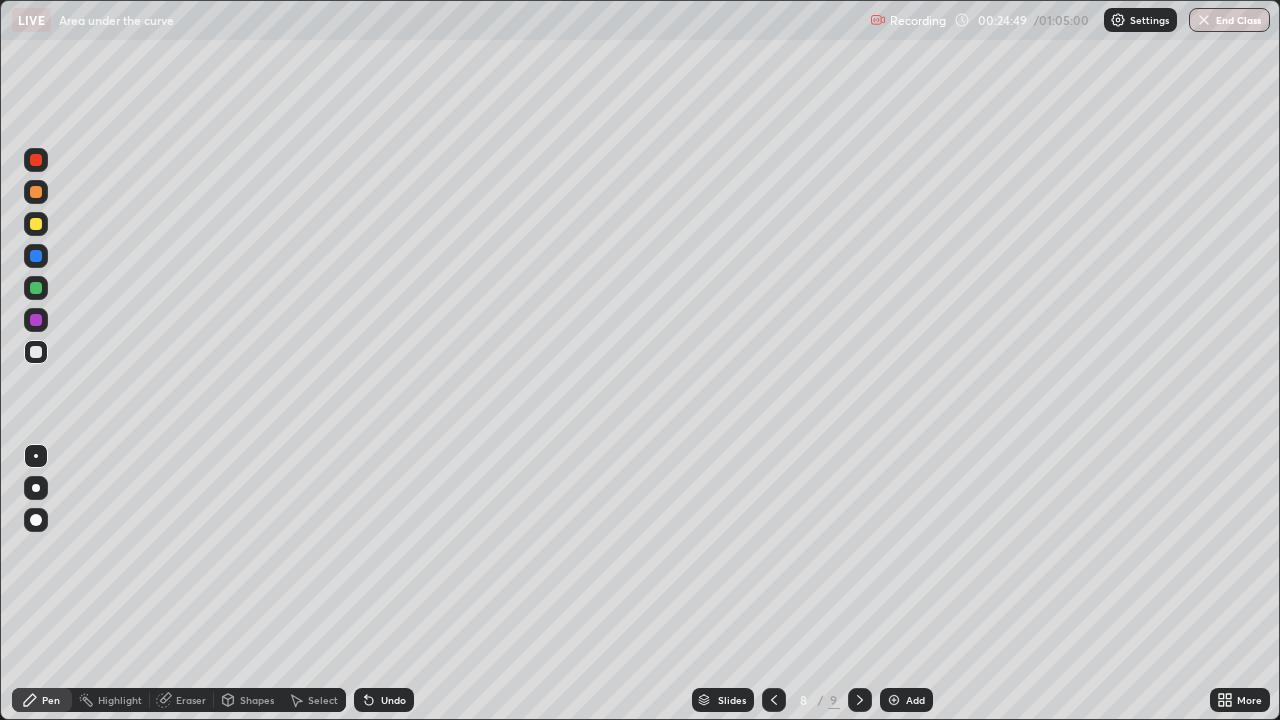 click 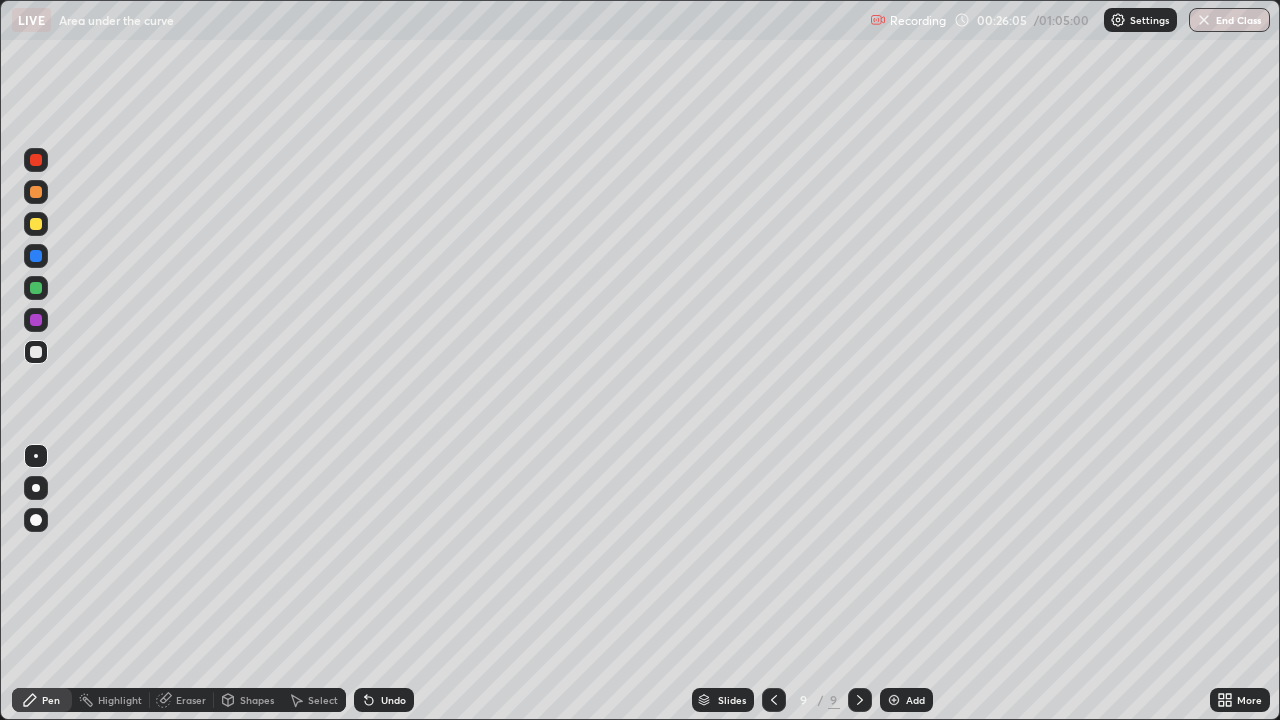 click at bounding box center [894, 700] 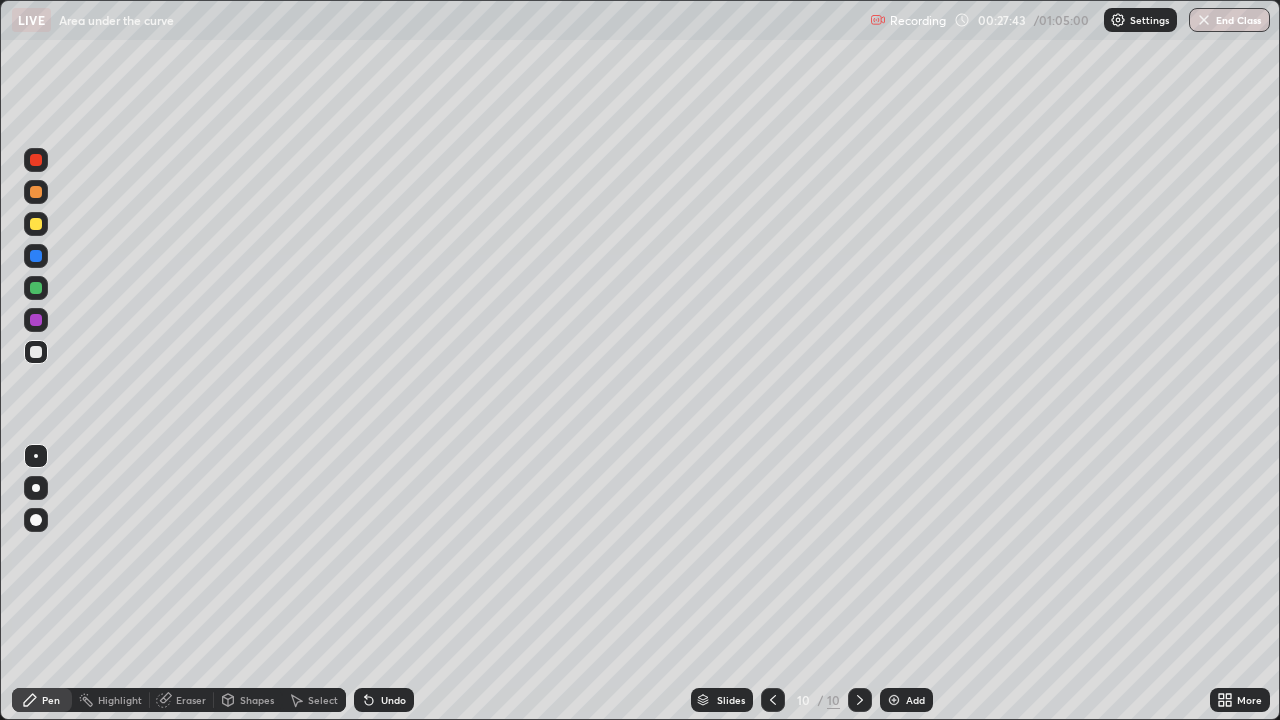 click at bounding box center (894, 700) 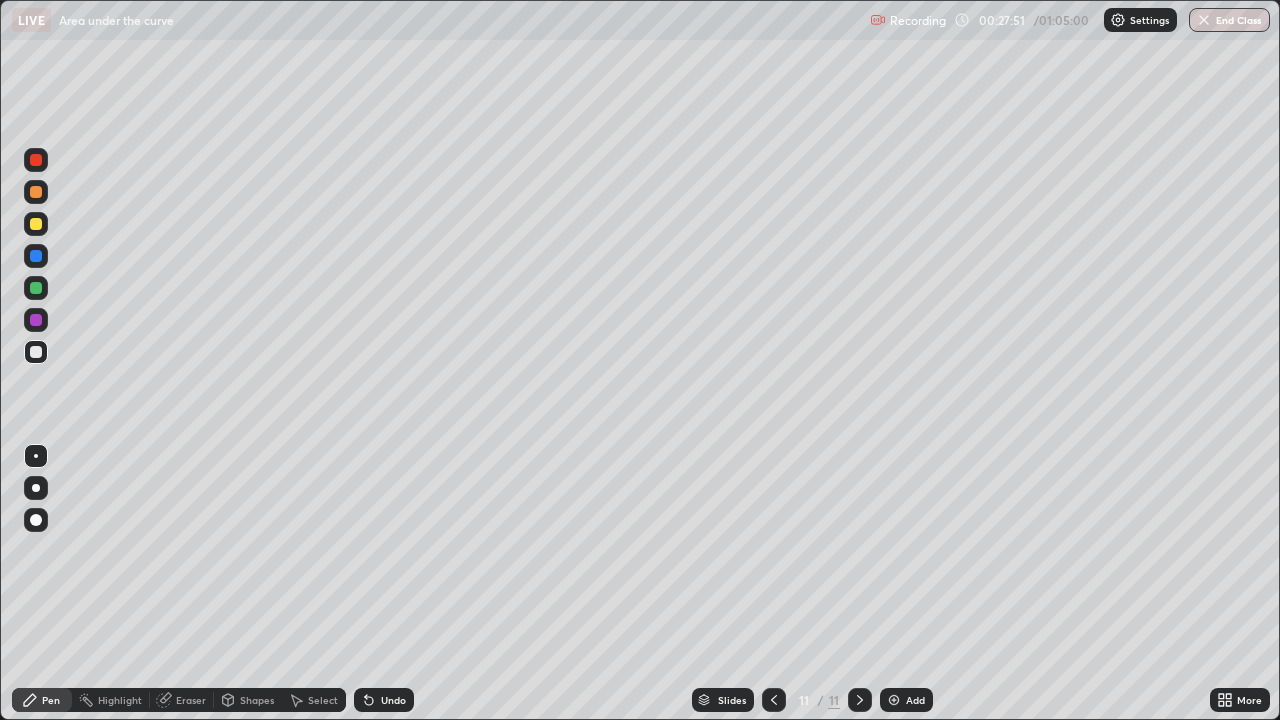 click 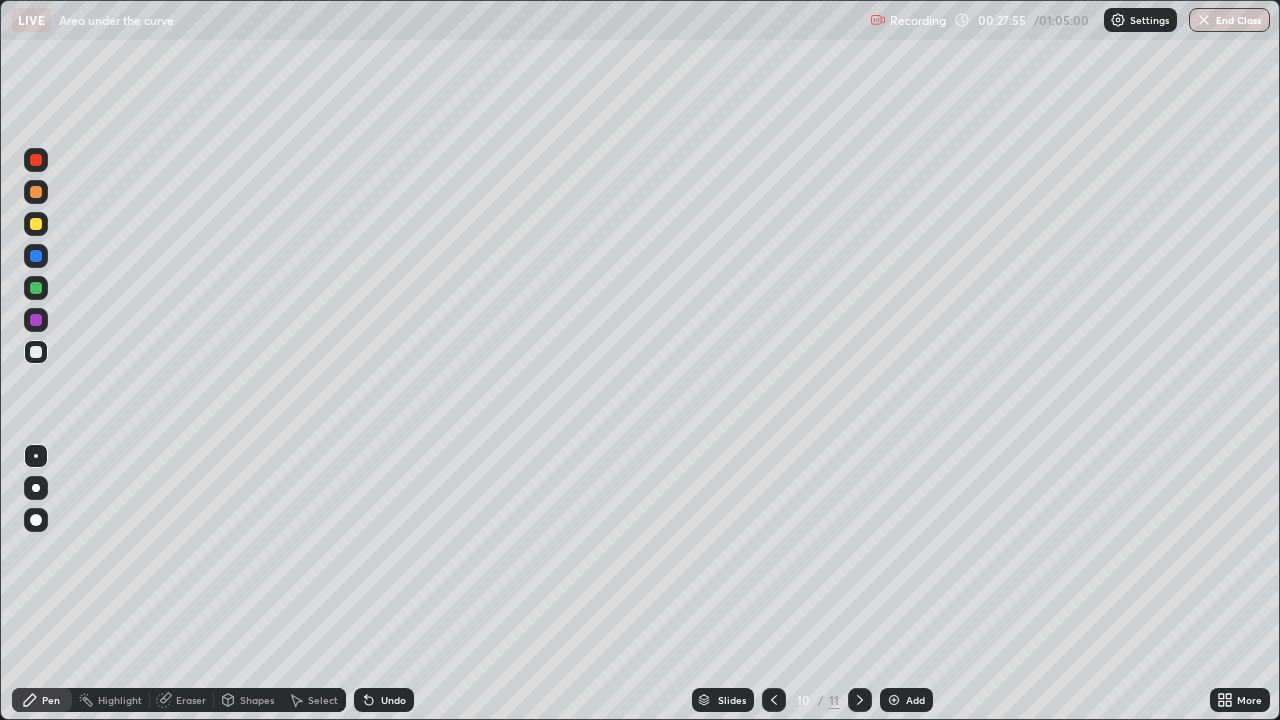 click 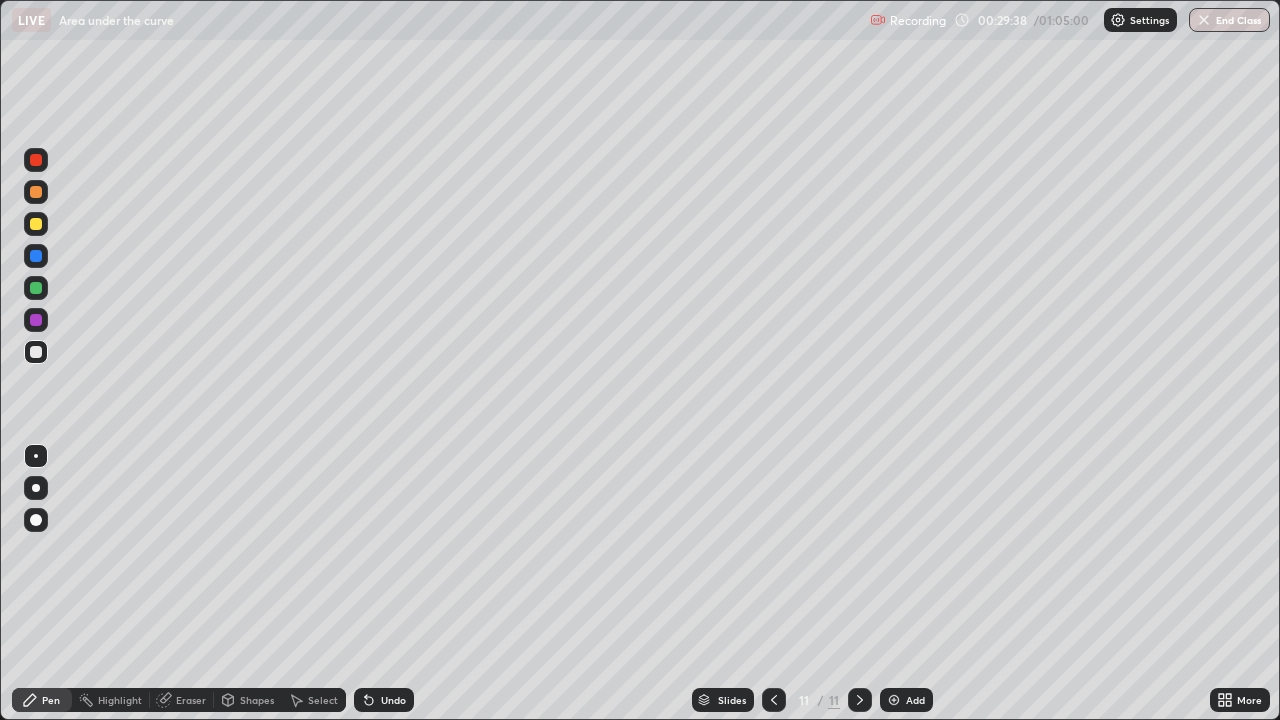 click 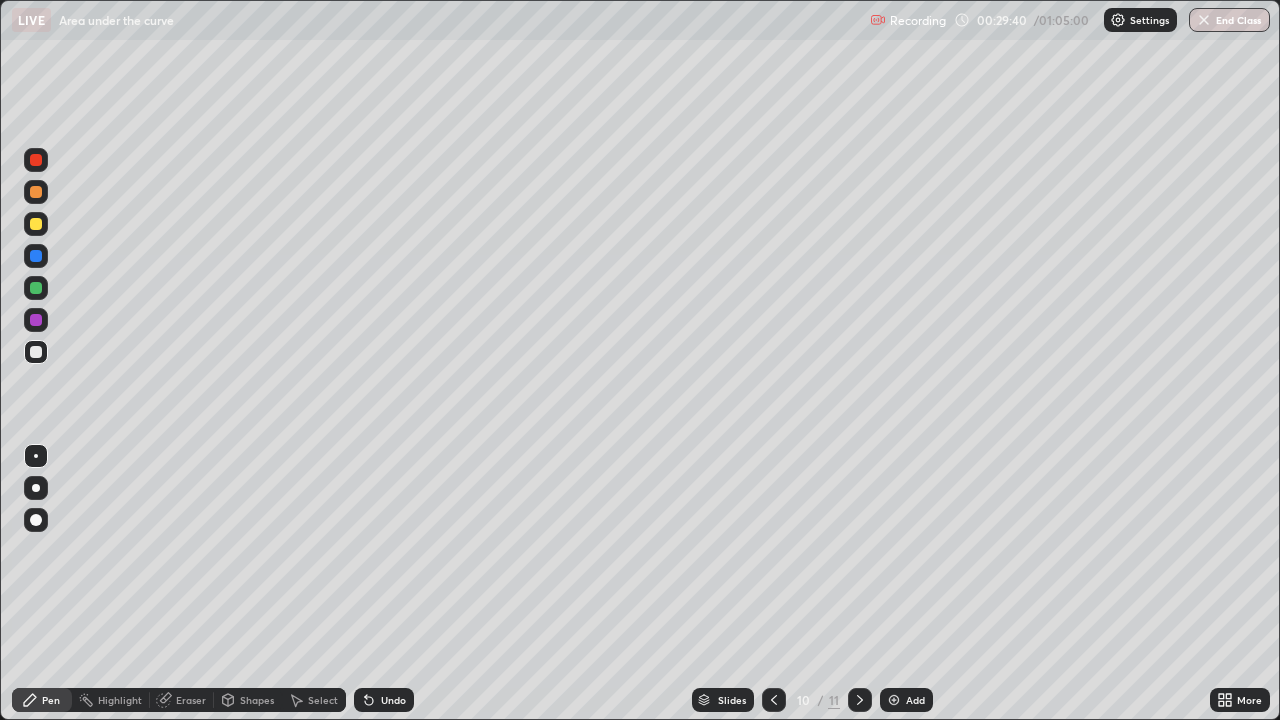 click 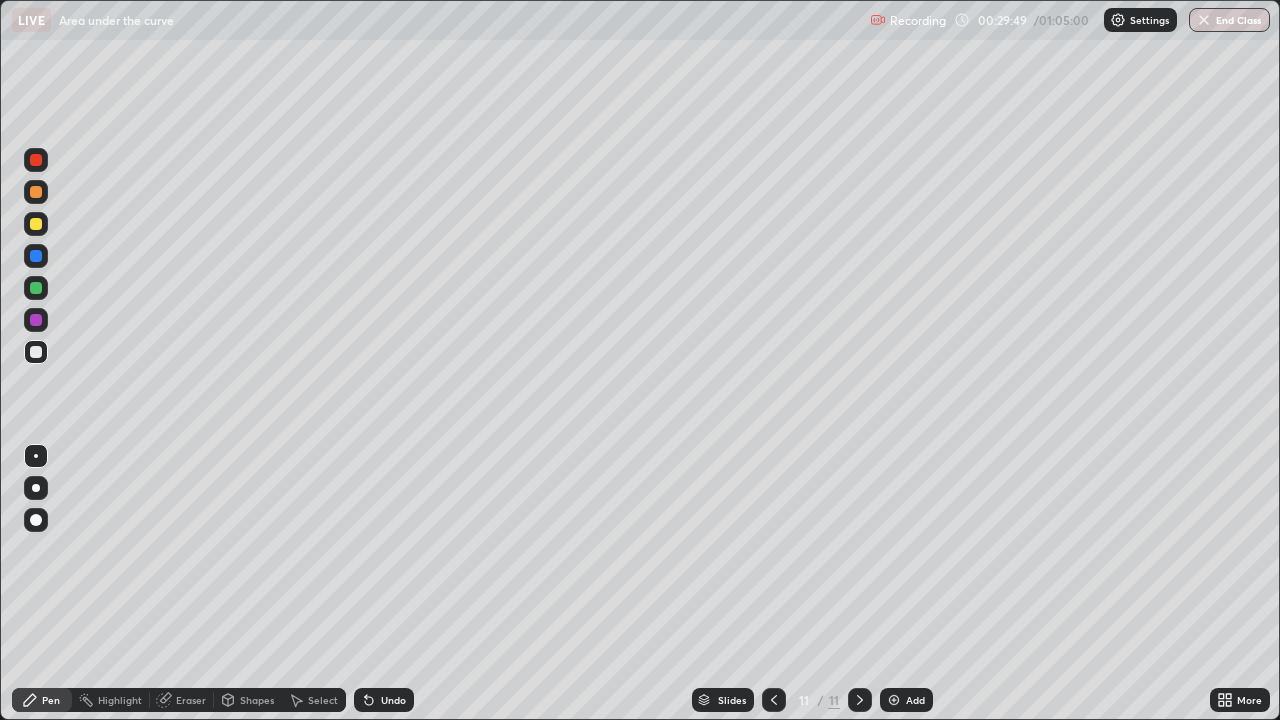 click 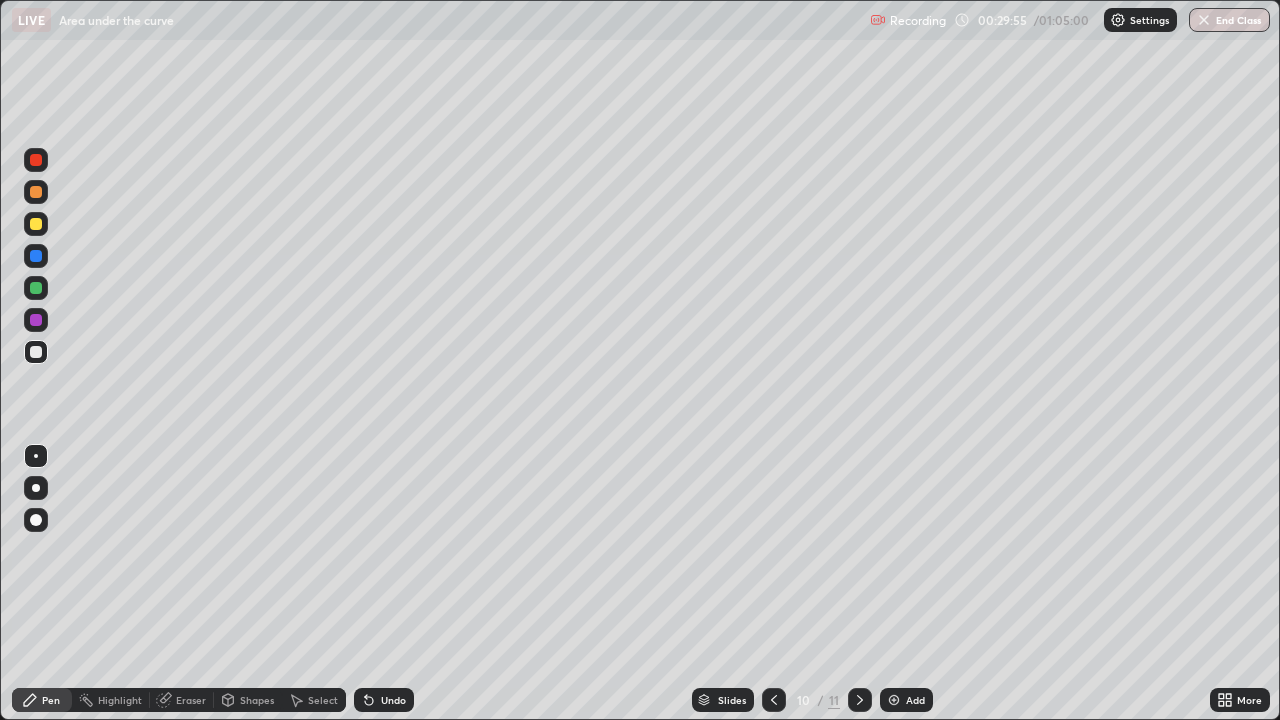 click 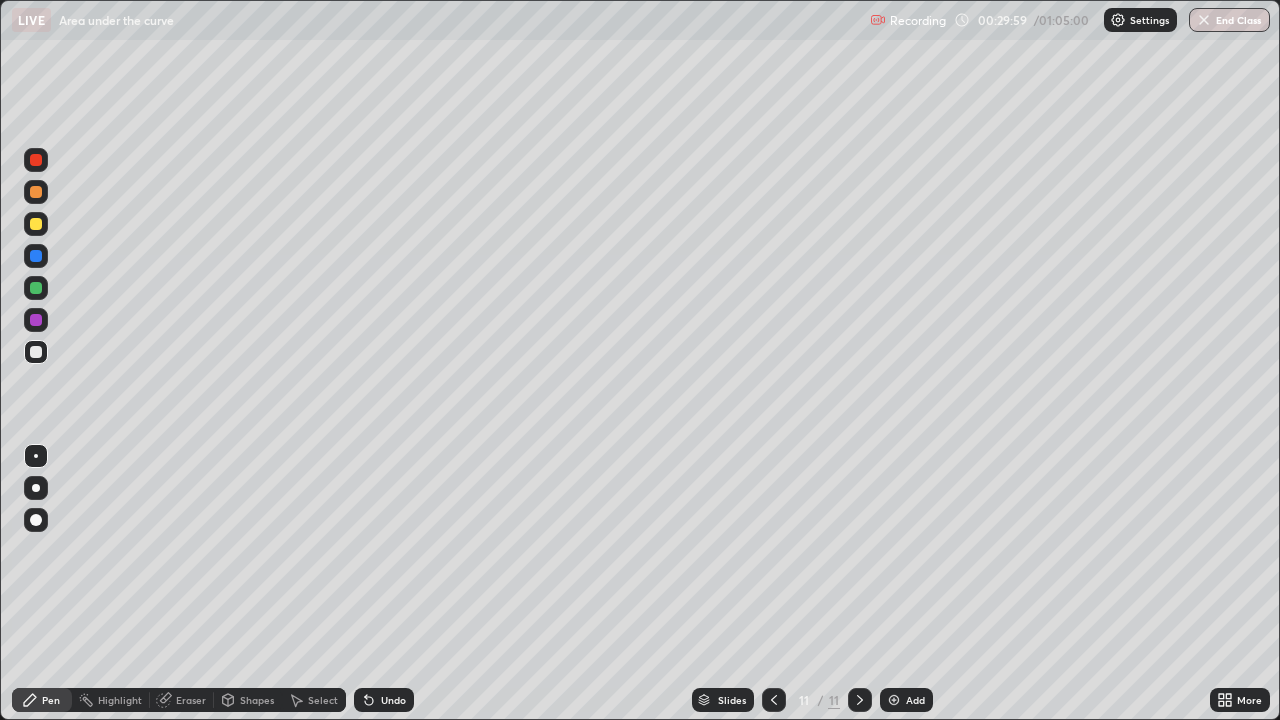 click on "Eraser" at bounding box center [191, 700] 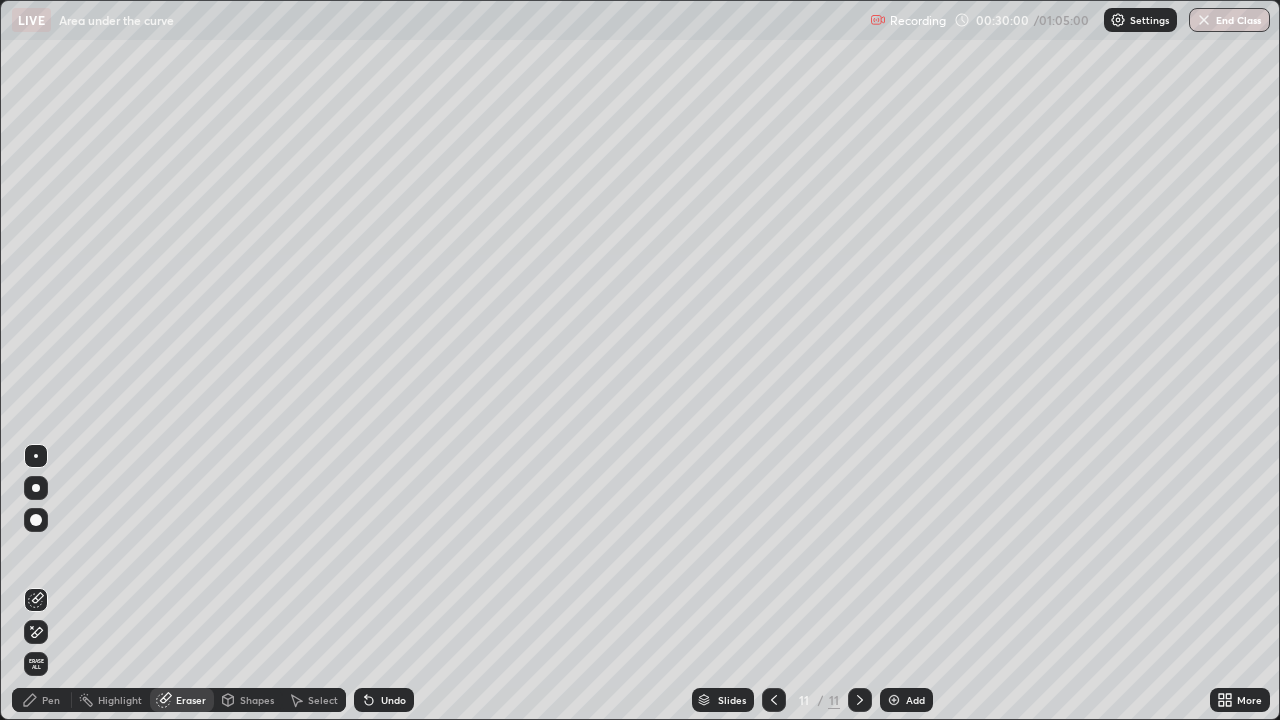 click 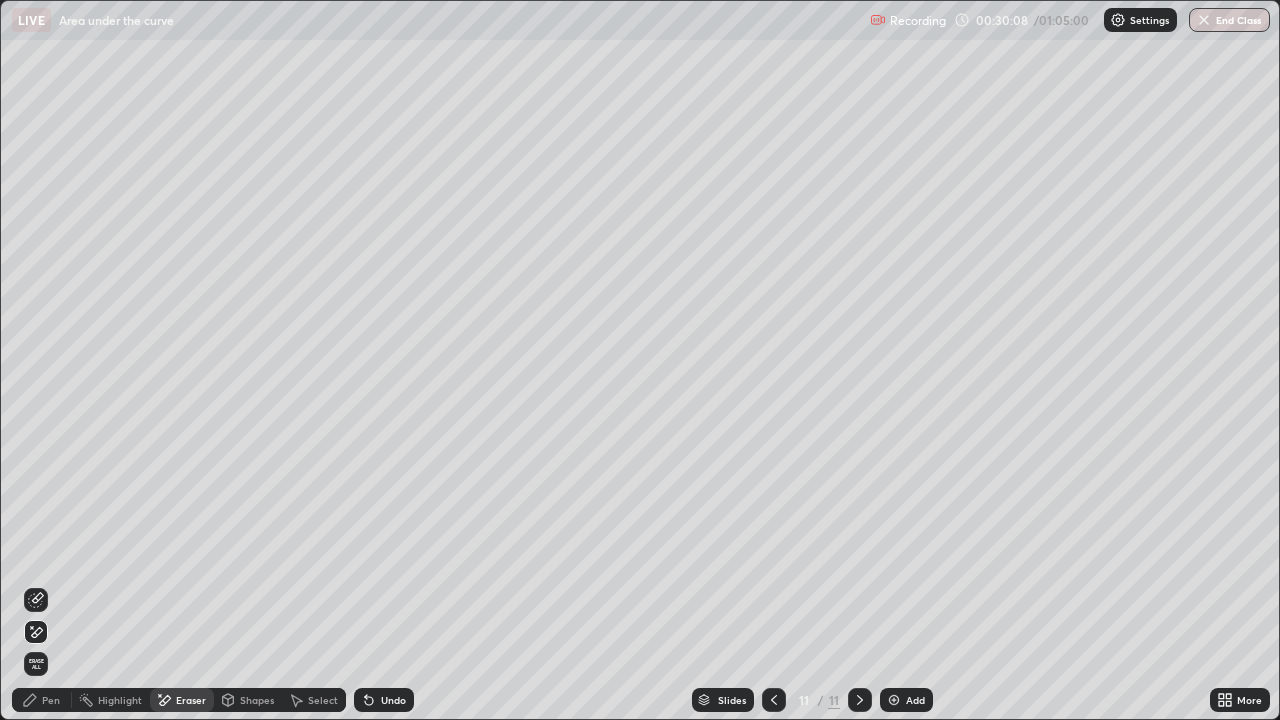 click on "Pen" at bounding box center [51, 700] 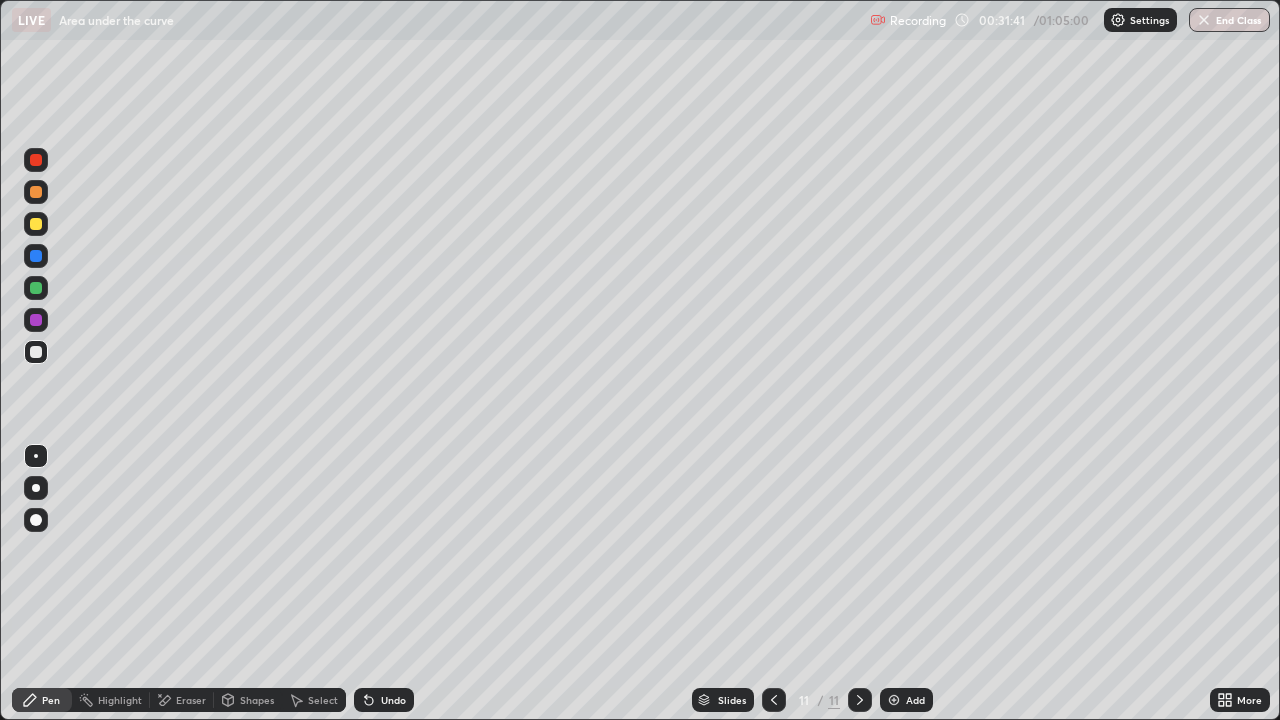 click at bounding box center (894, 700) 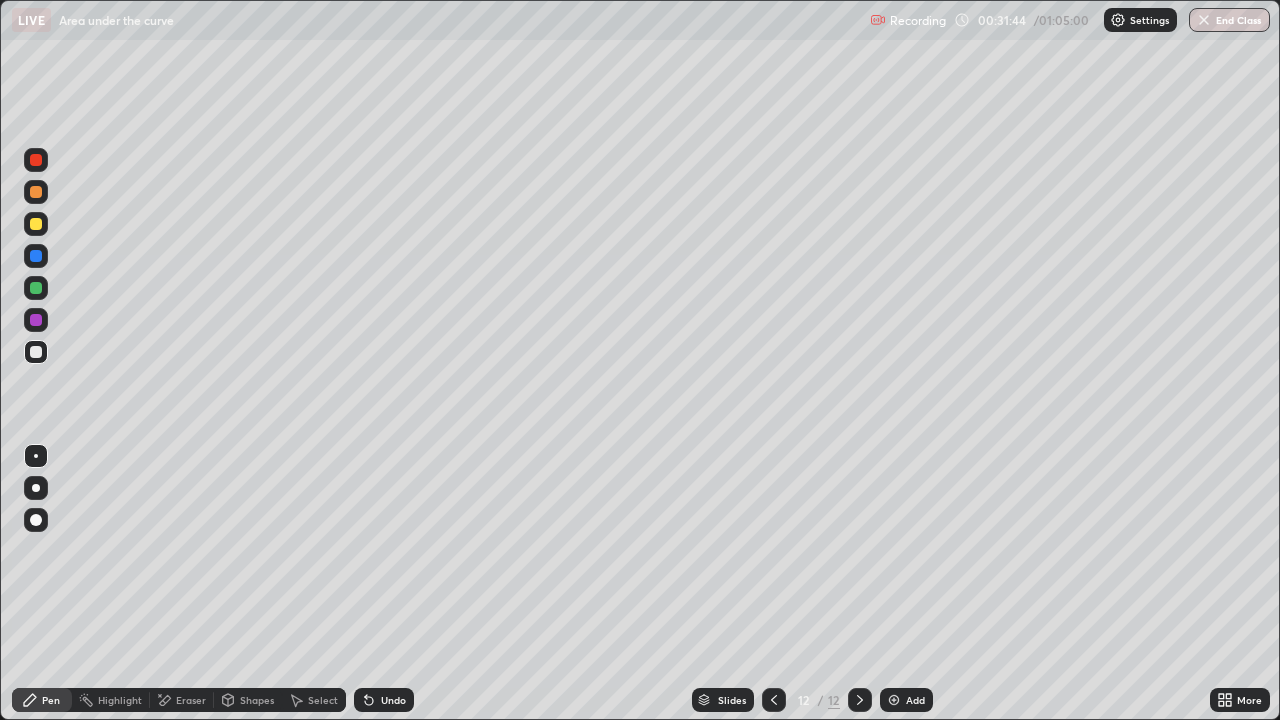 click at bounding box center [774, 700] 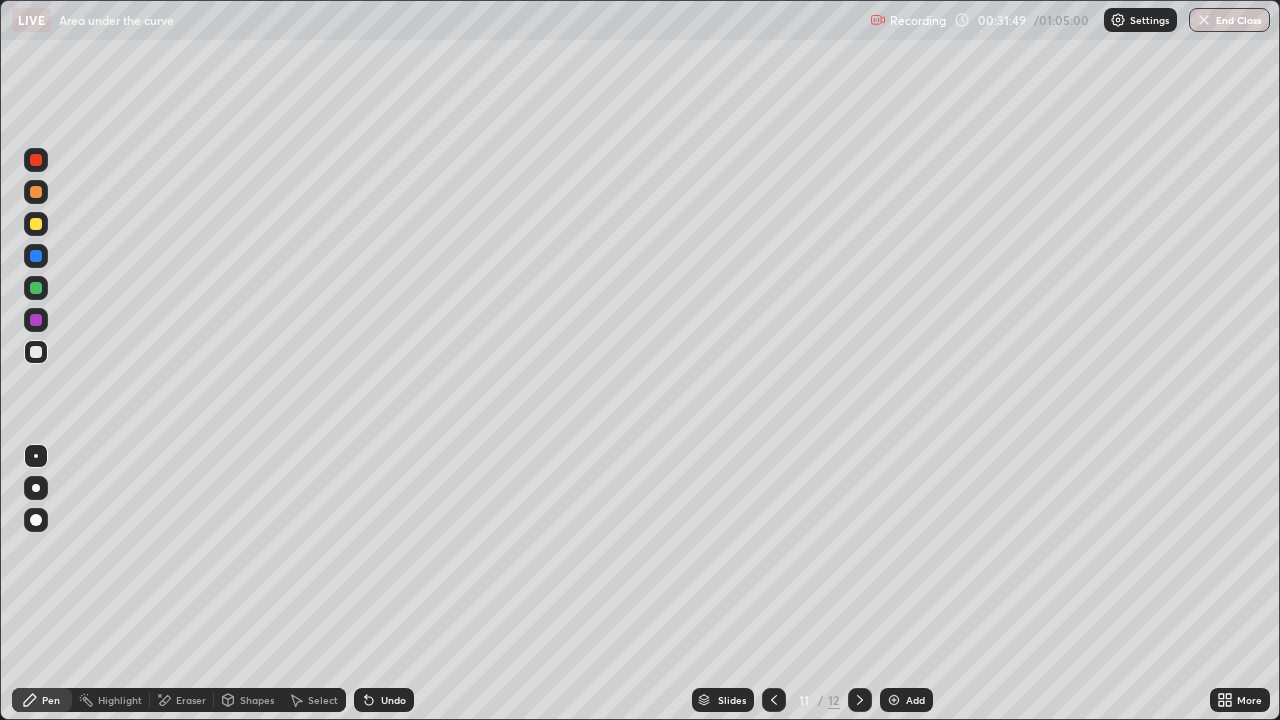 click 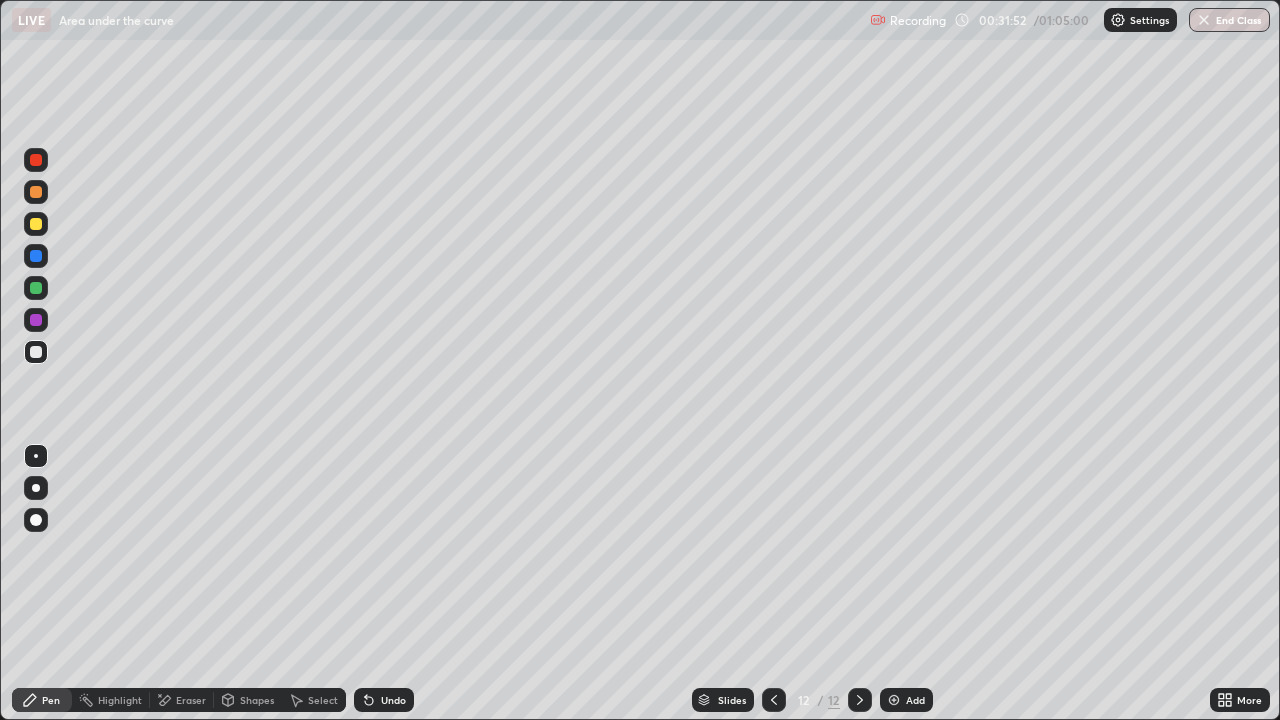 click 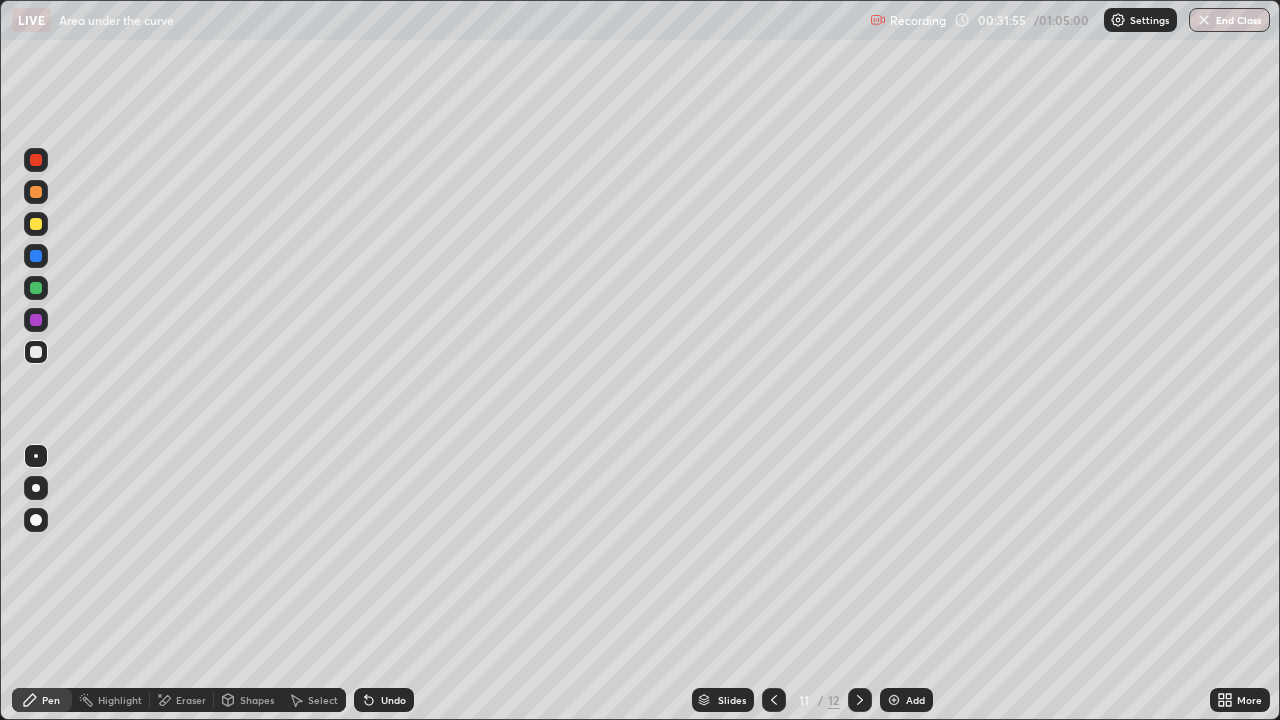 click 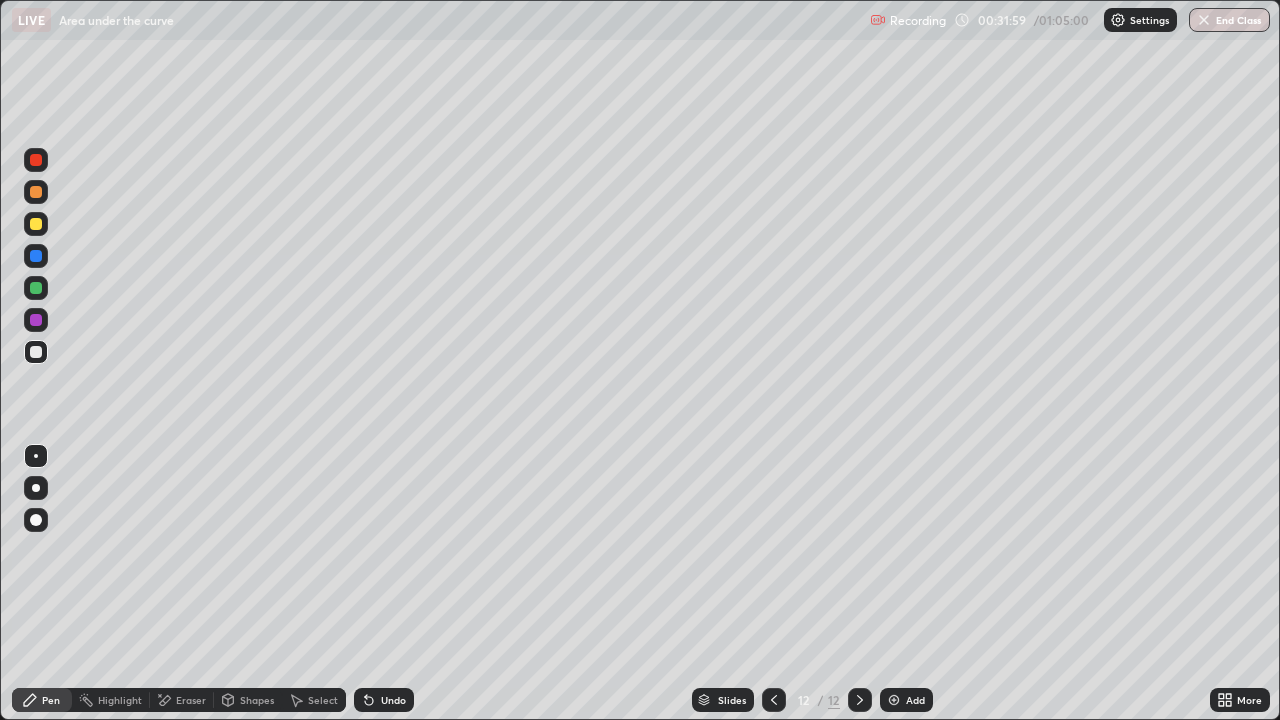 click 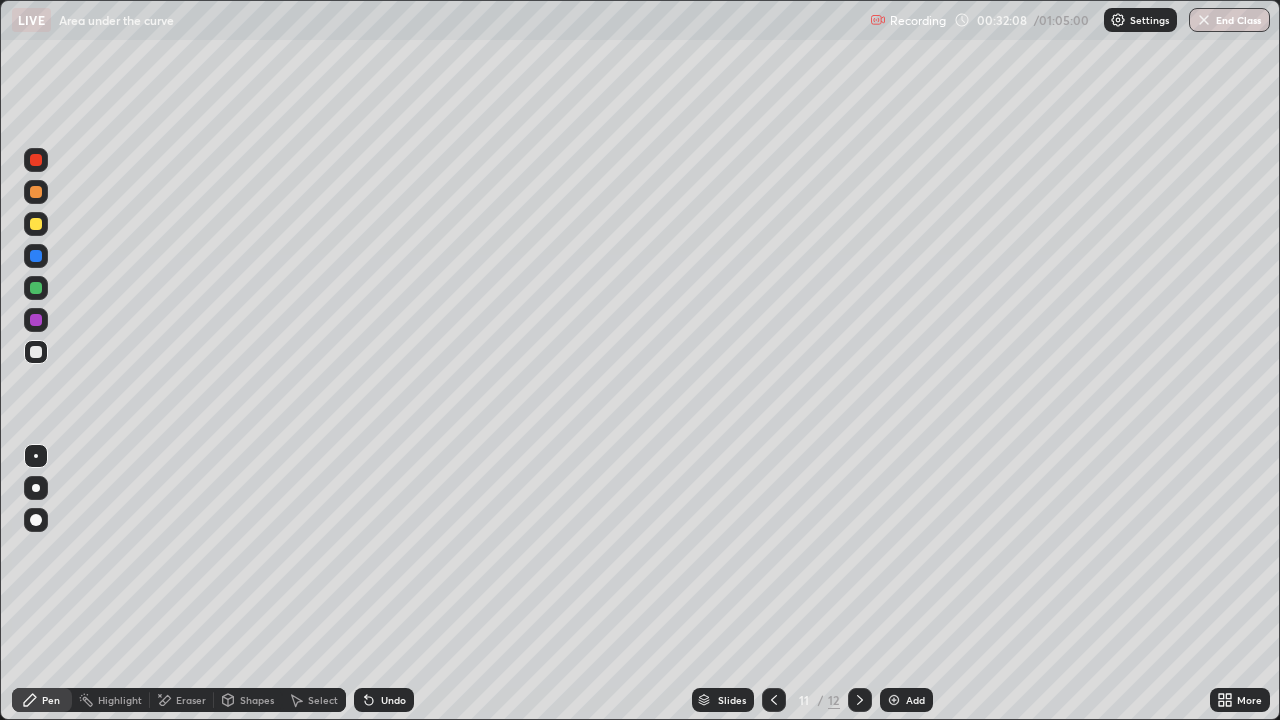 click 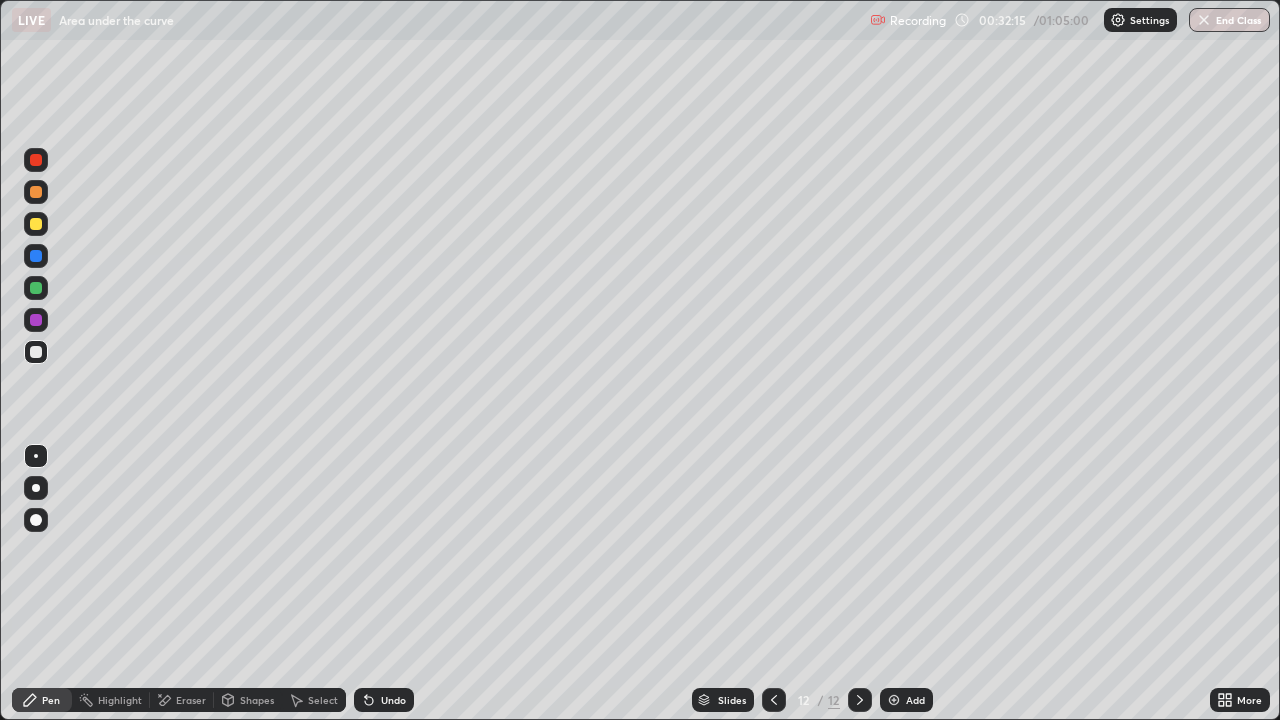click on "Eraser" at bounding box center (191, 700) 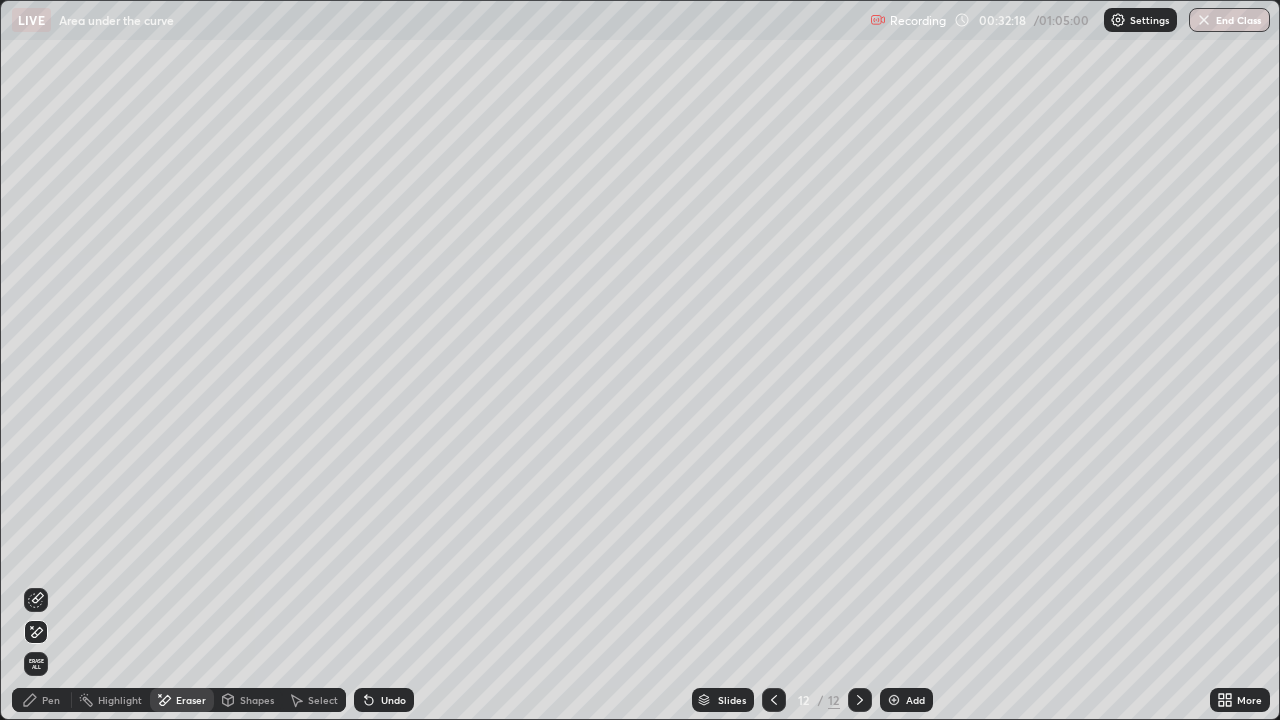click on "Pen" at bounding box center (42, 700) 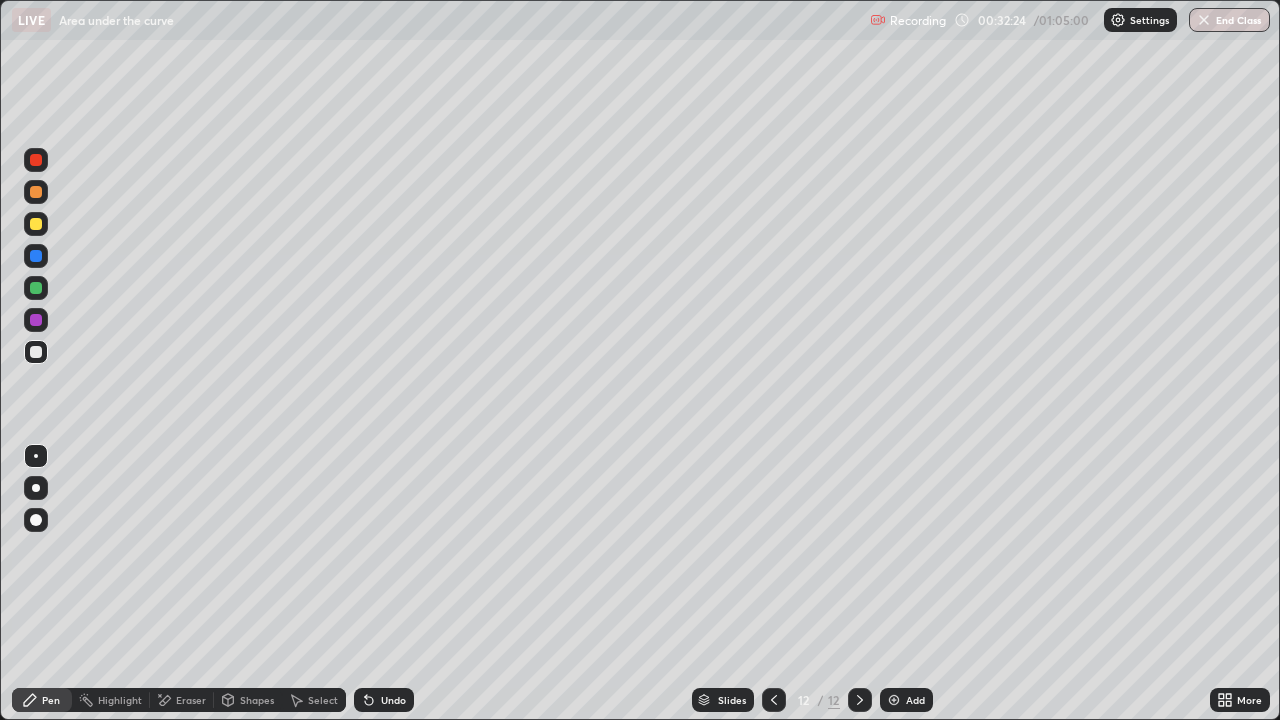 click 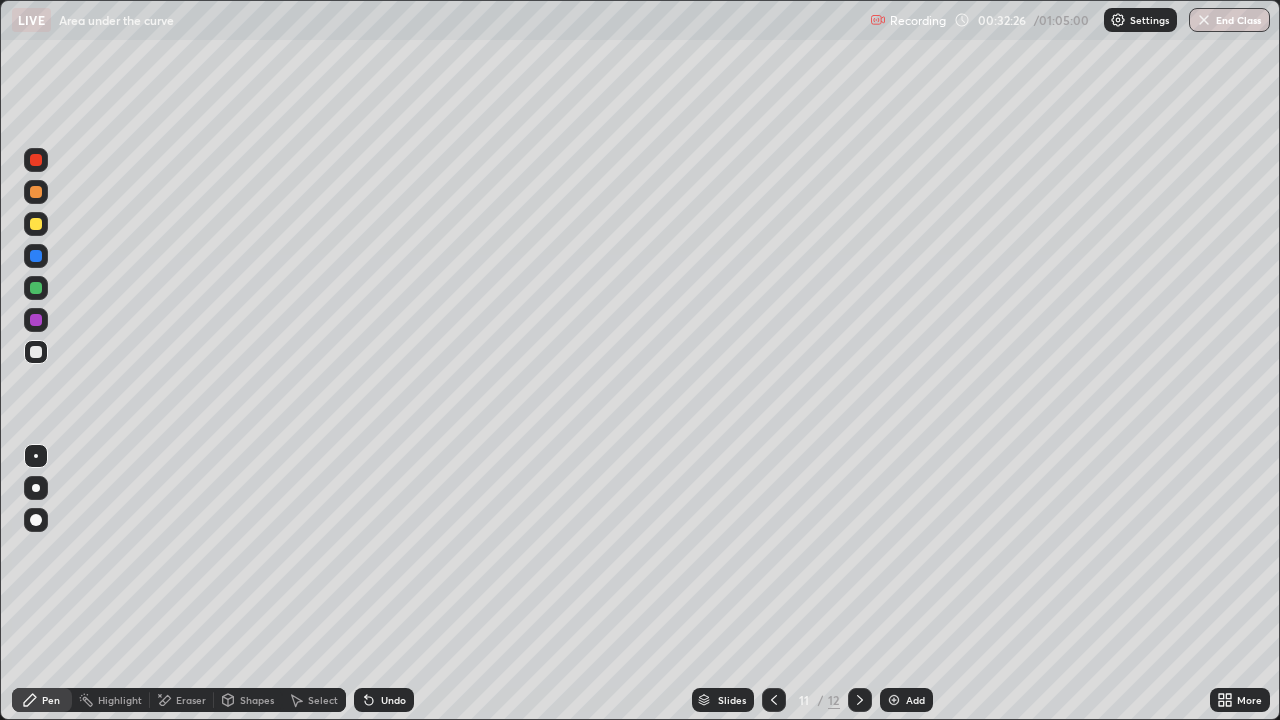 click 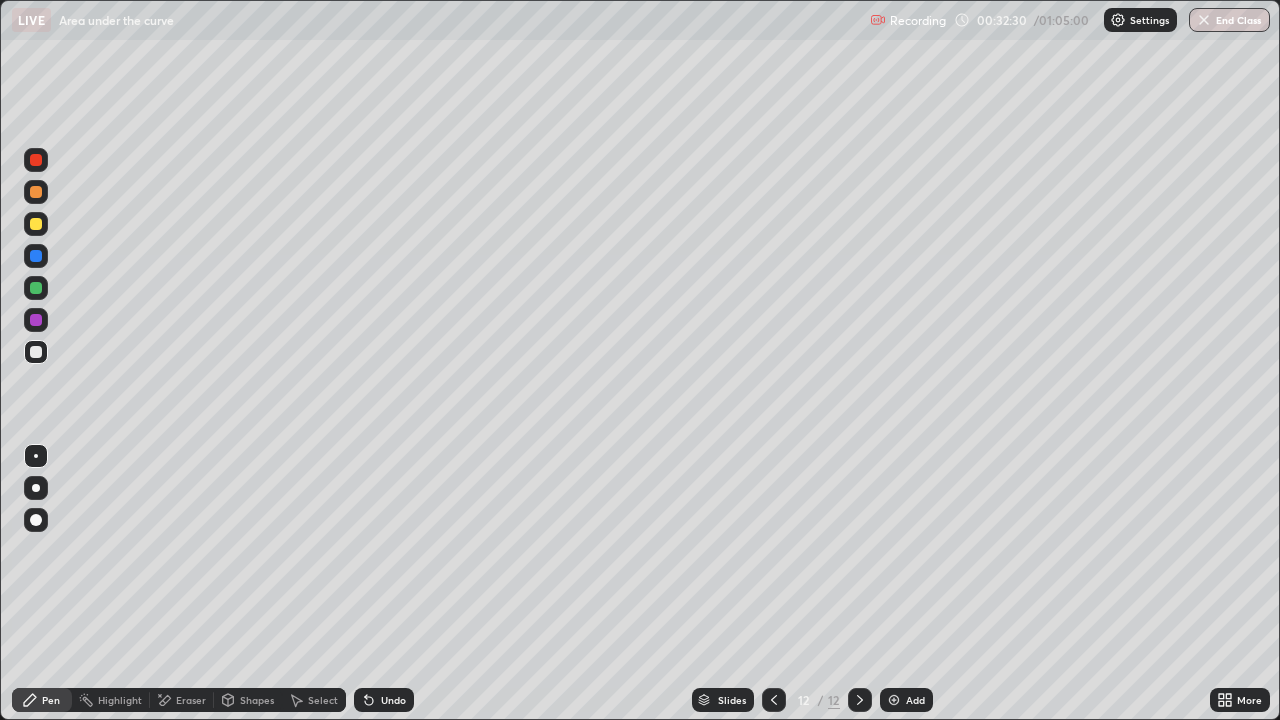 click 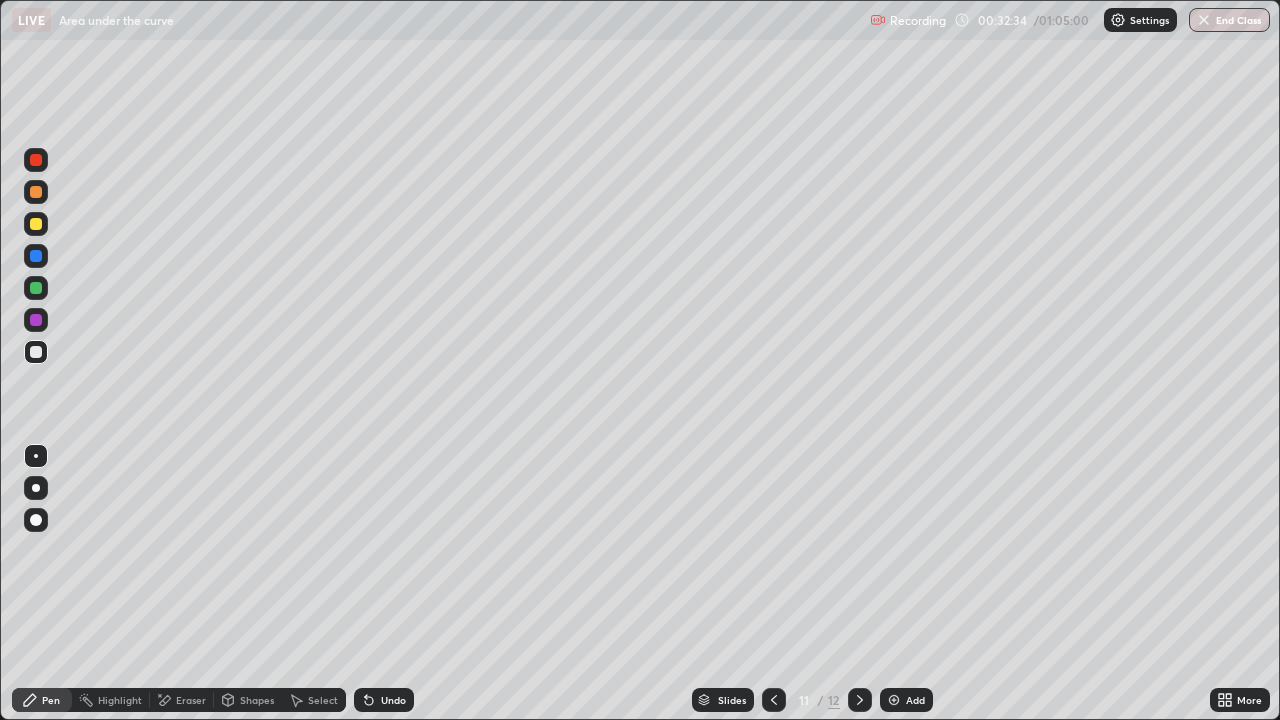 click 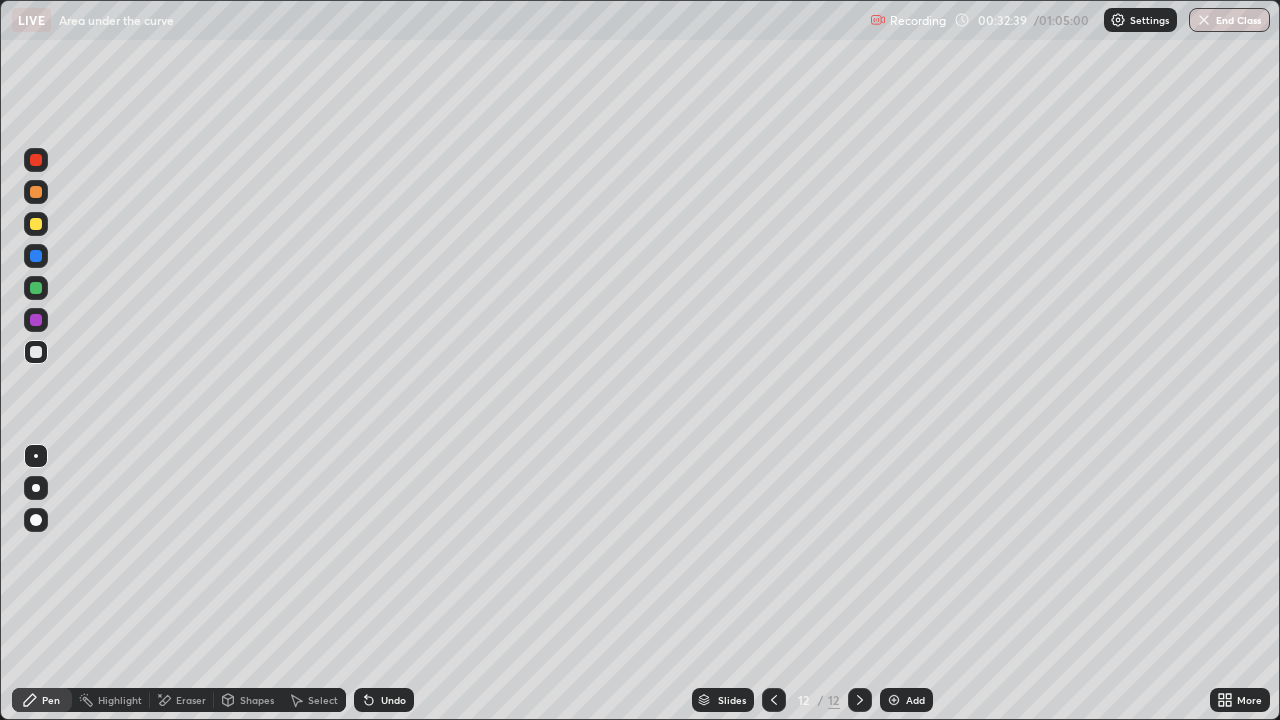 click 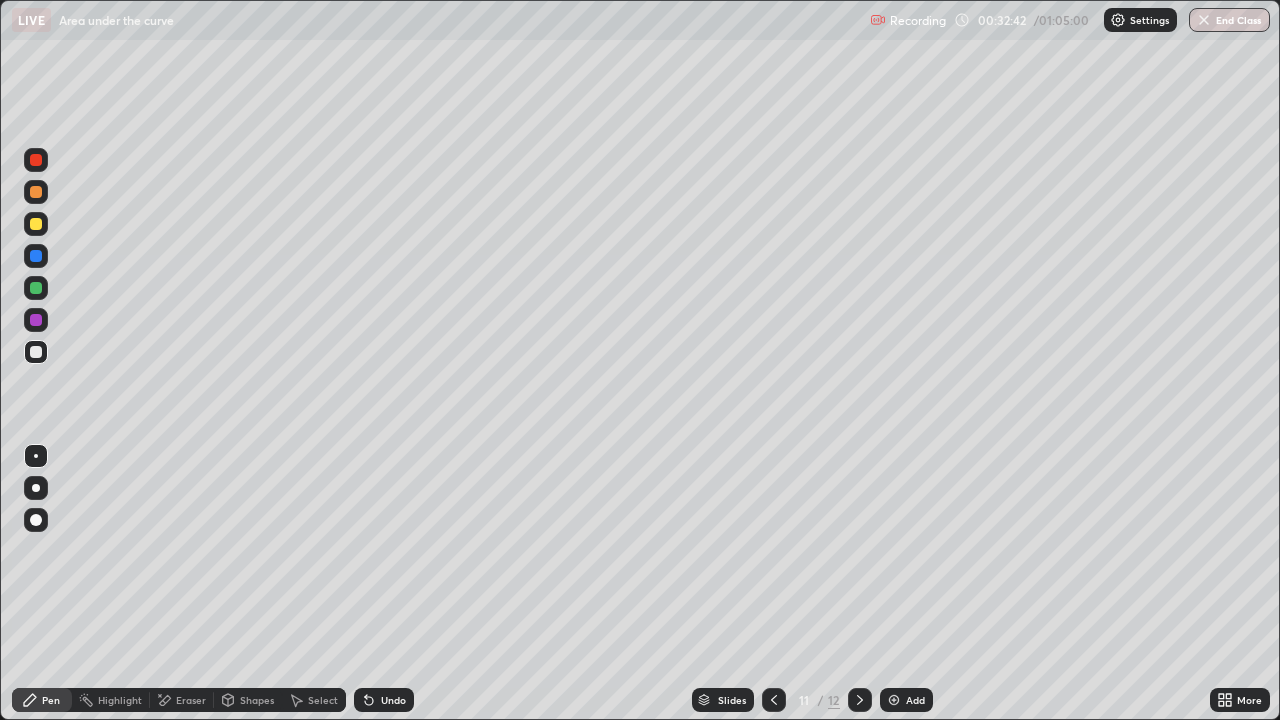click 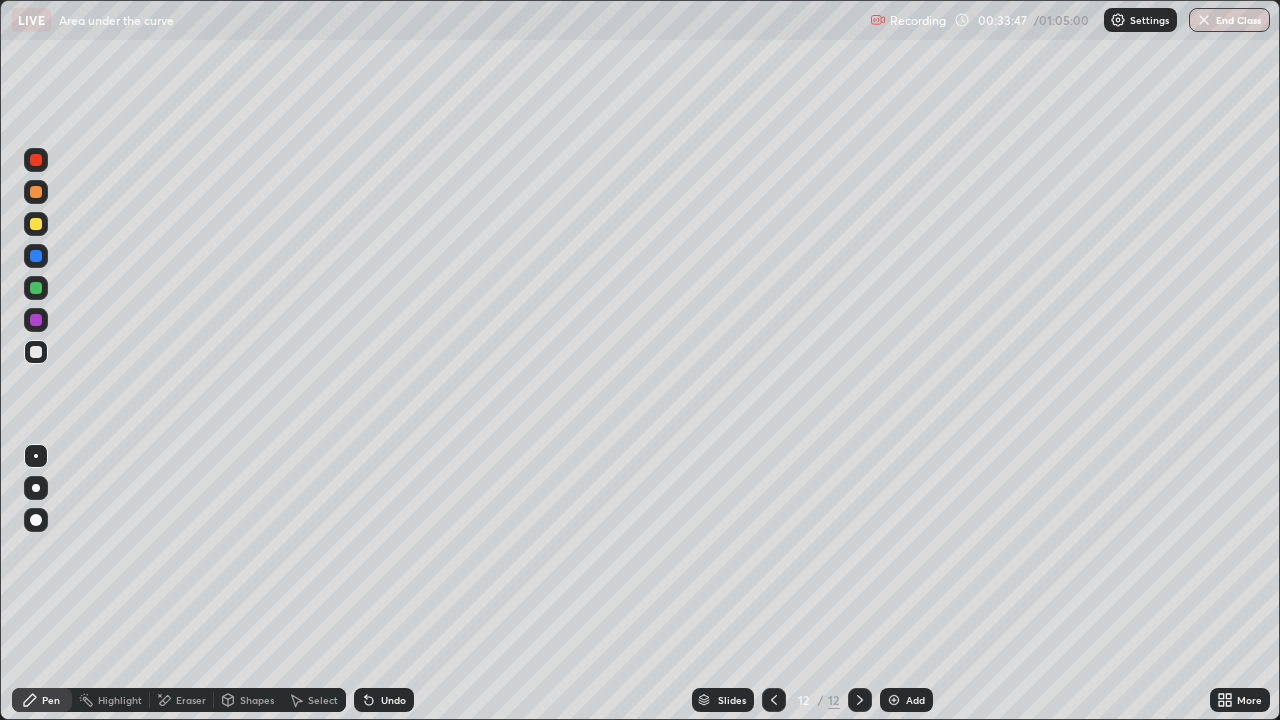 click 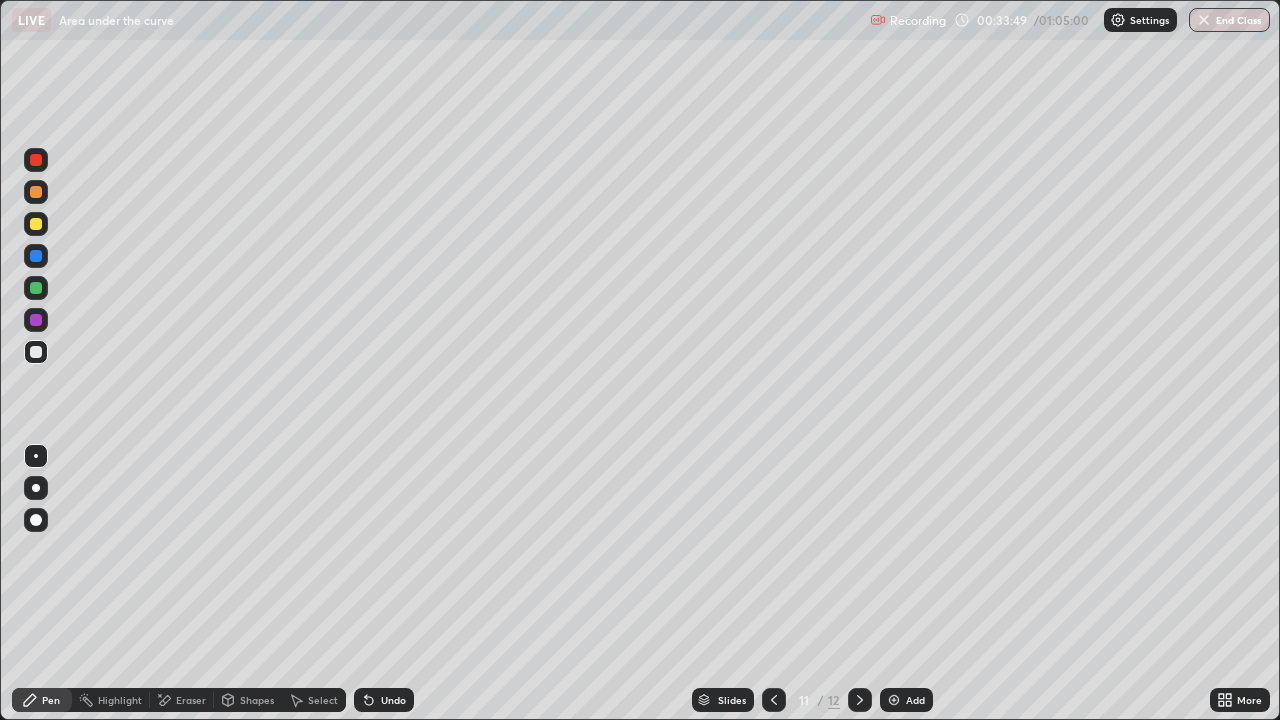 click 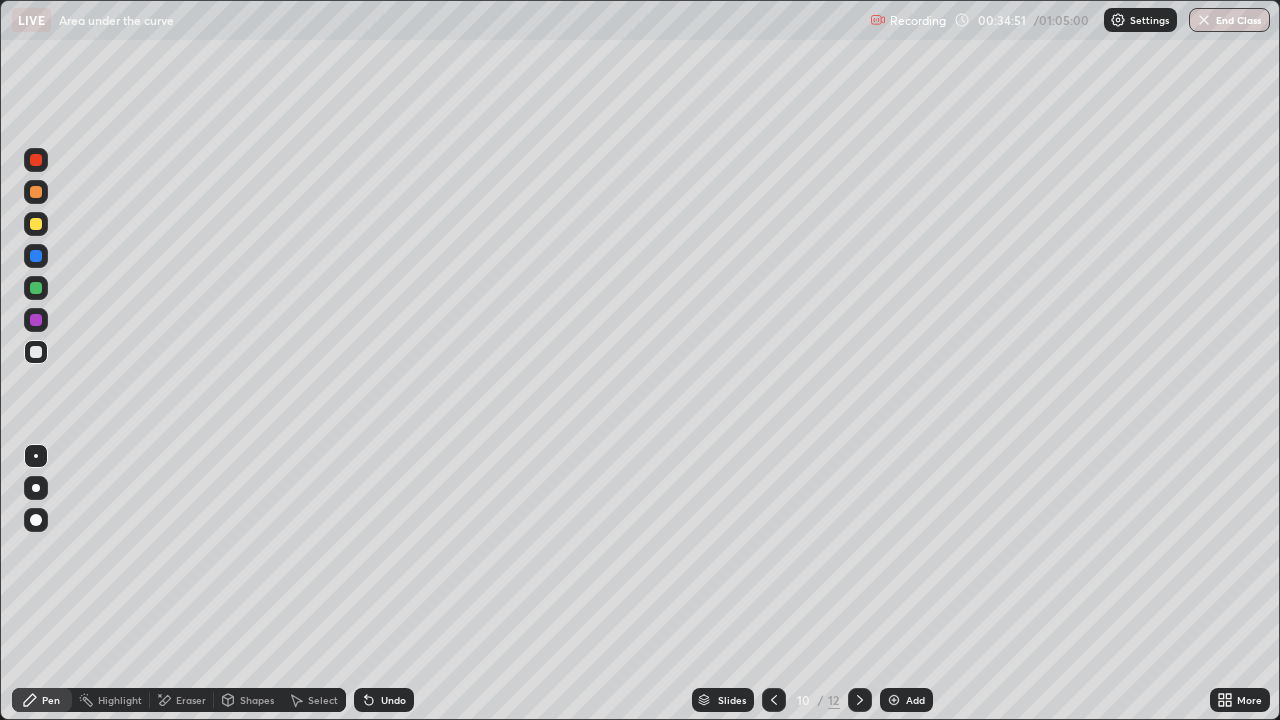 click 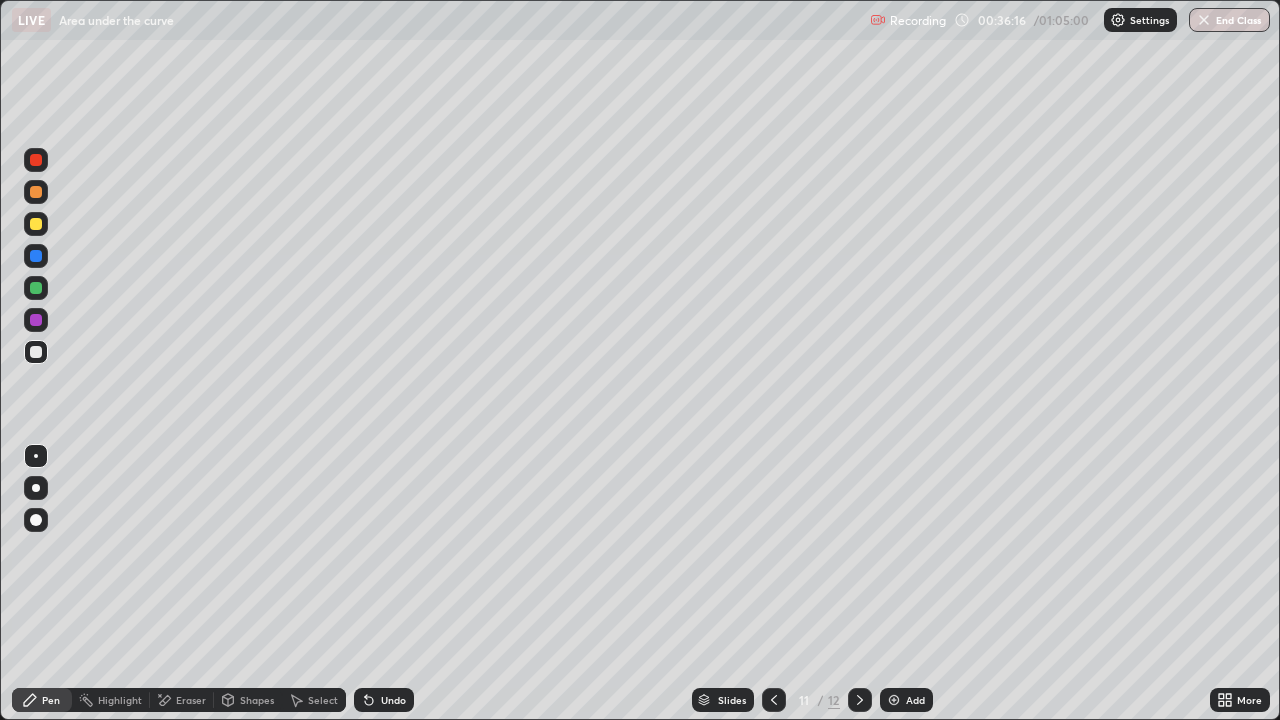 click on "Eraser" at bounding box center [191, 700] 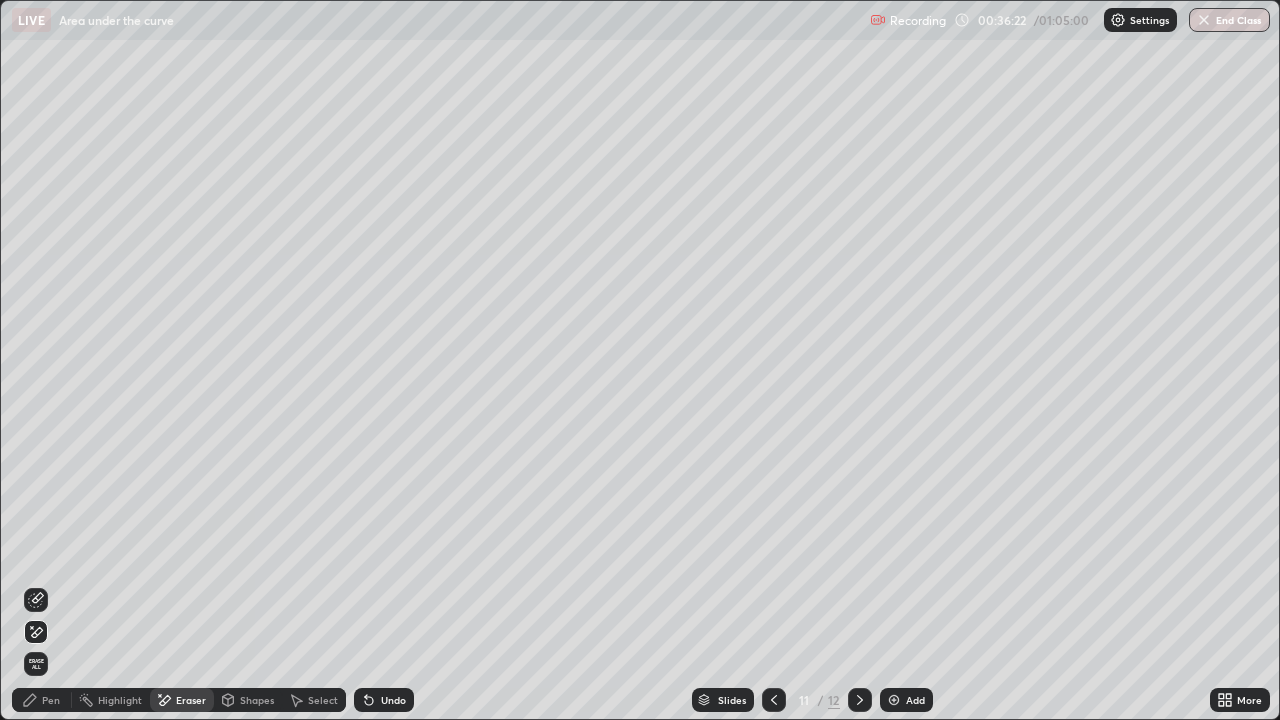 click on "Pen" at bounding box center [51, 700] 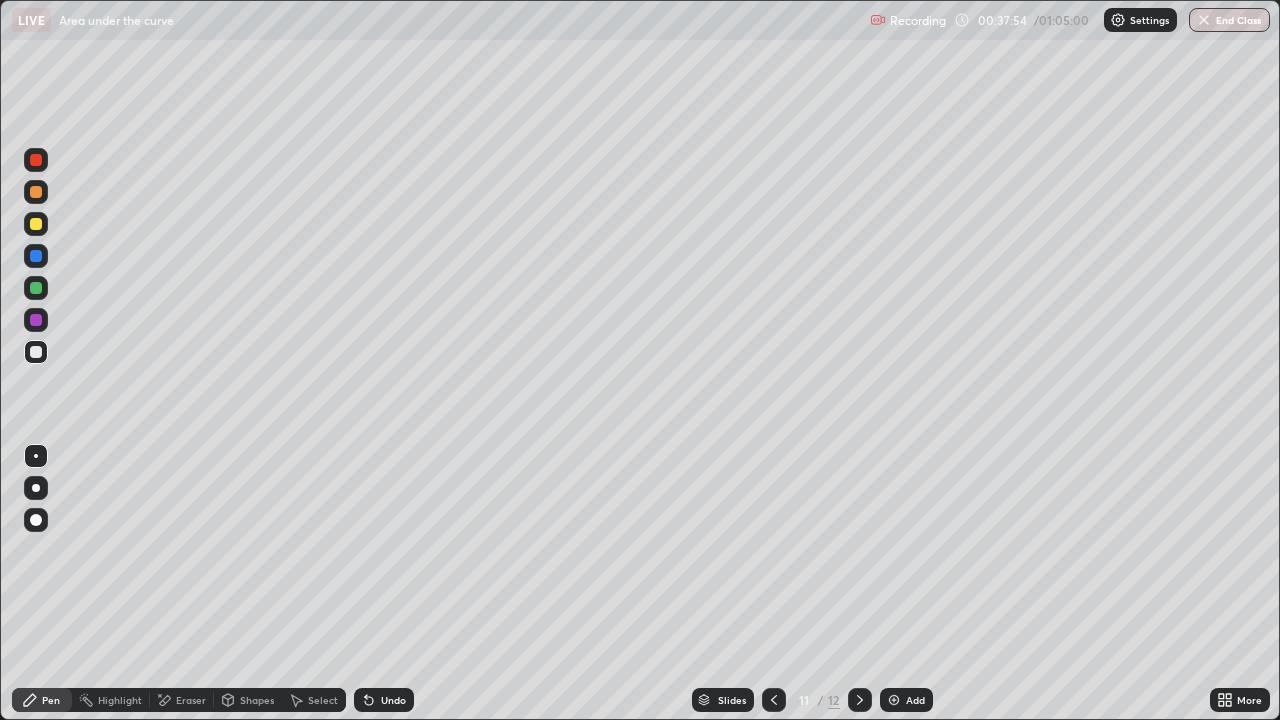 click 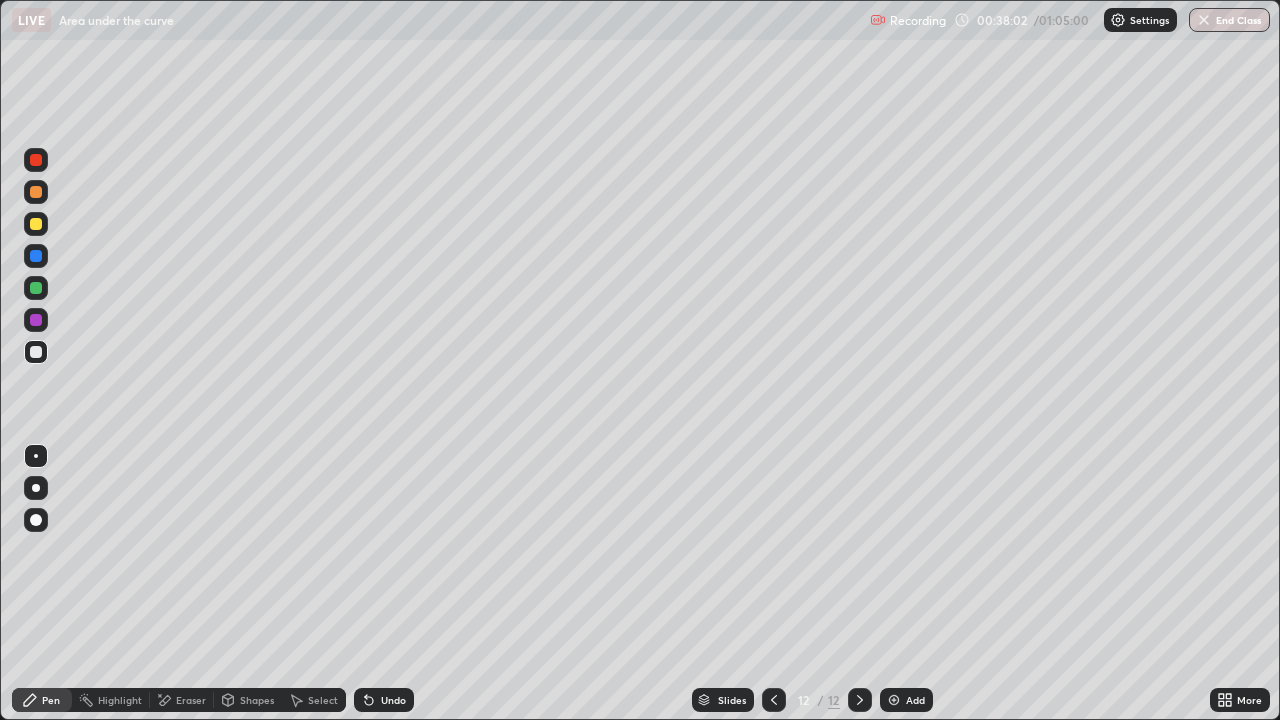 click 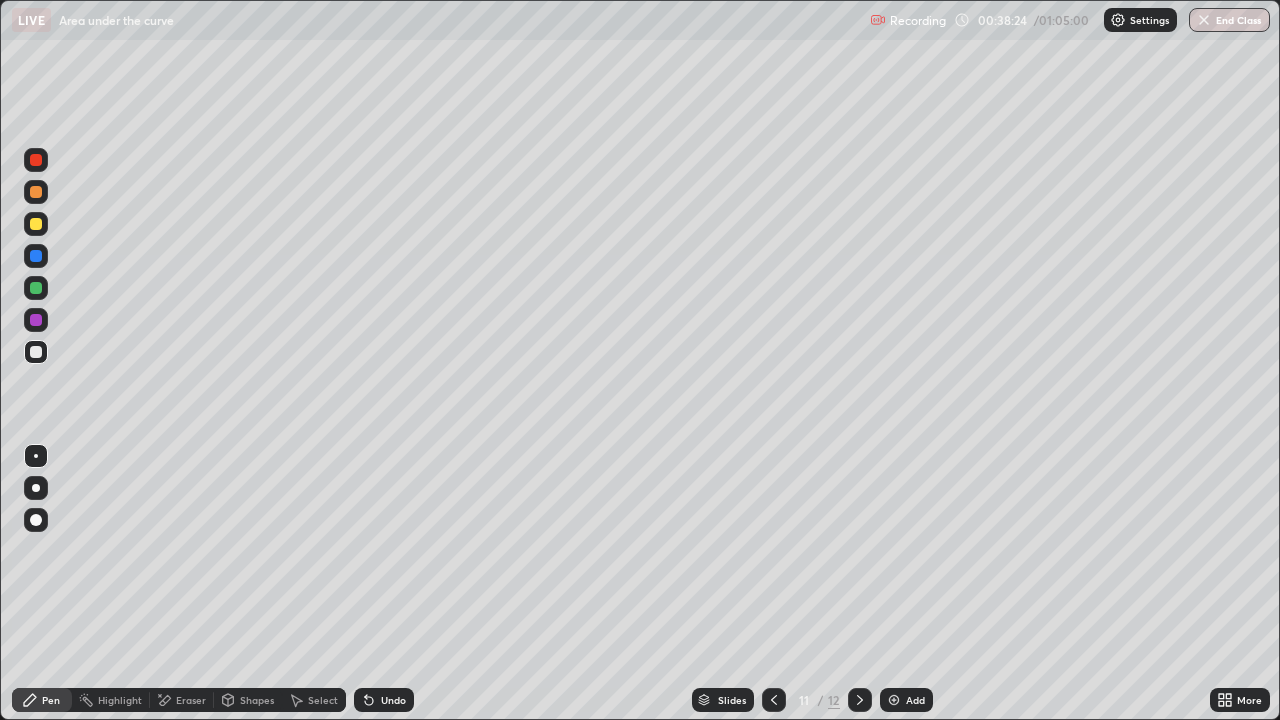 click 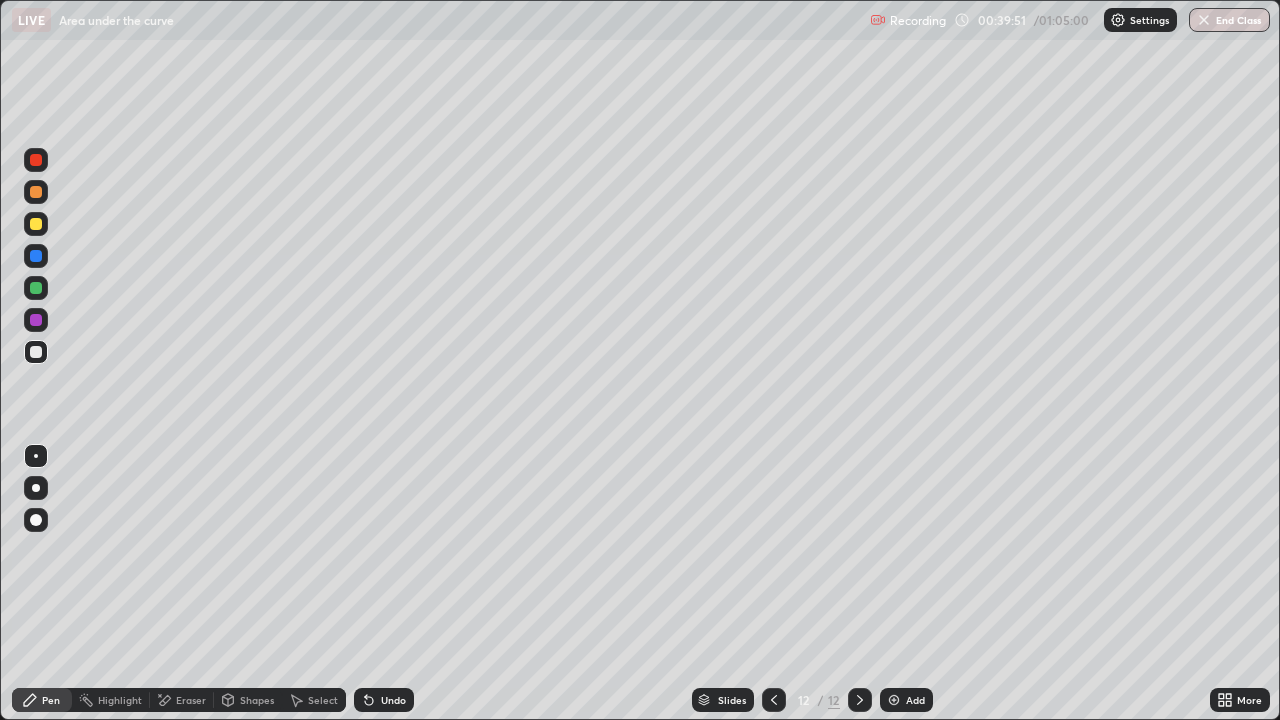 click at bounding box center (894, 700) 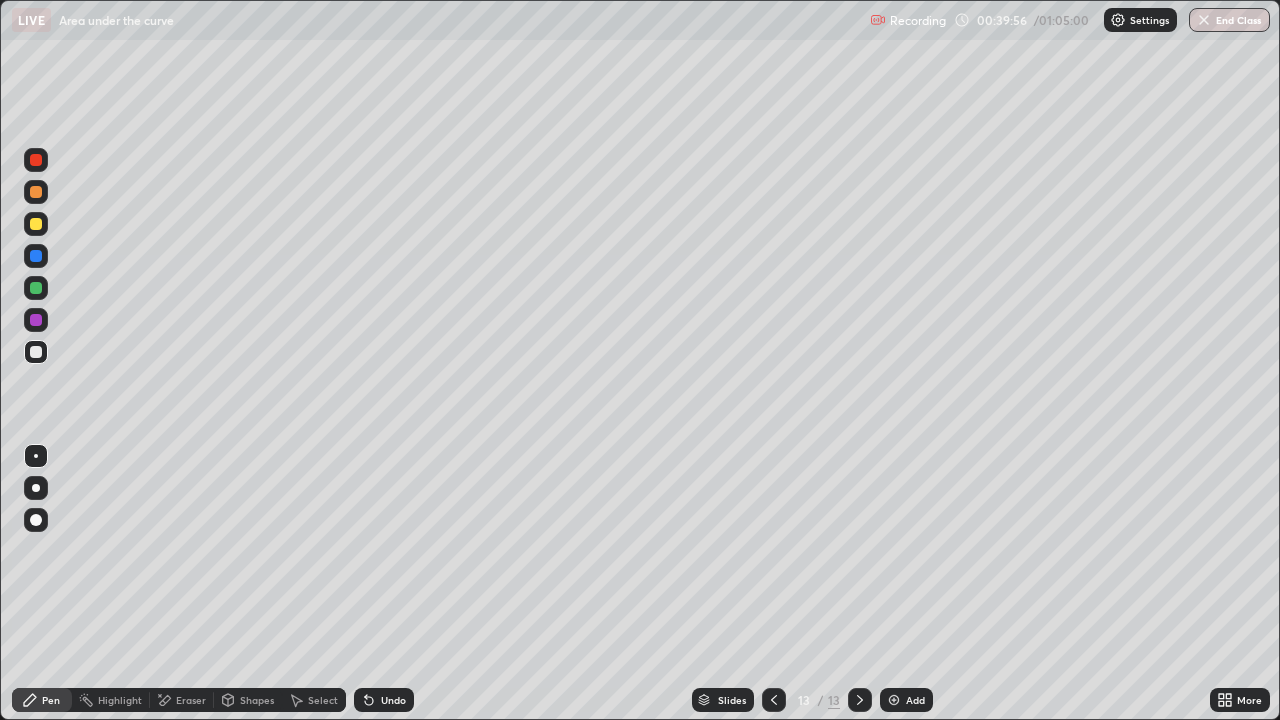 click 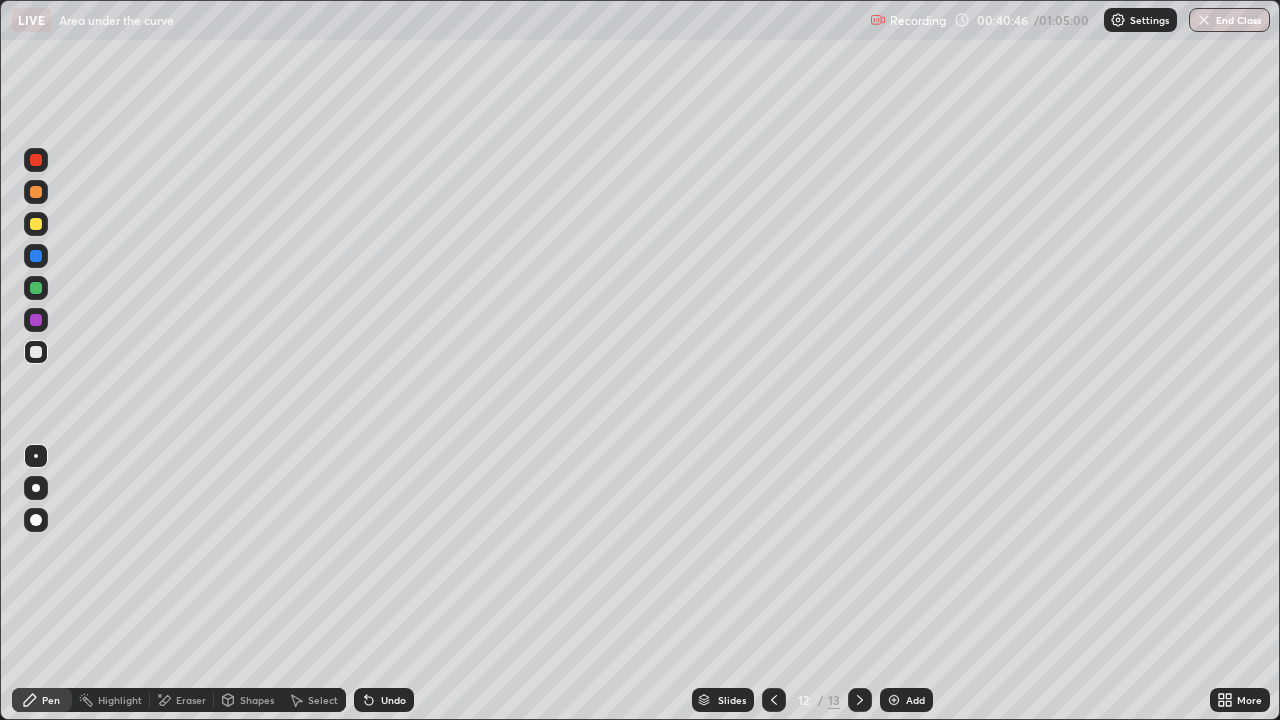 click 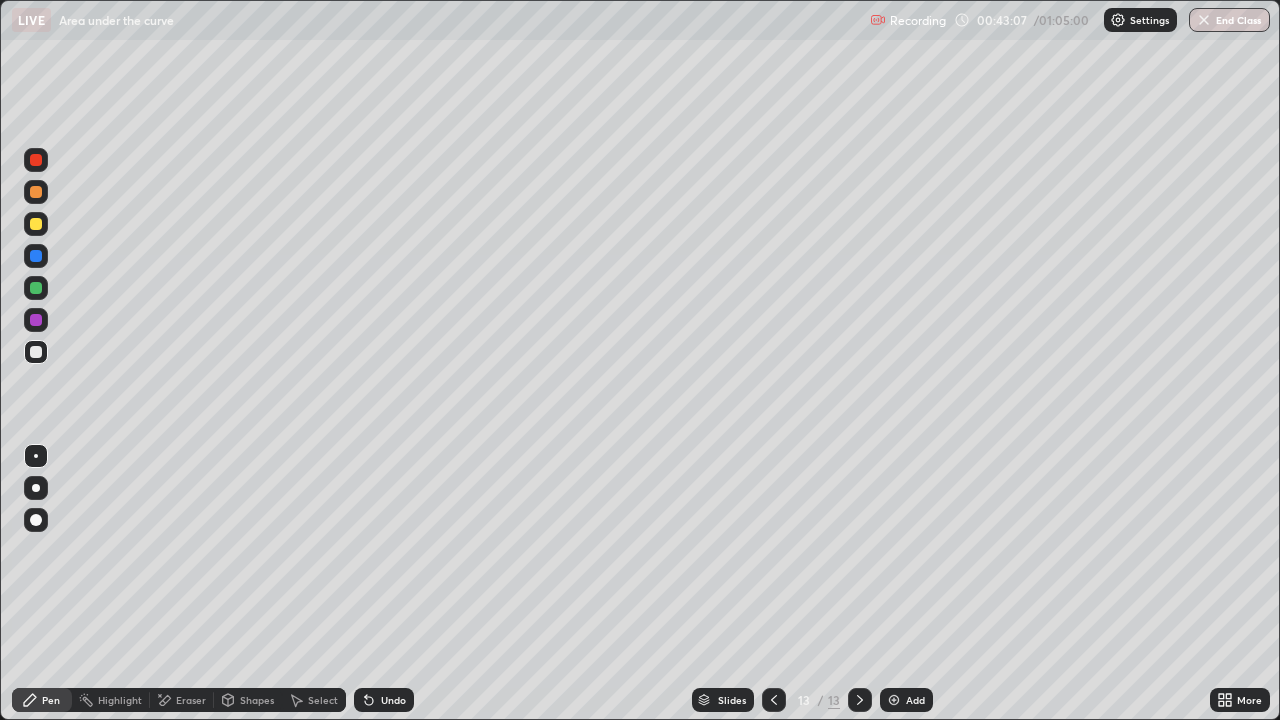click on "Eraser" at bounding box center (191, 700) 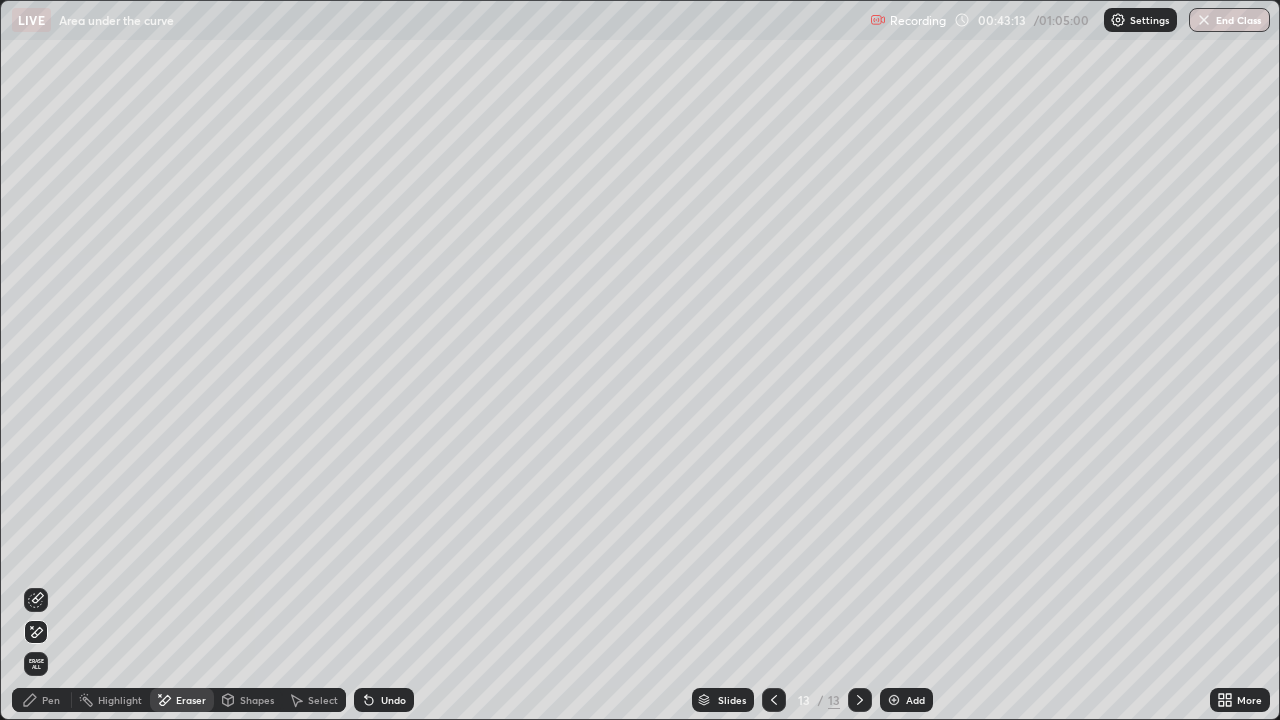 click on "Pen" at bounding box center (51, 700) 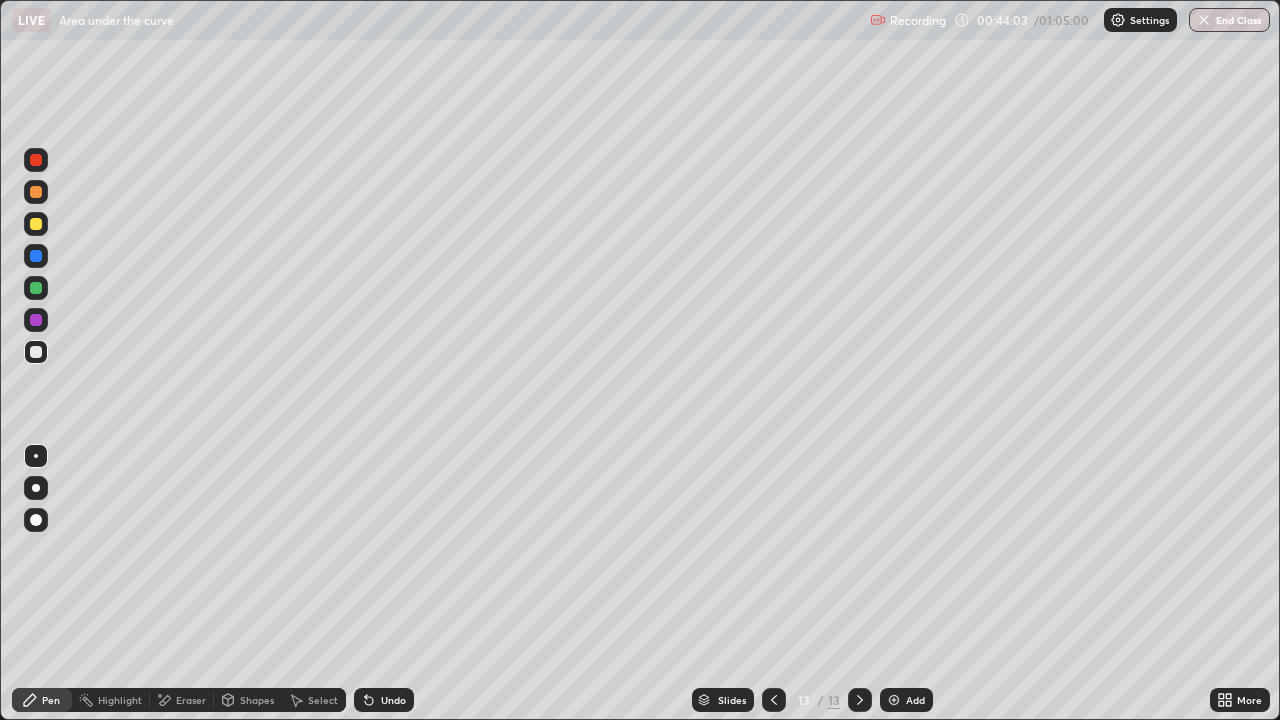 click at bounding box center [894, 700] 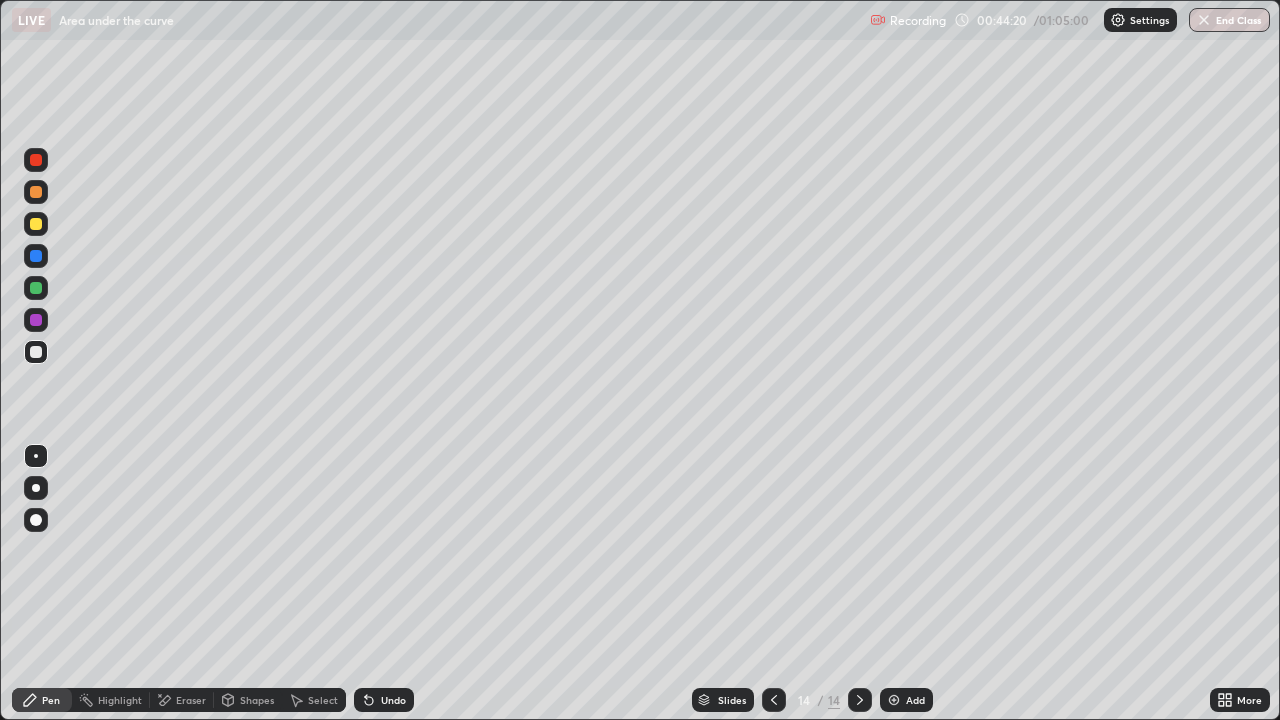 click 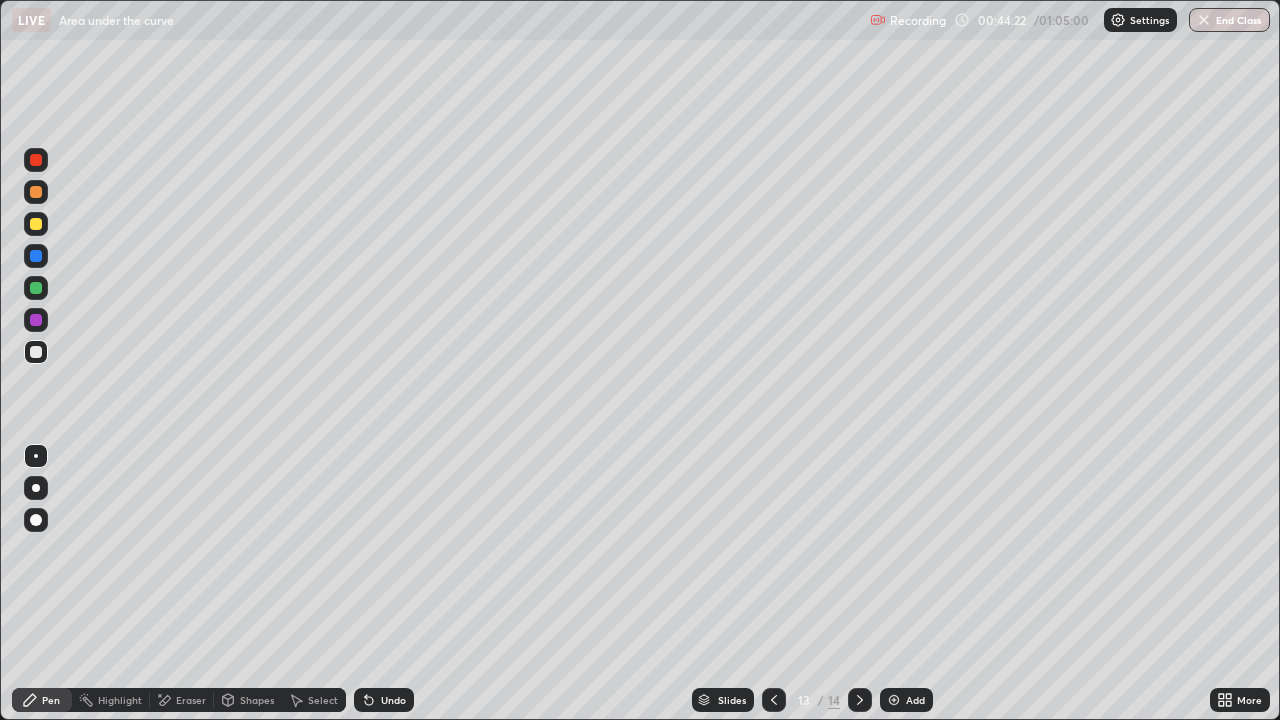 click 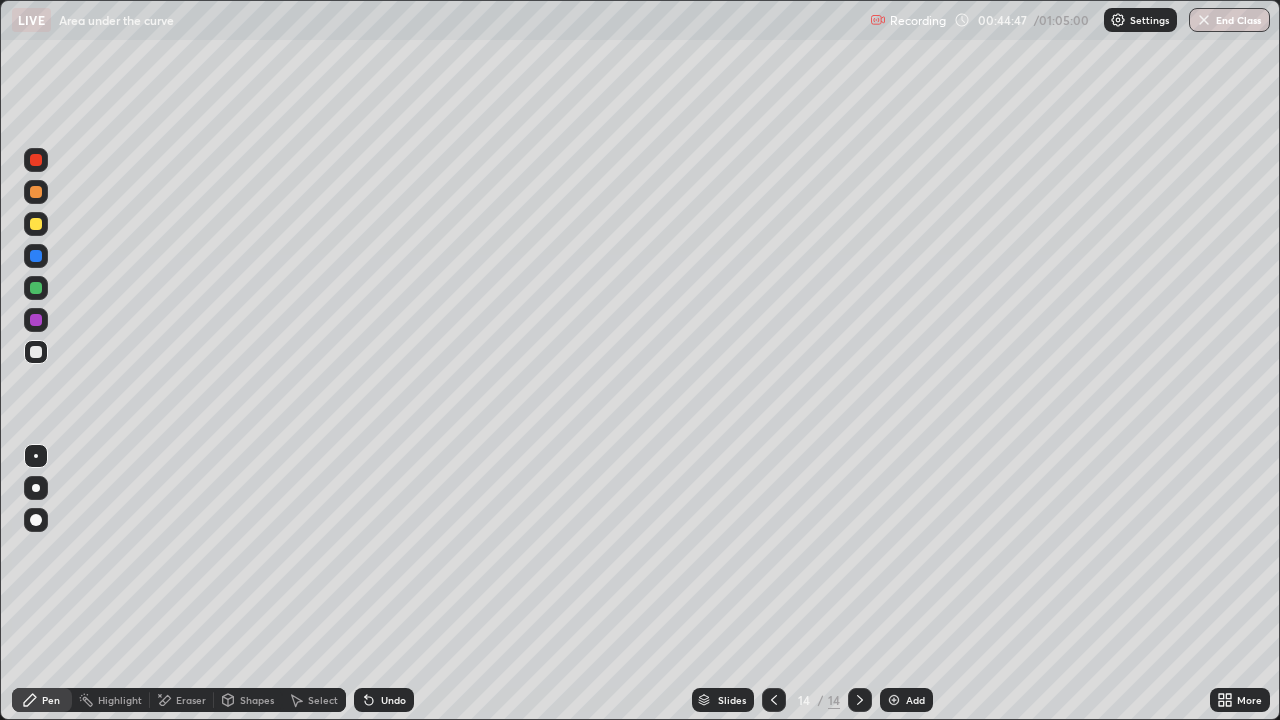 click 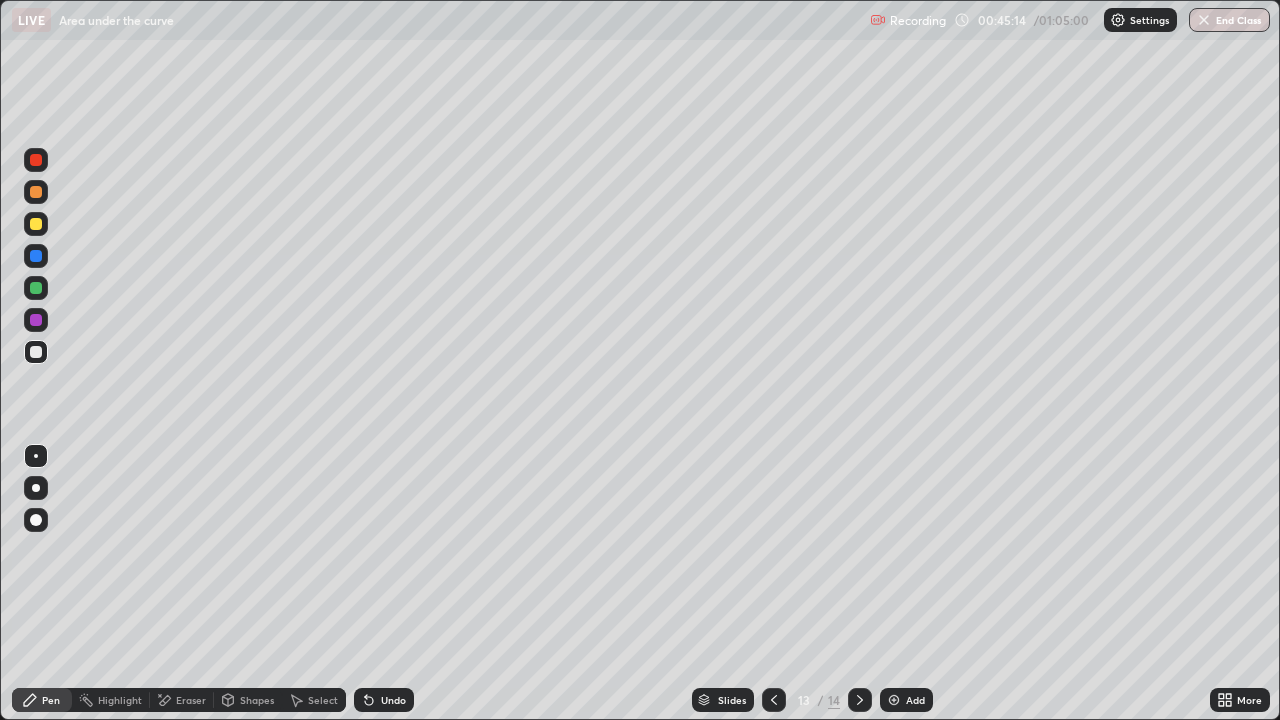 click 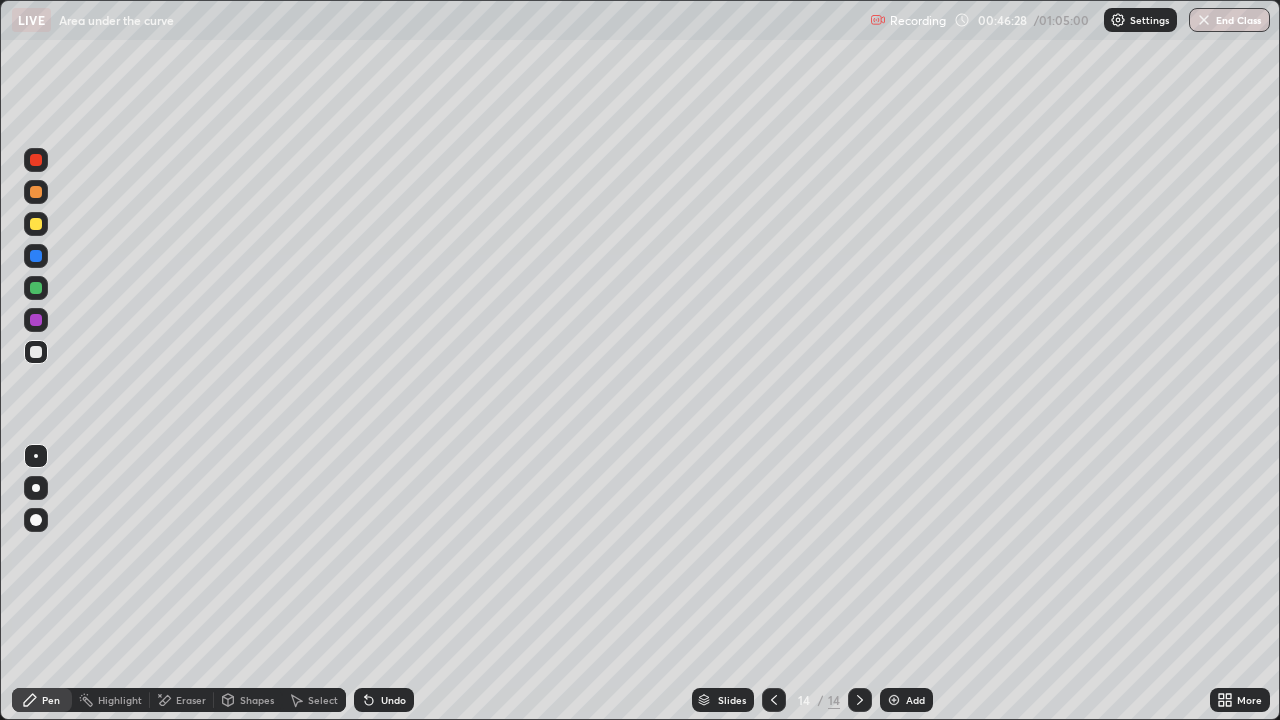 click at bounding box center [894, 700] 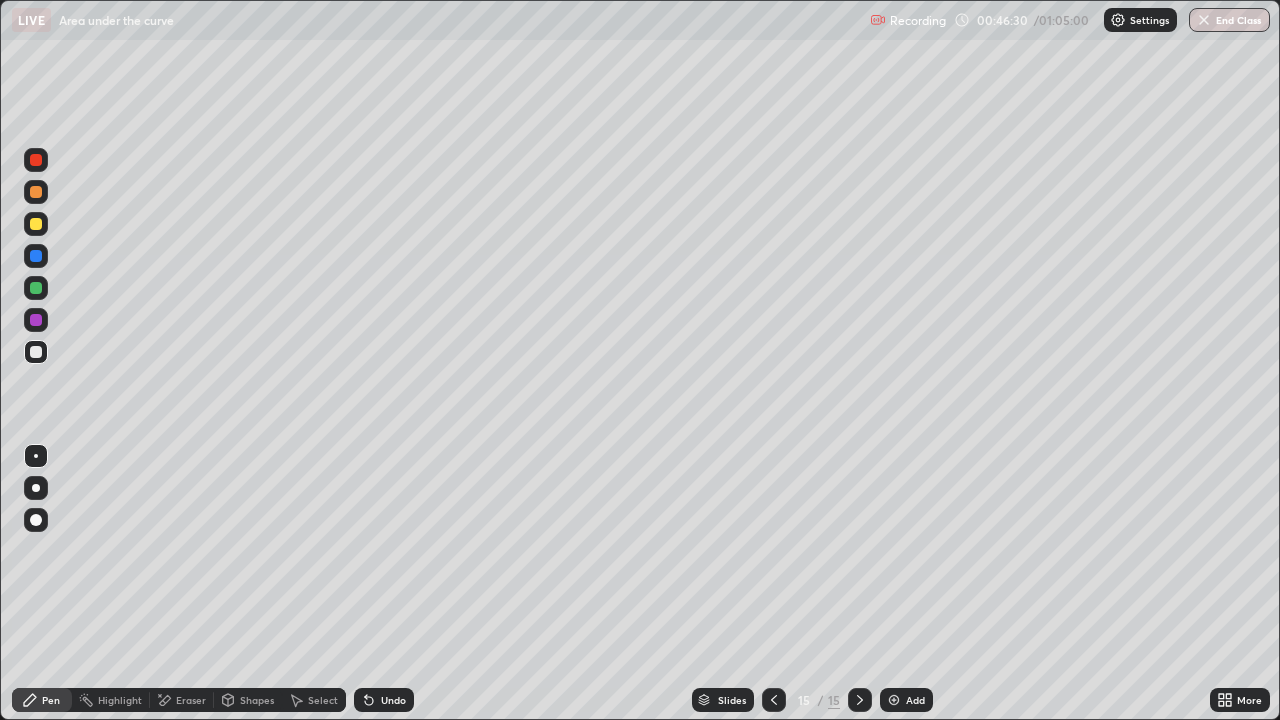 click 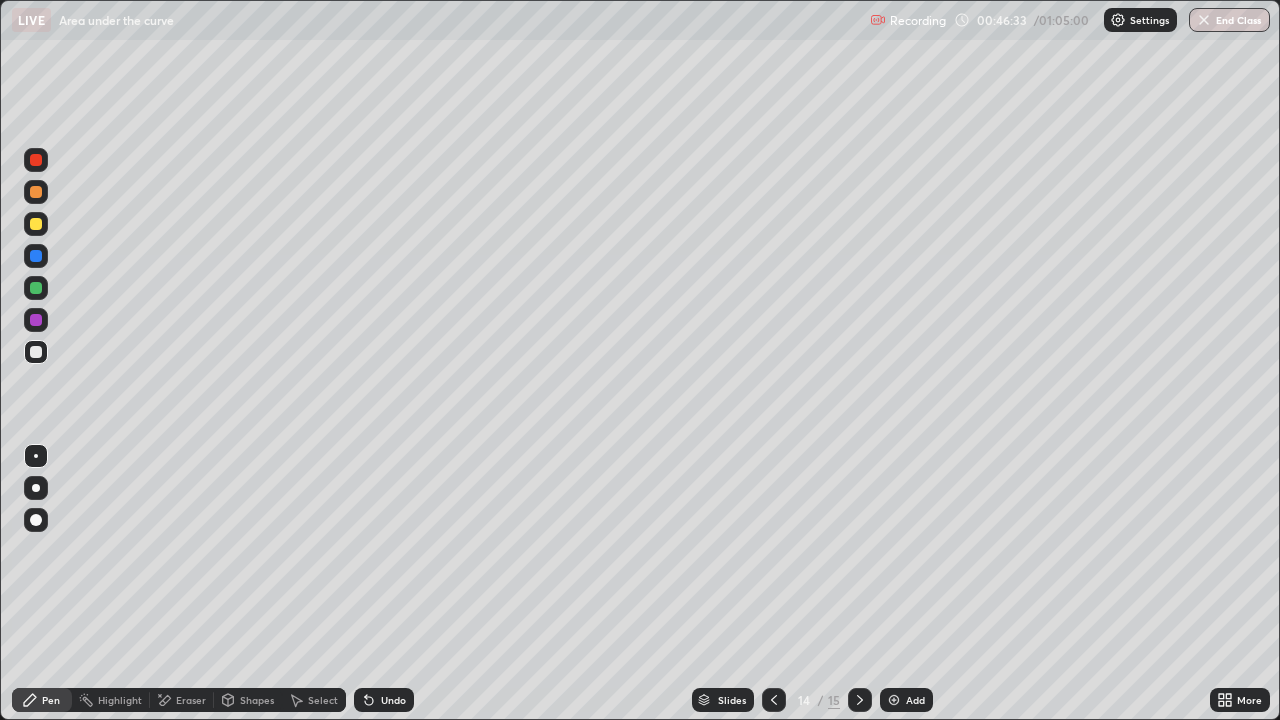 click at bounding box center (860, 700) 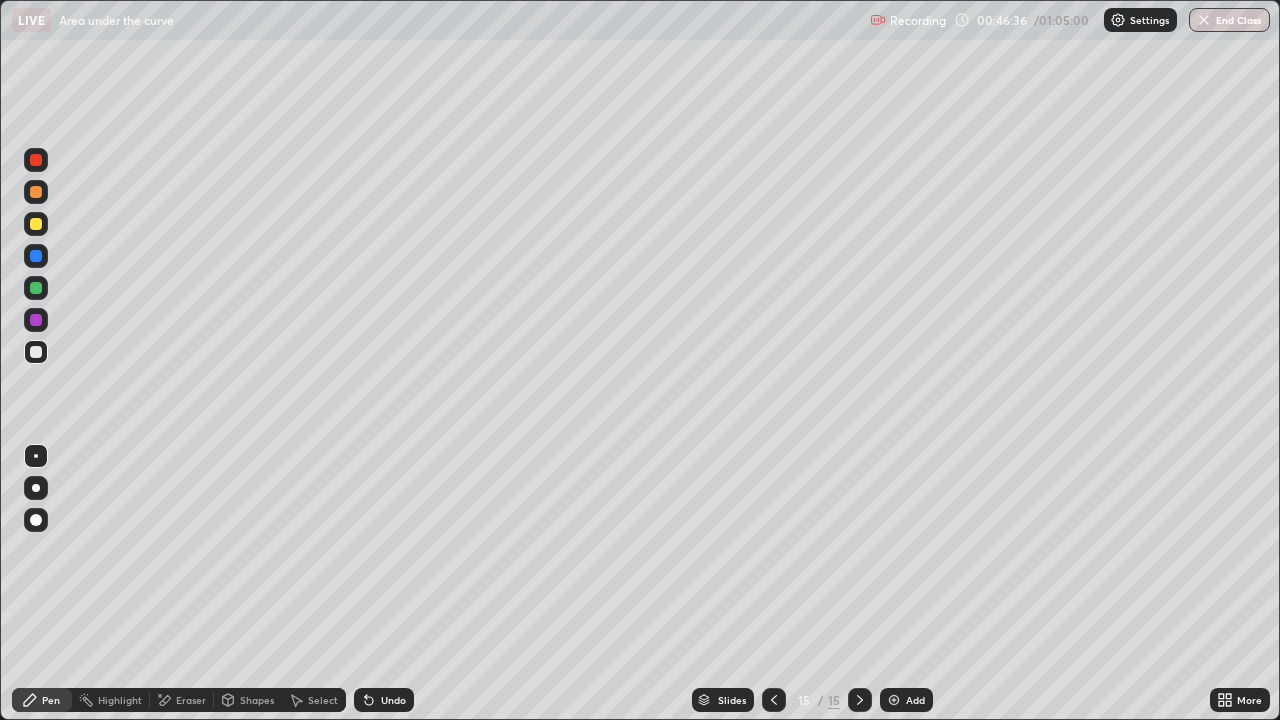 click 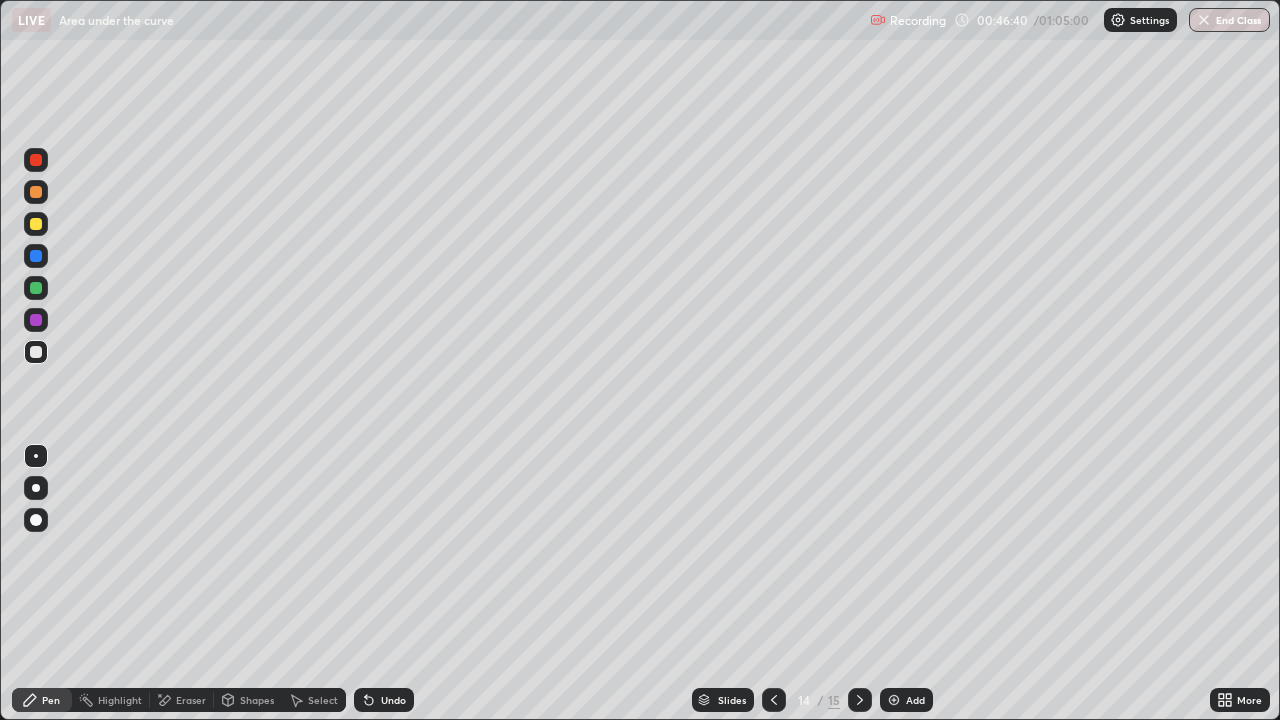 click 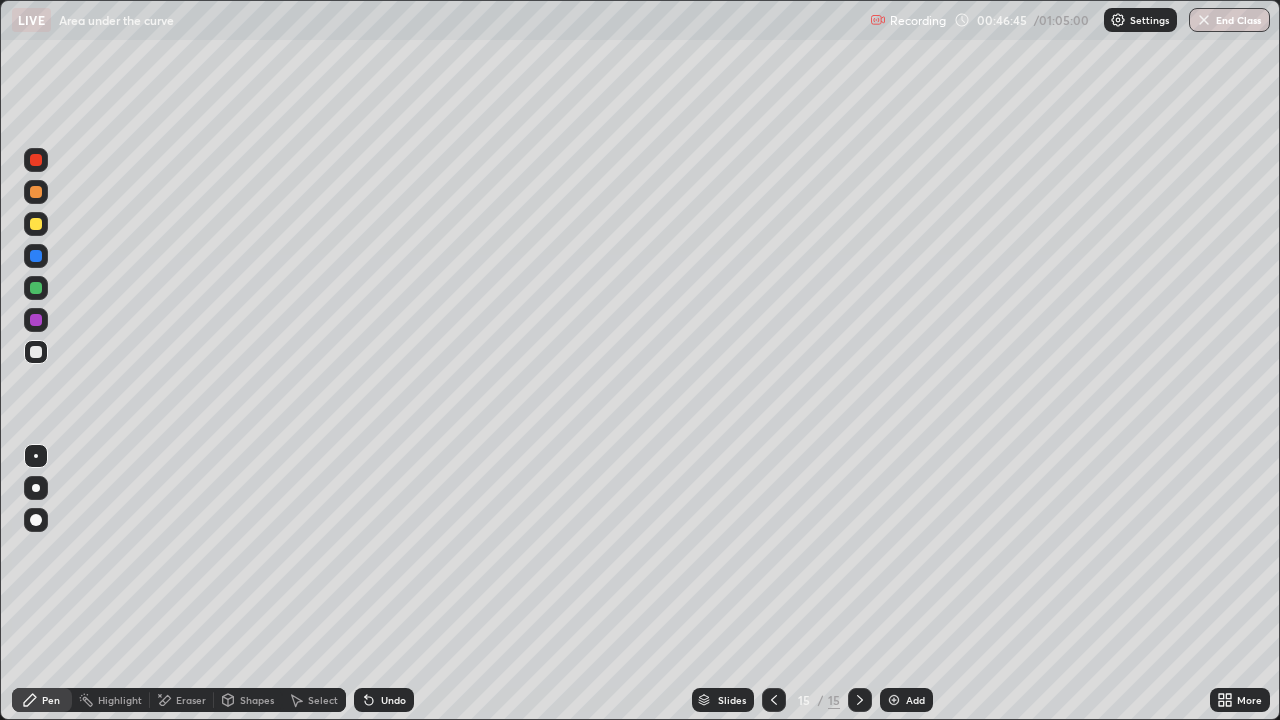 click on "Eraser" at bounding box center (191, 700) 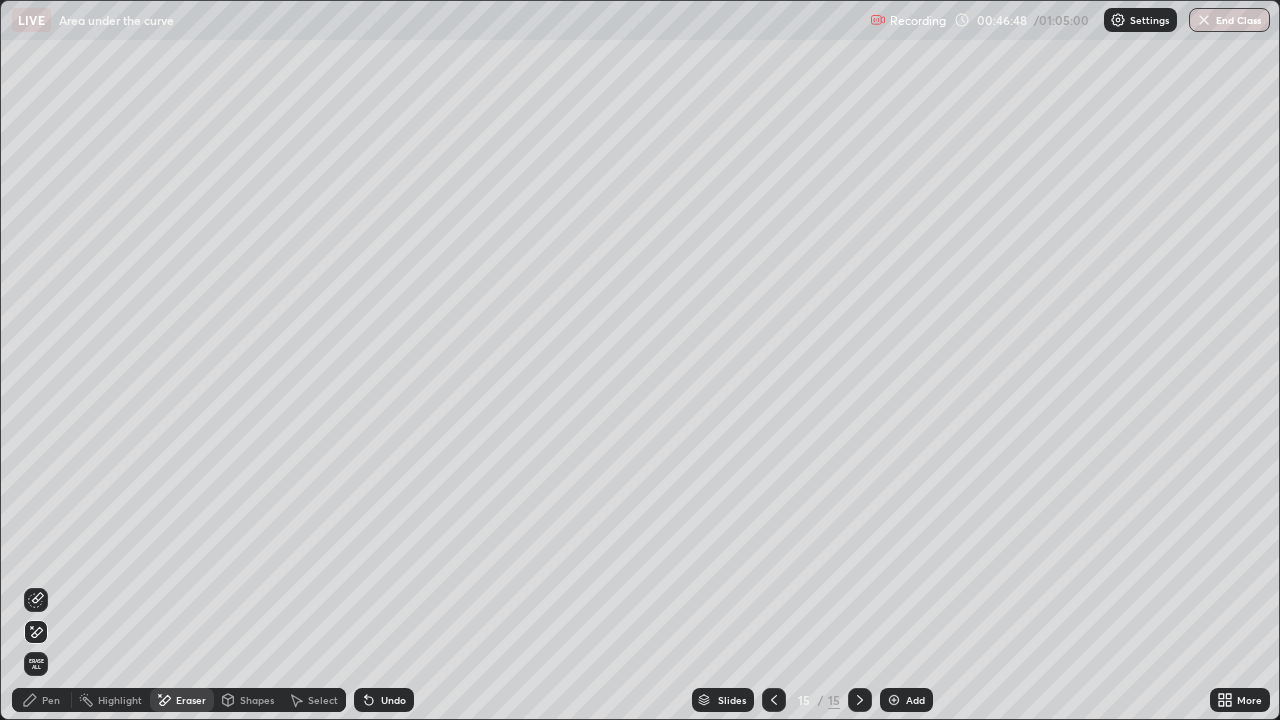 click on "Pen" at bounding box center (51, 700) 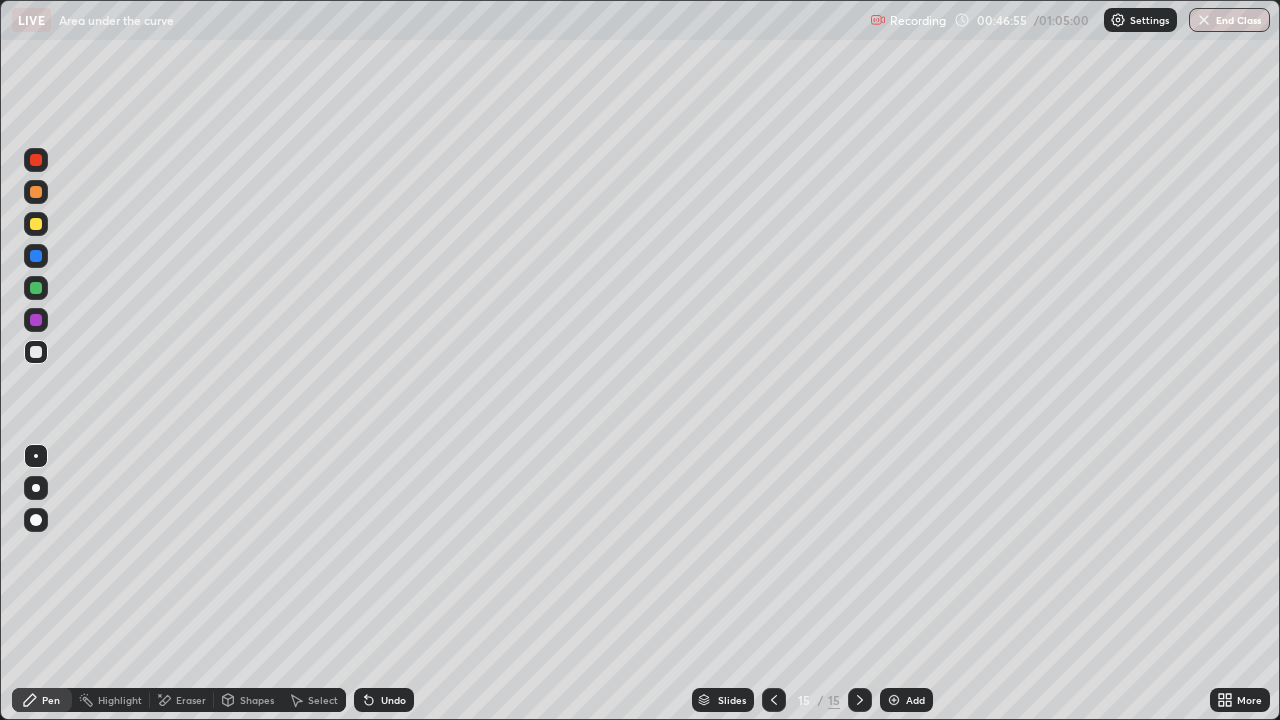 click 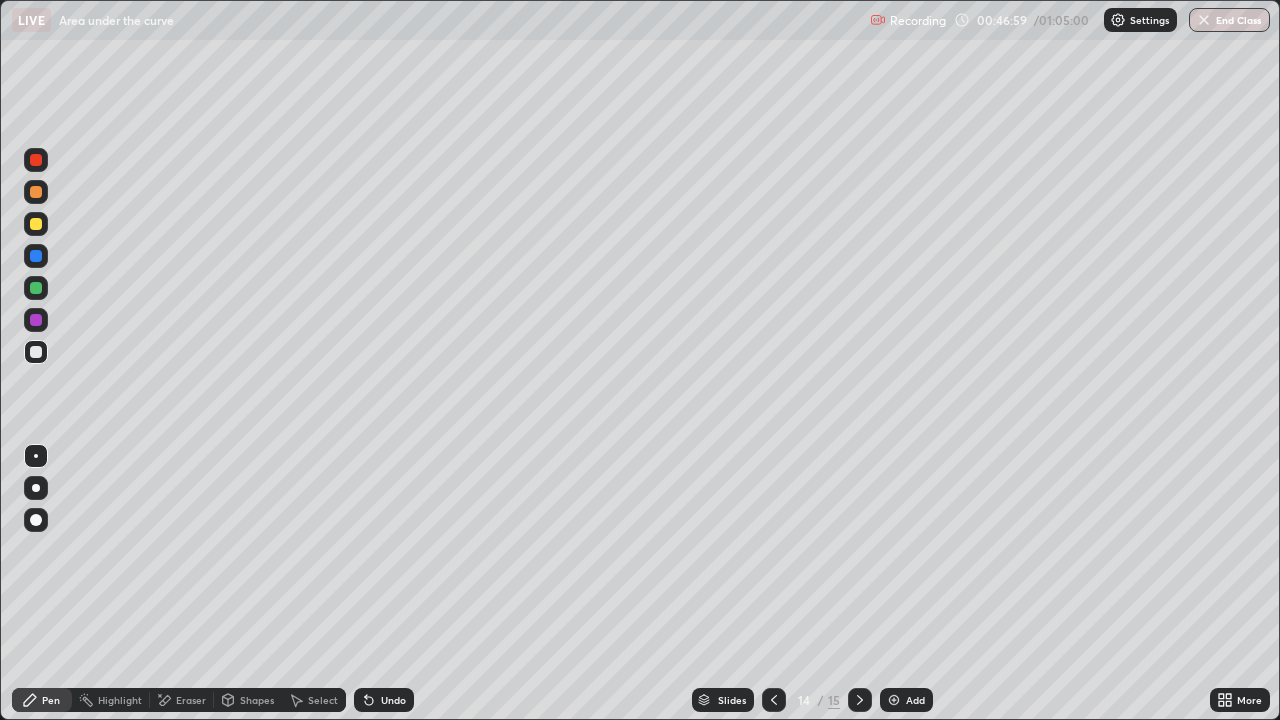 click 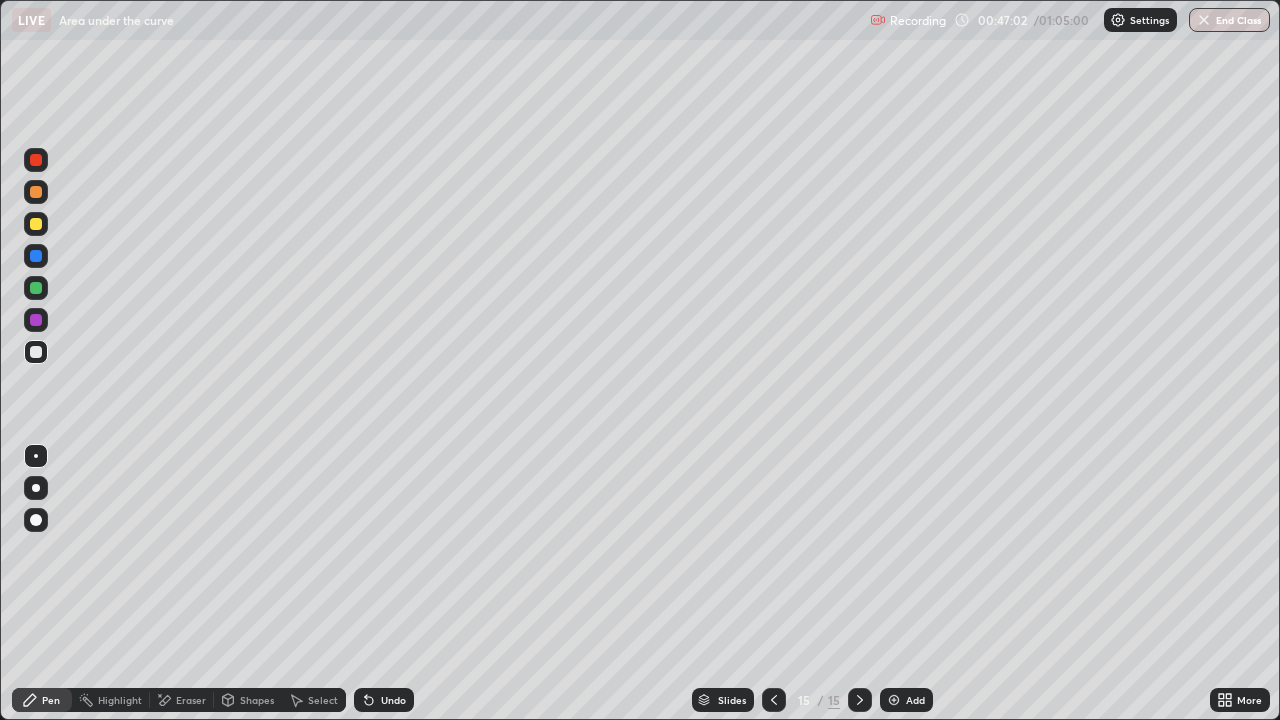 click 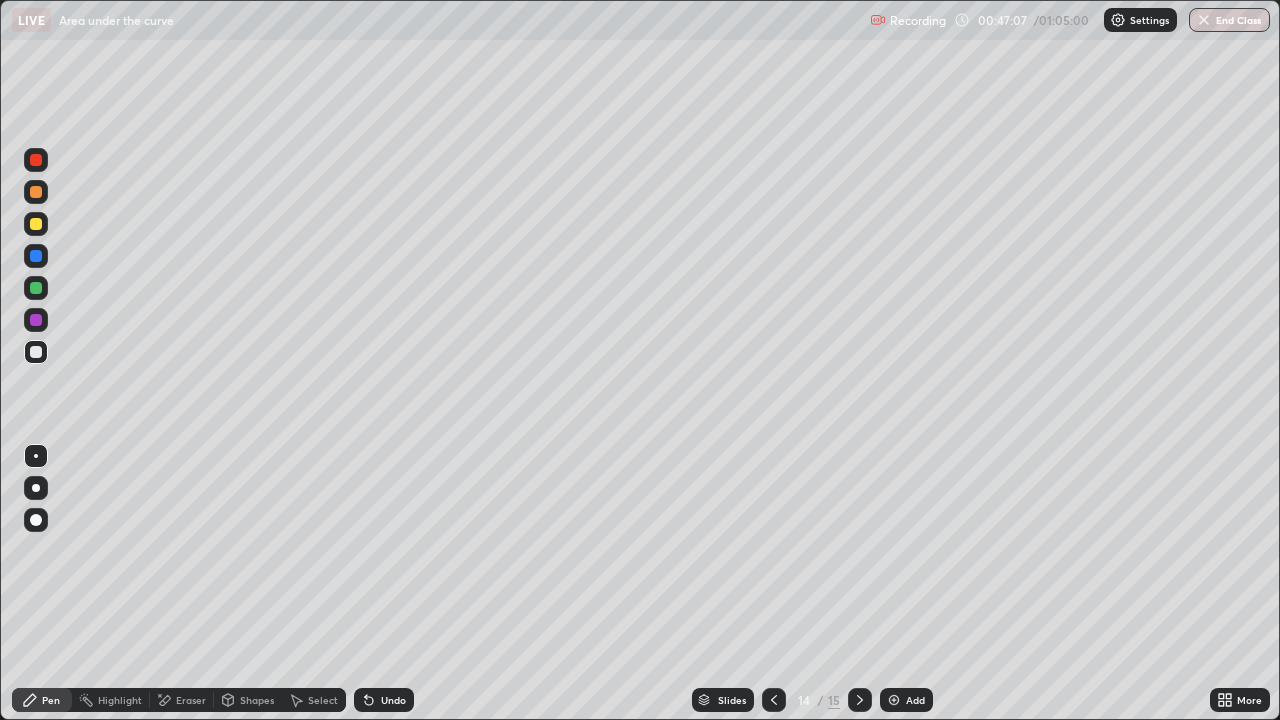click at bounding box center (860, 700) 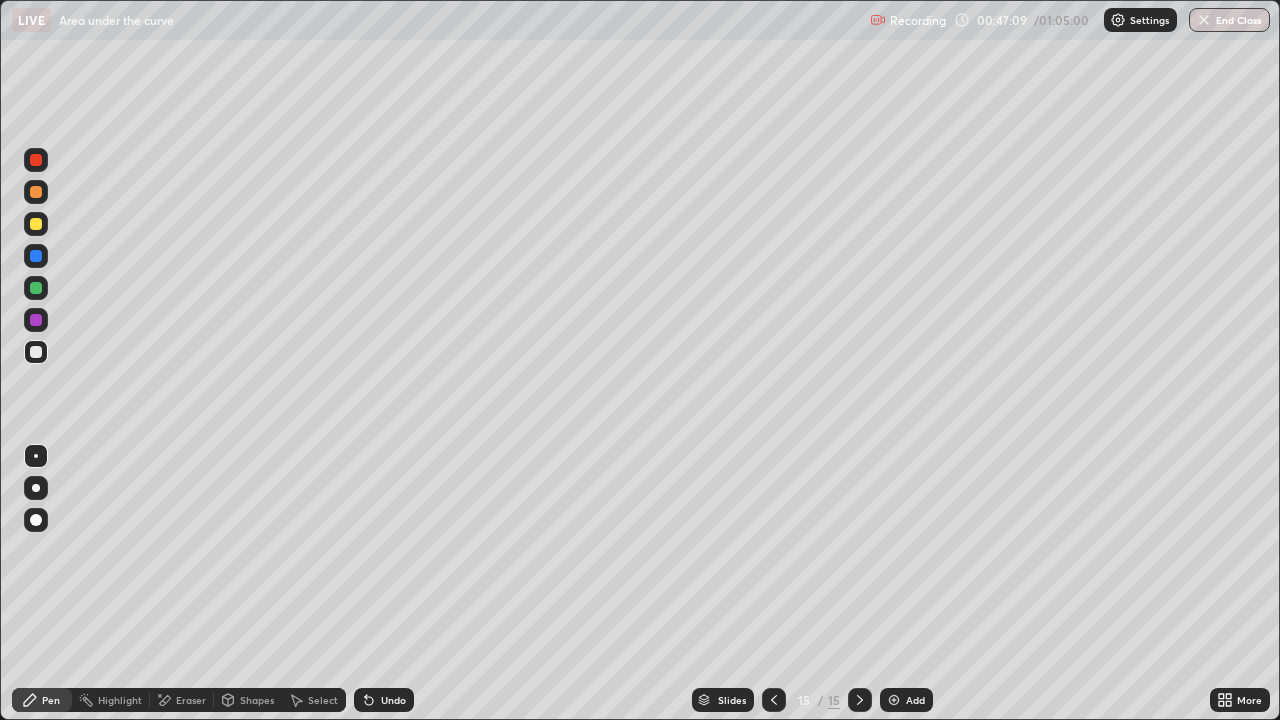 click on "Eraser" at bounding box center [191, 700] 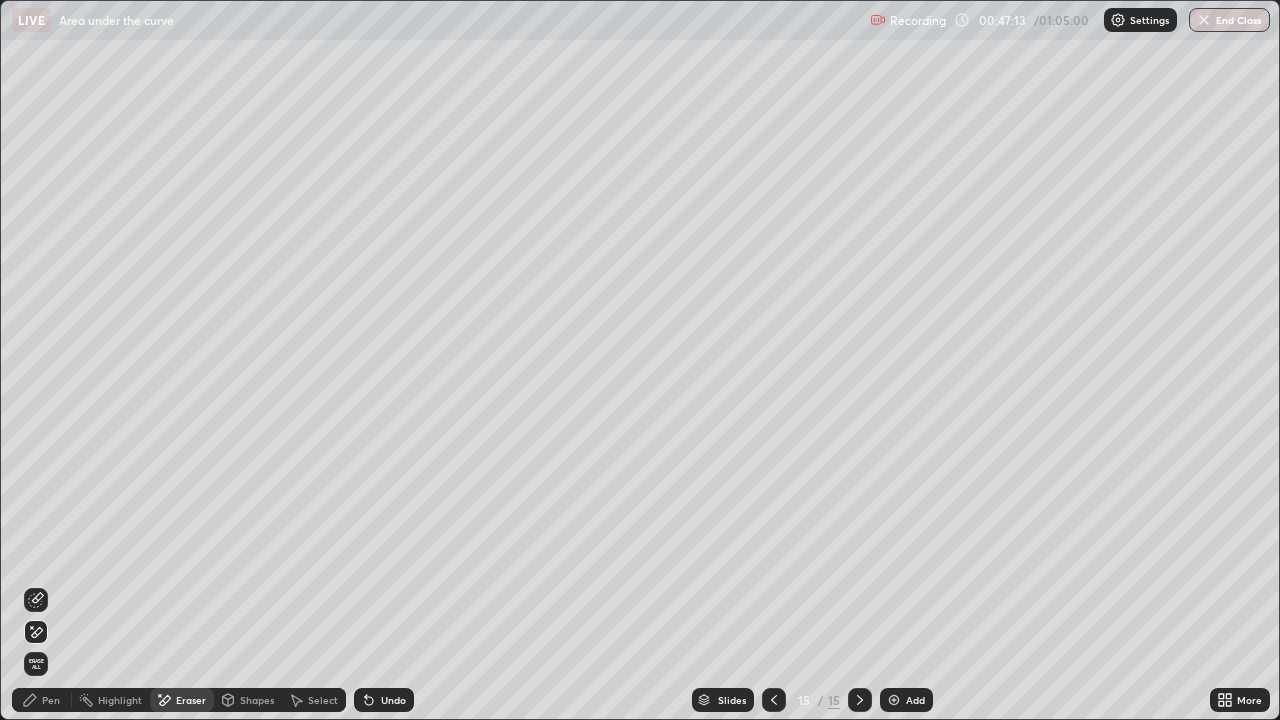 click on "Pen" at bounding box center [51, 700] 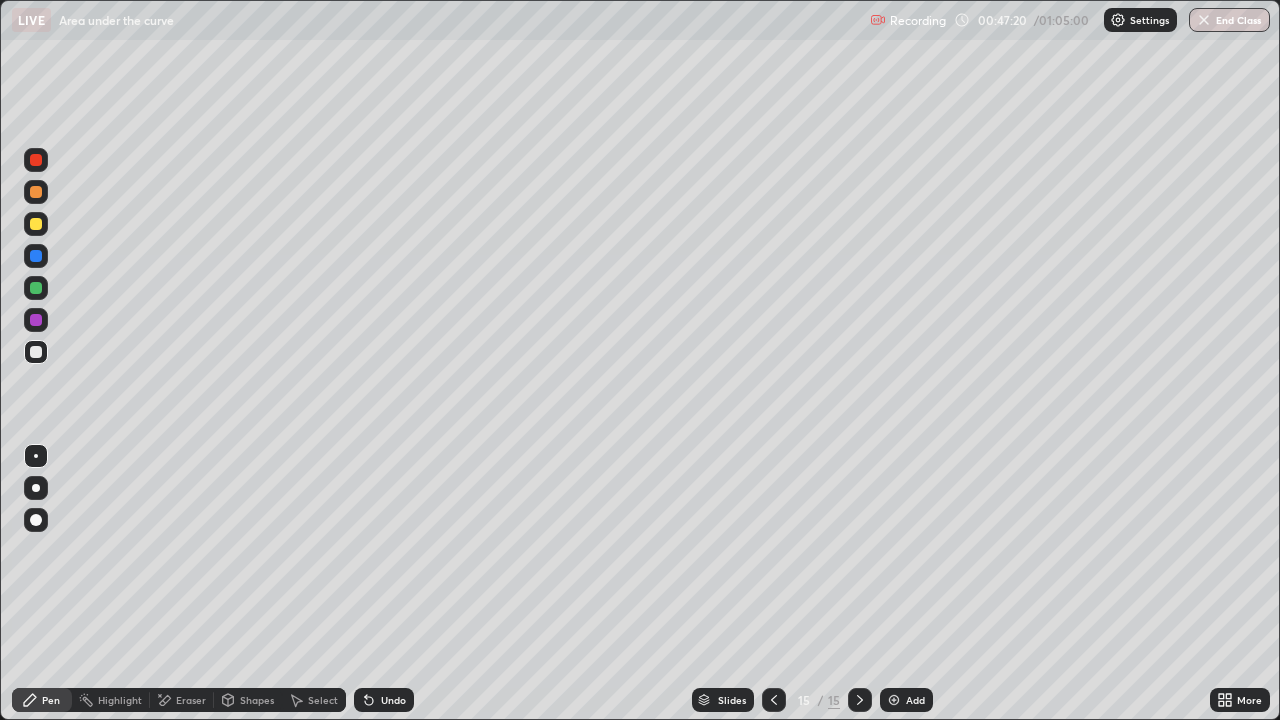 click 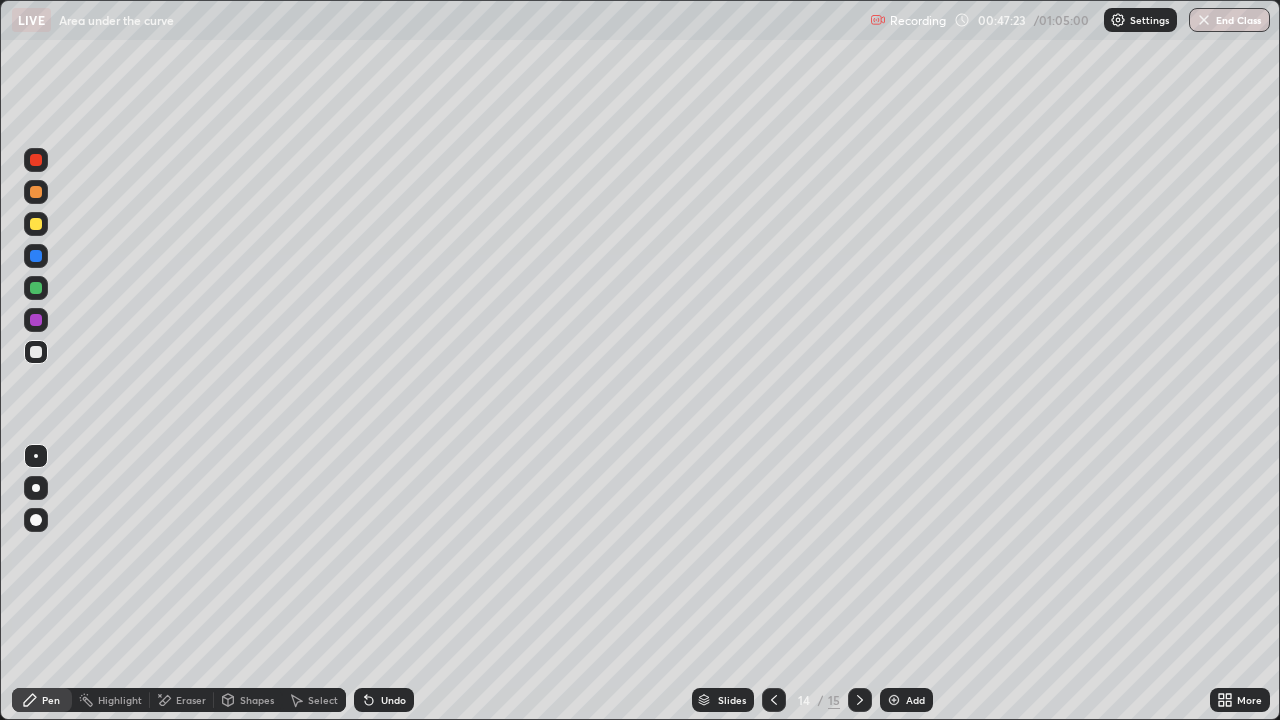 click 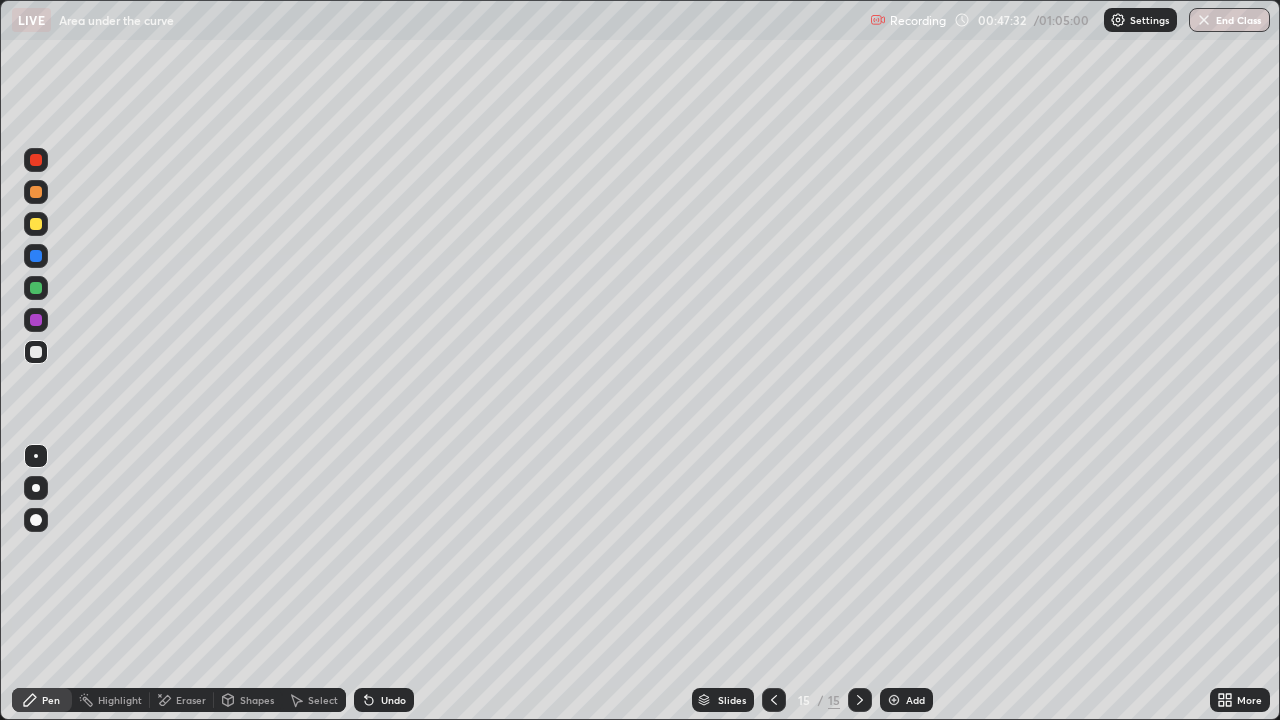 click 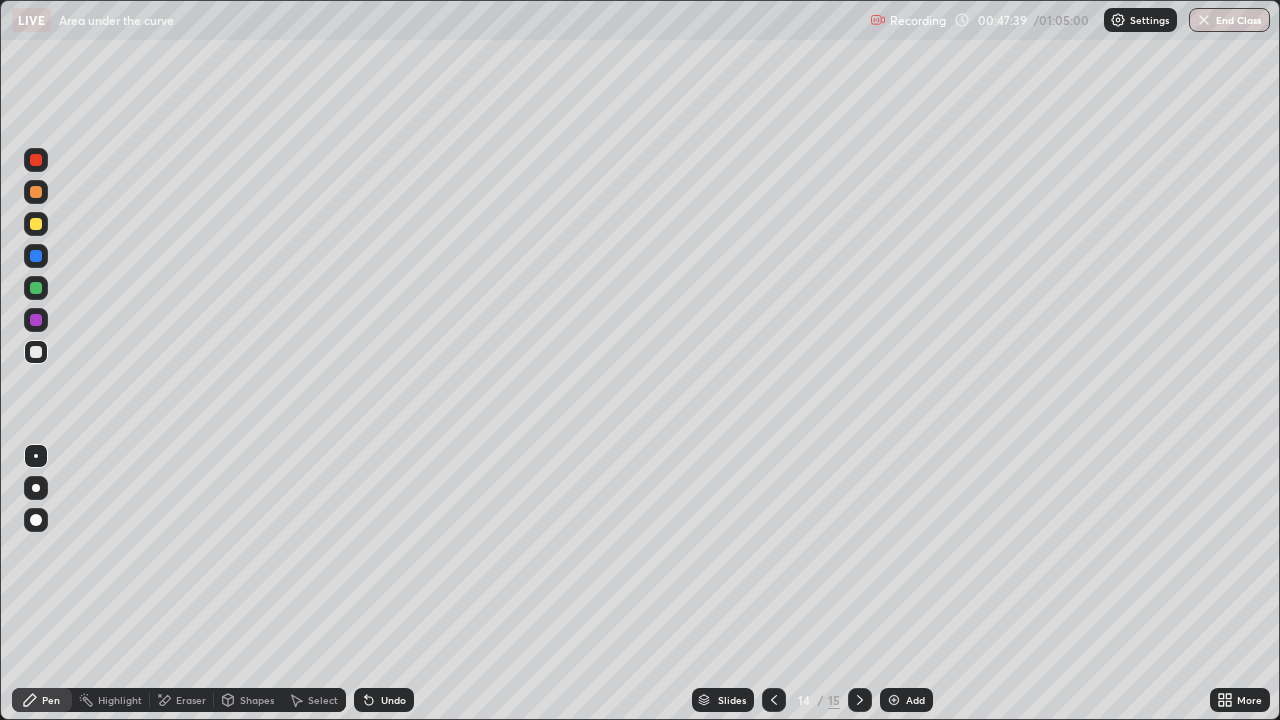 click 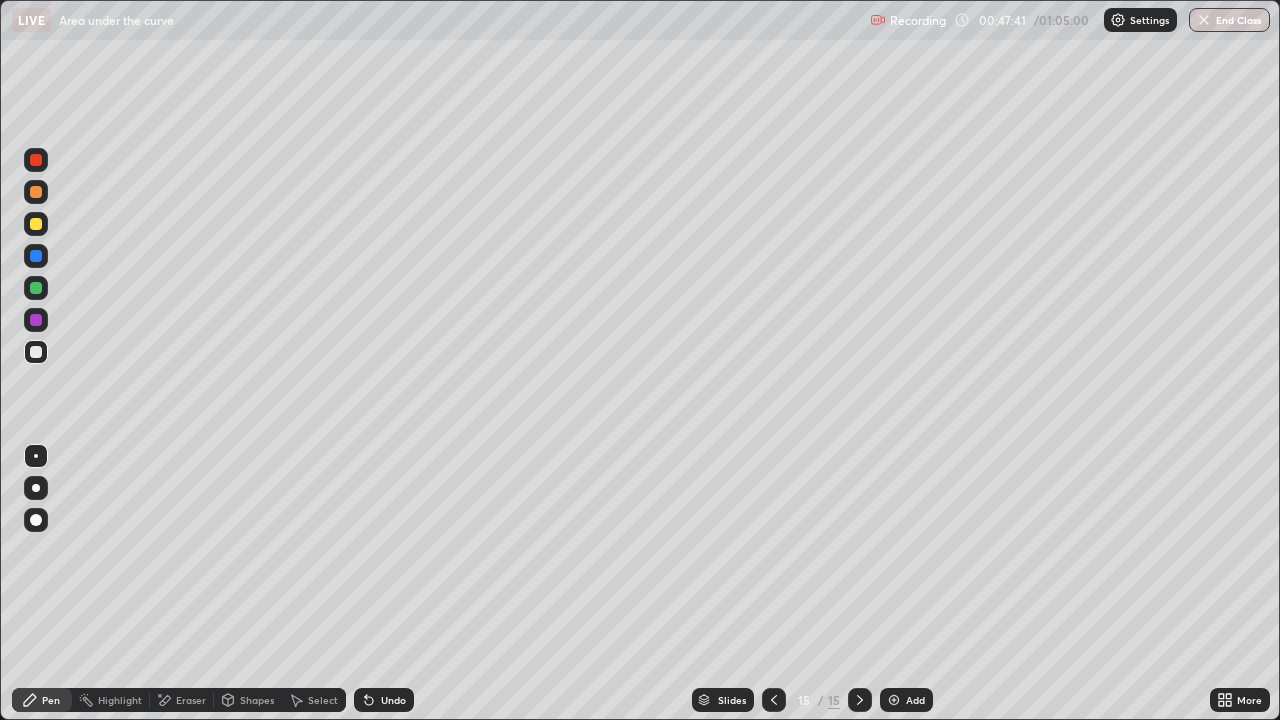 click 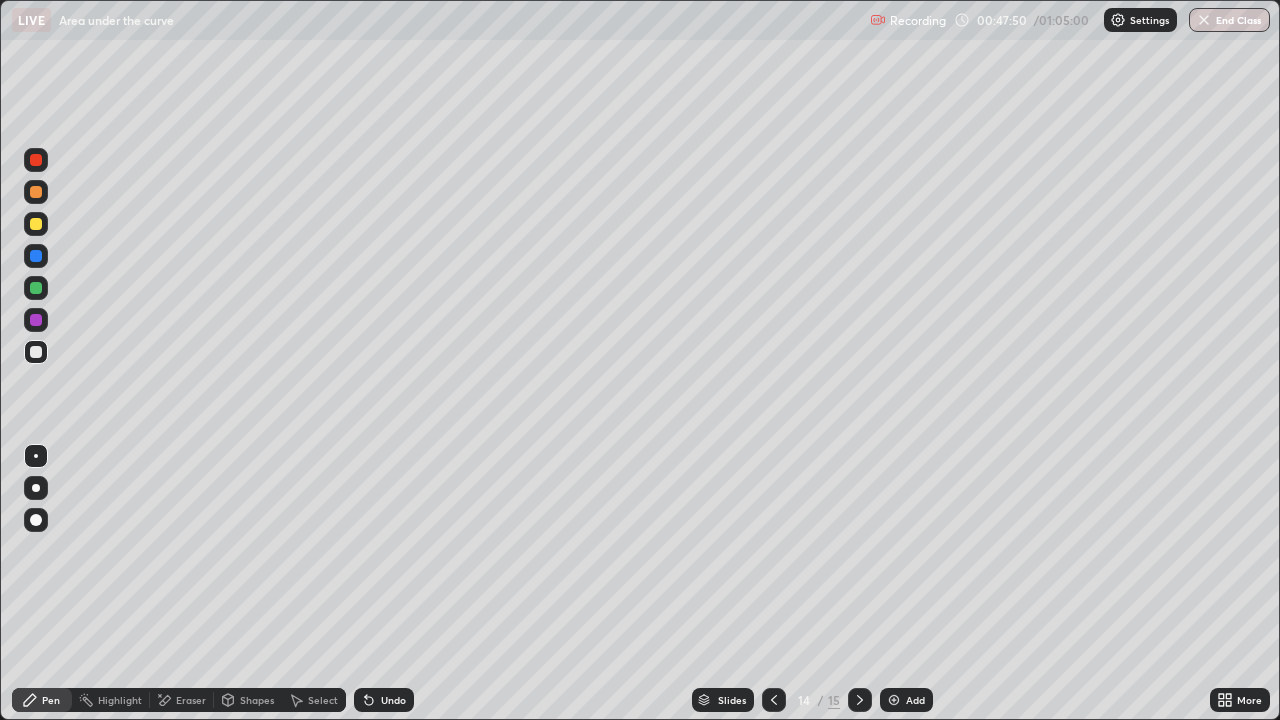 click 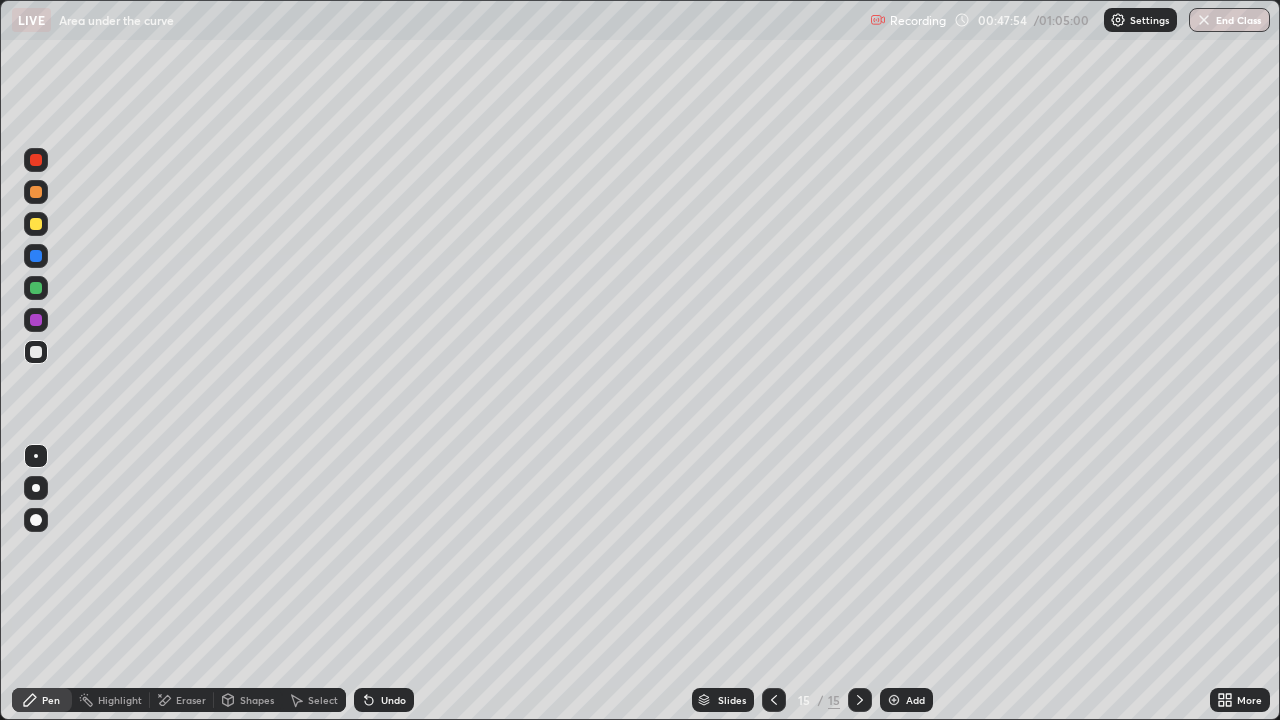click 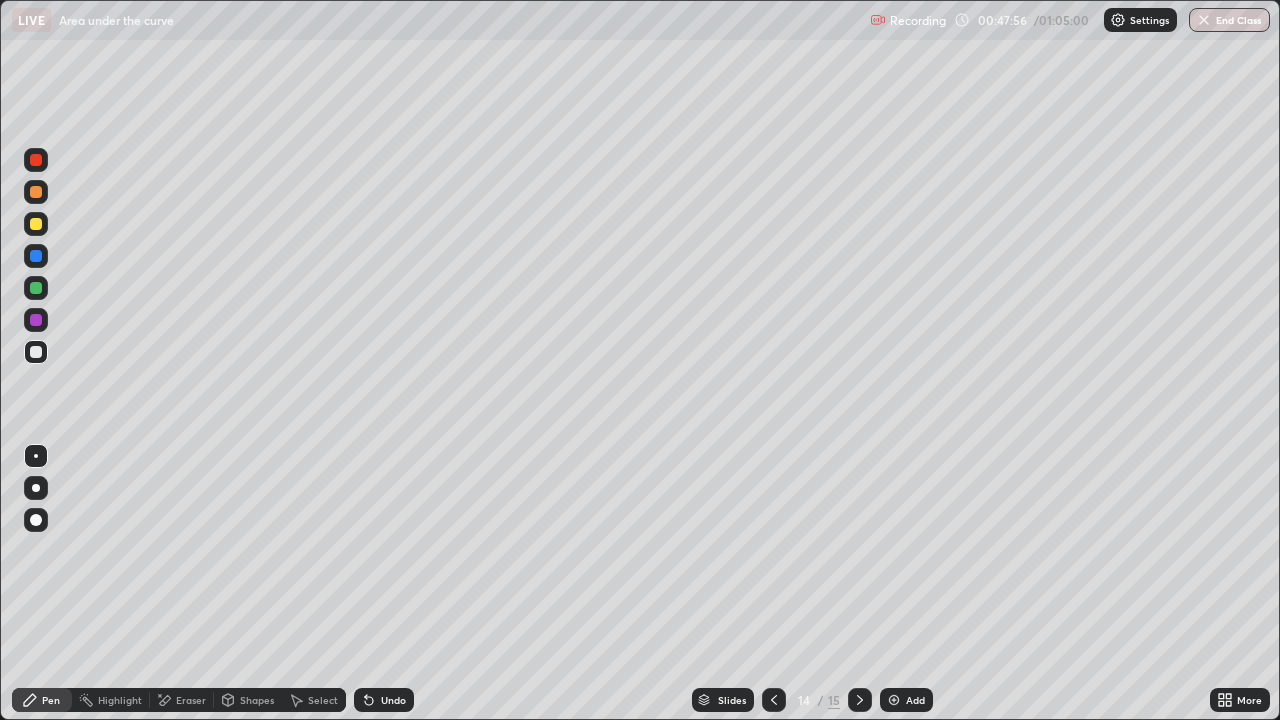 click 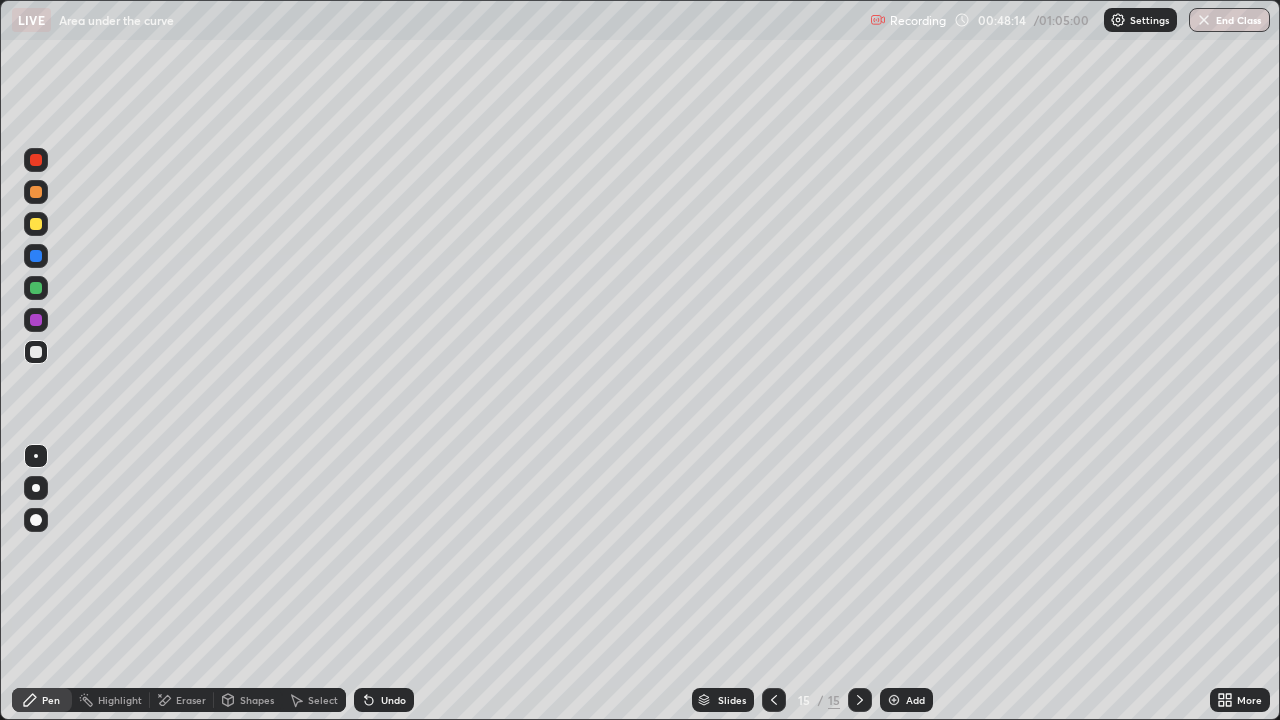 click on "Eraser" at bounding box center (191, 700) 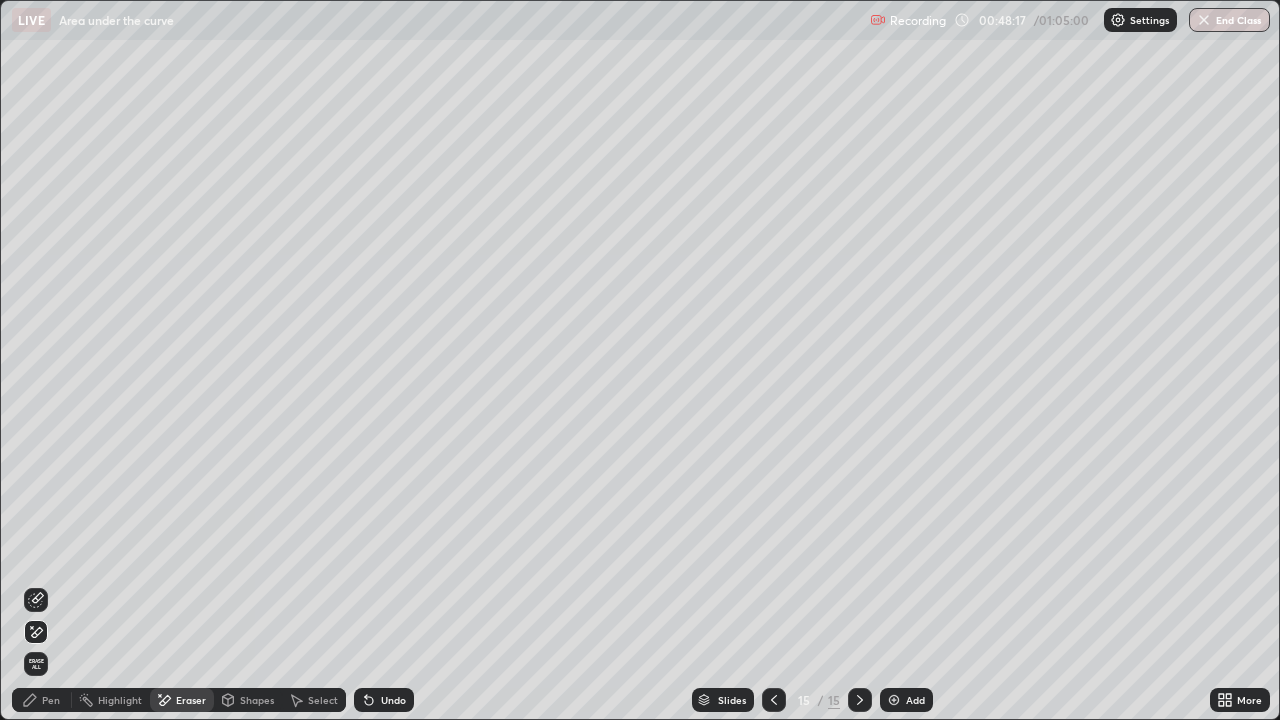 click on "Pen" at bounding box center (51, 700) 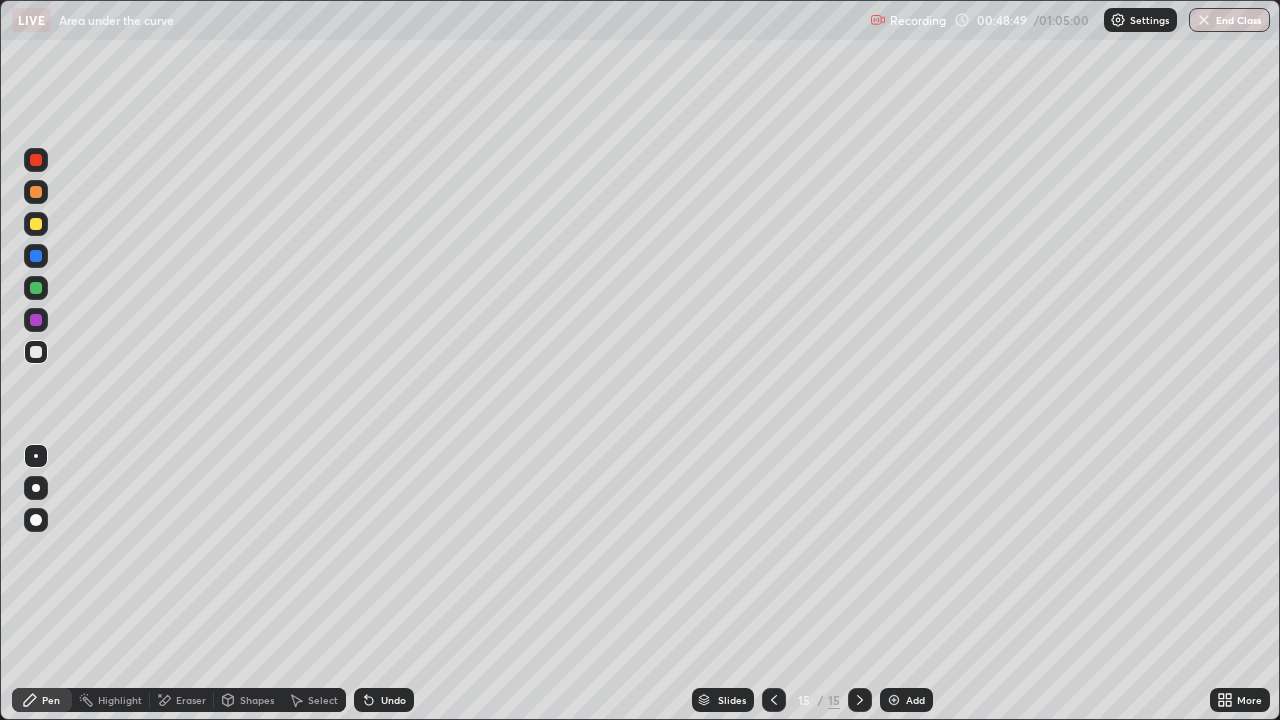 click 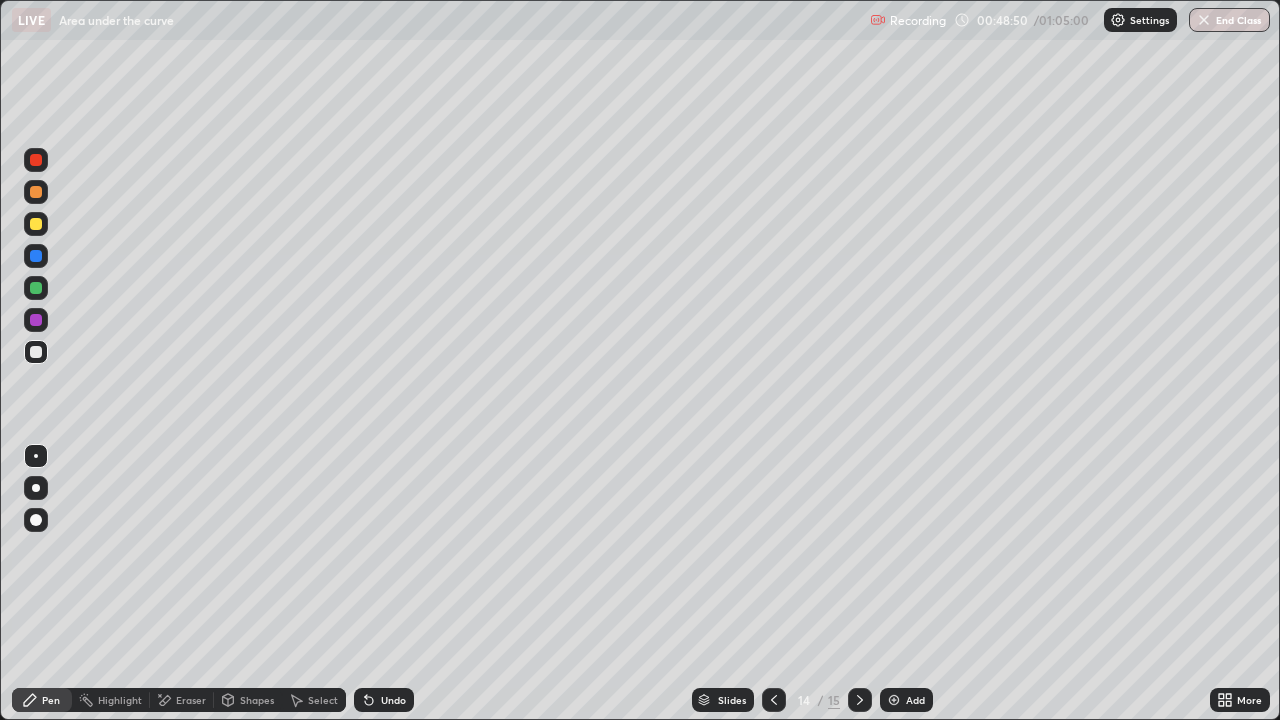 click 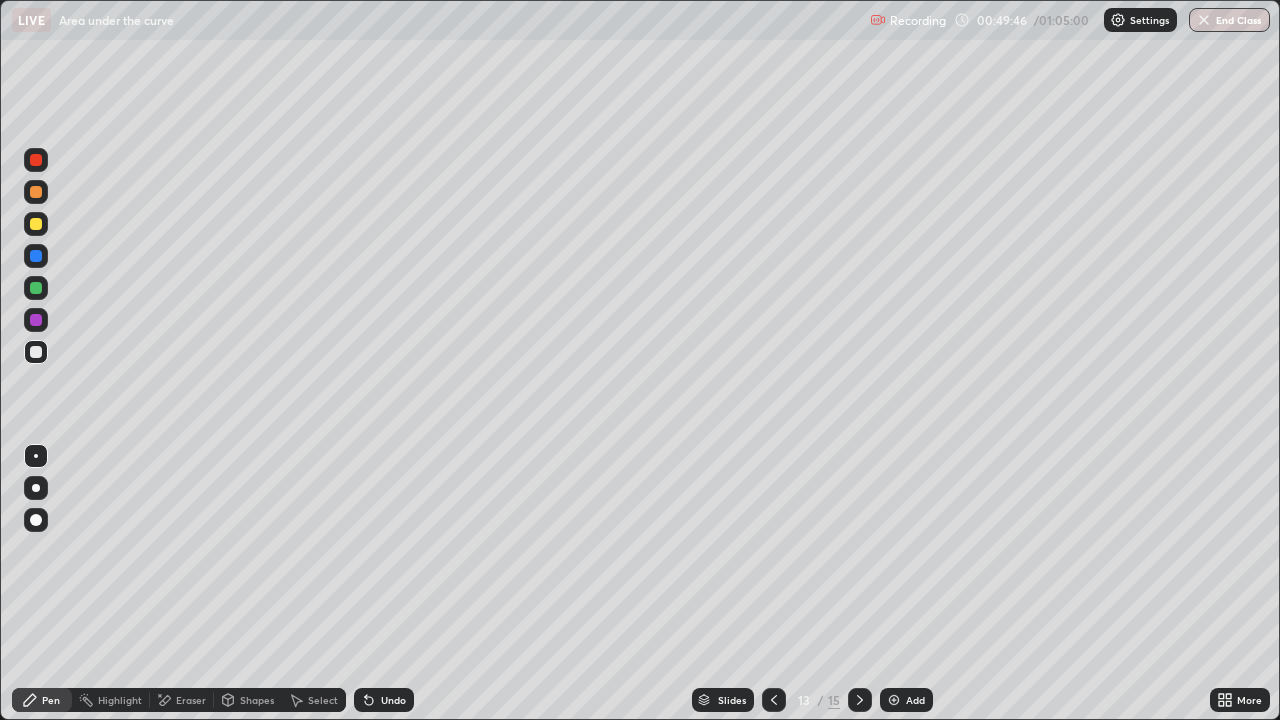 click 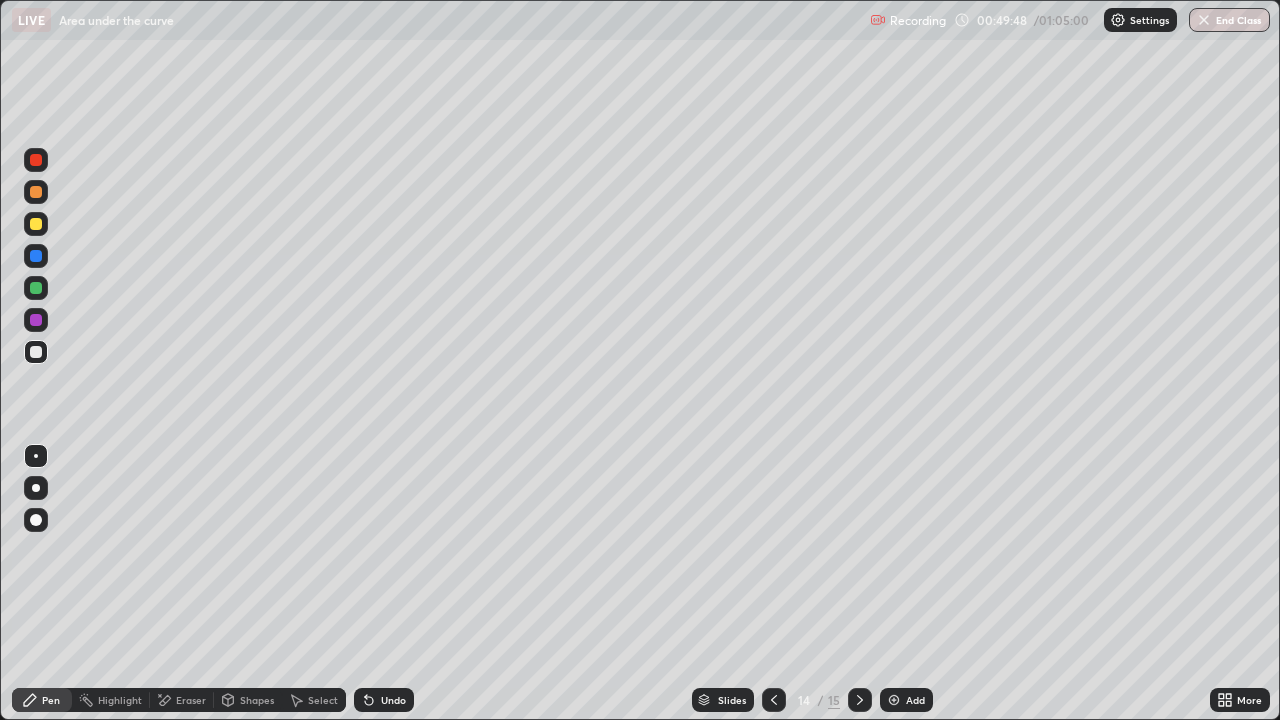 click 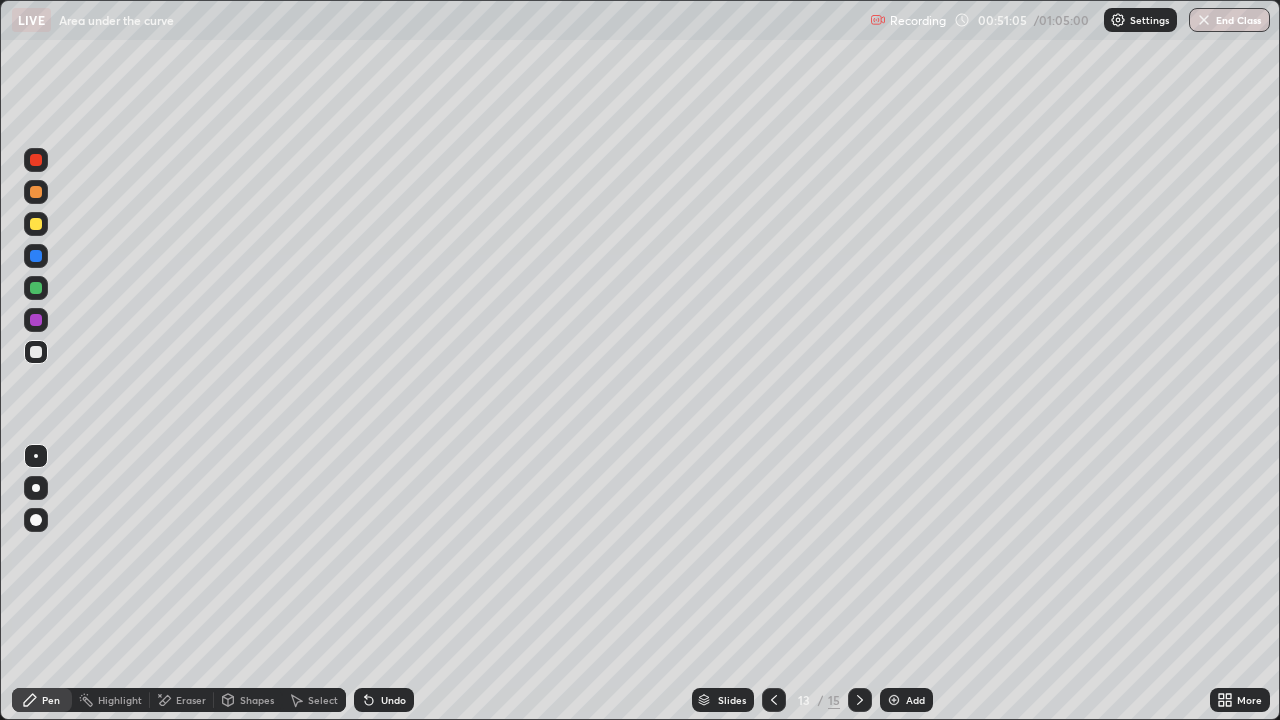 click 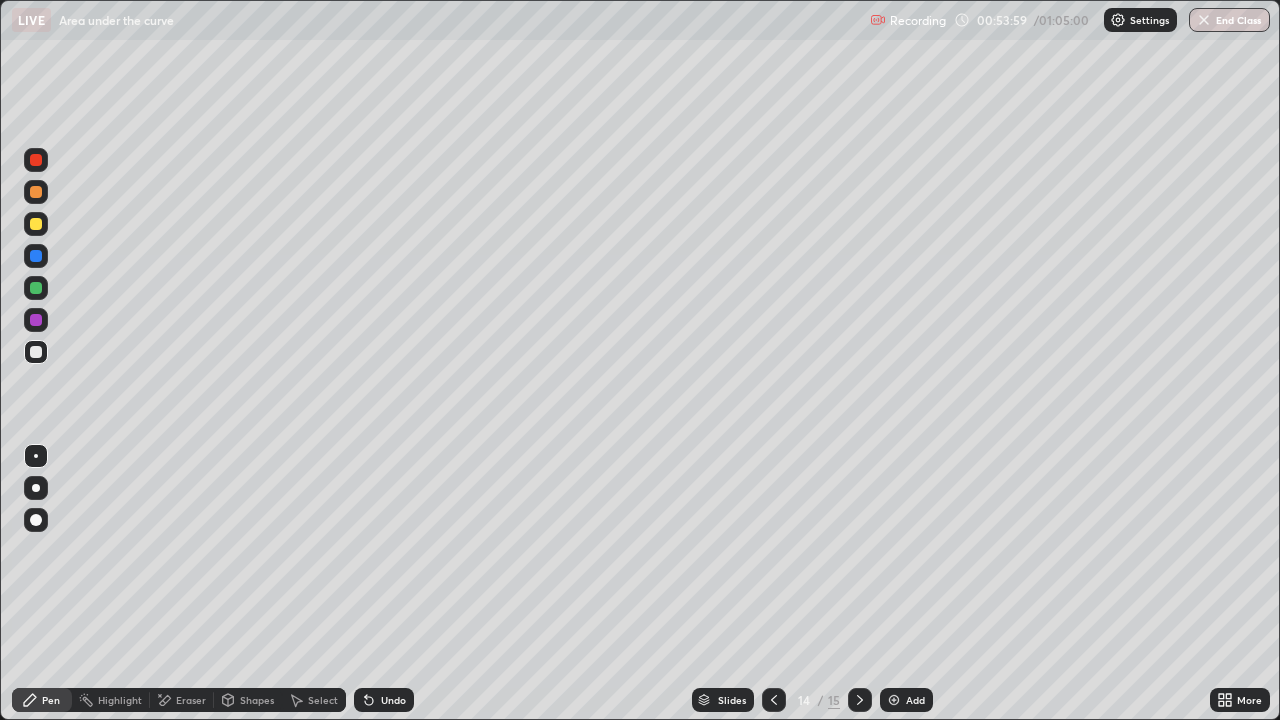 click 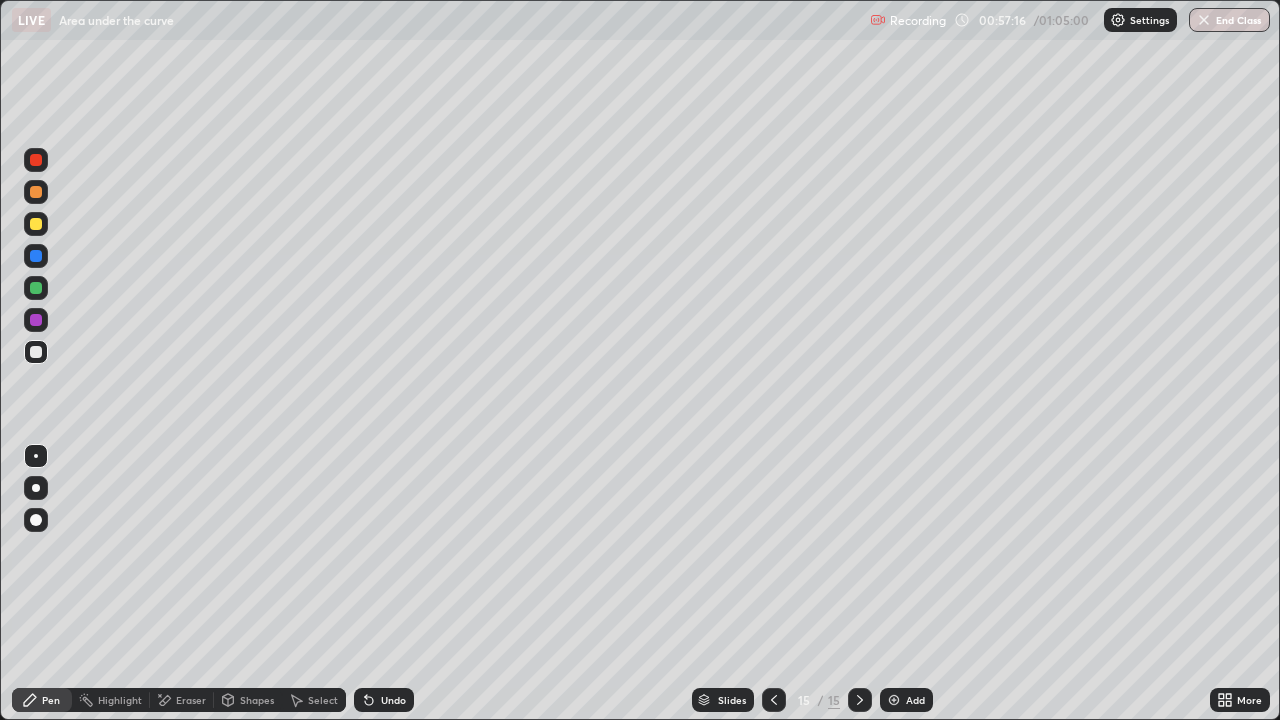 click at bounding box center [774, 700] 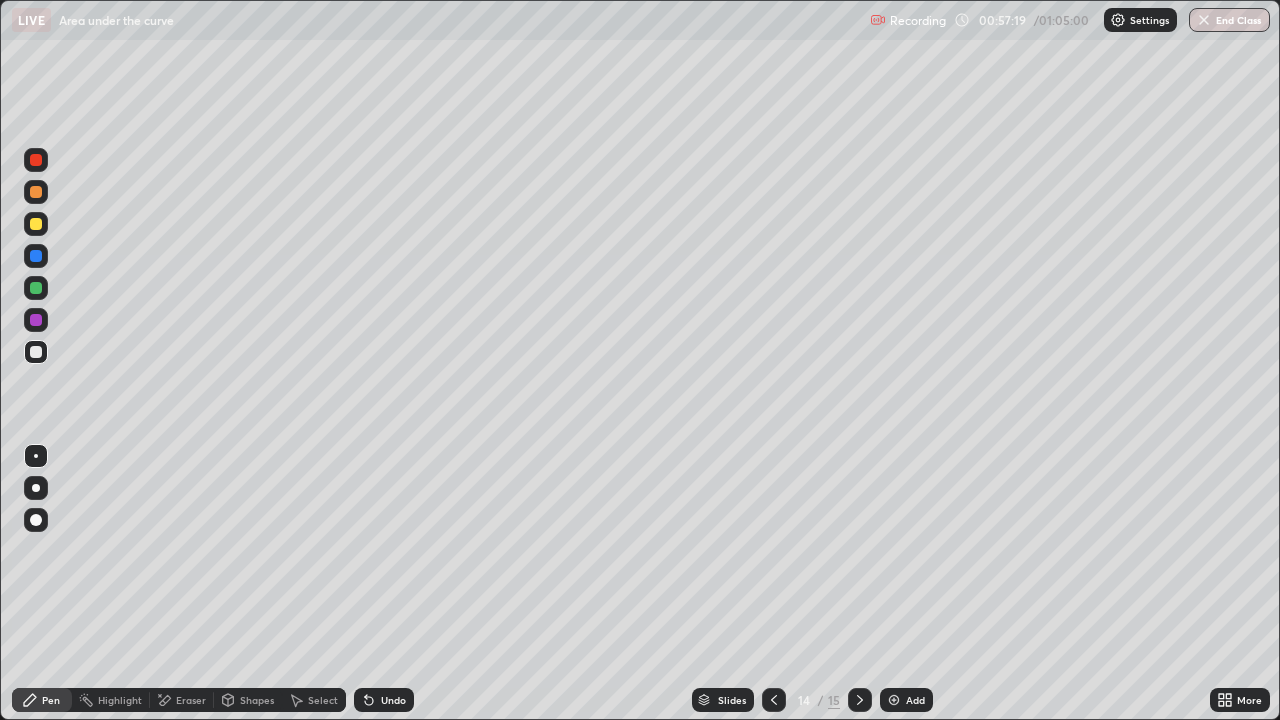 click 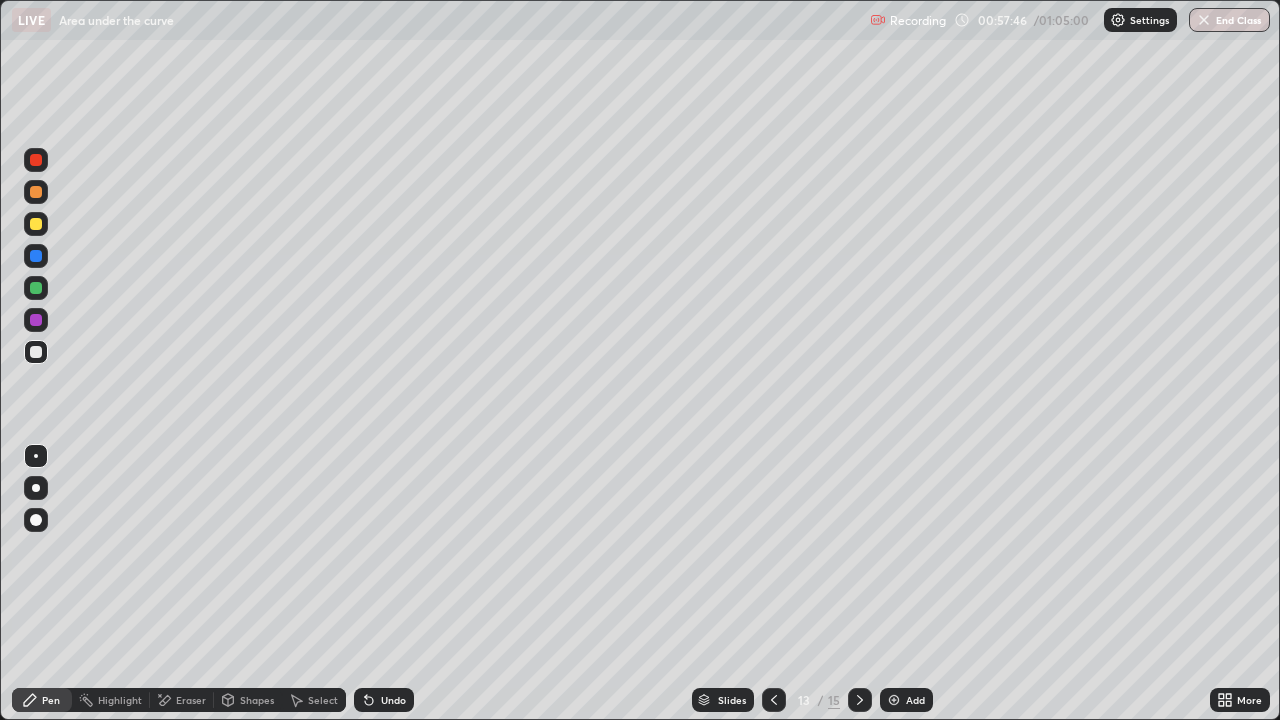 click on "End Class" at bounding box center [1229, 20] 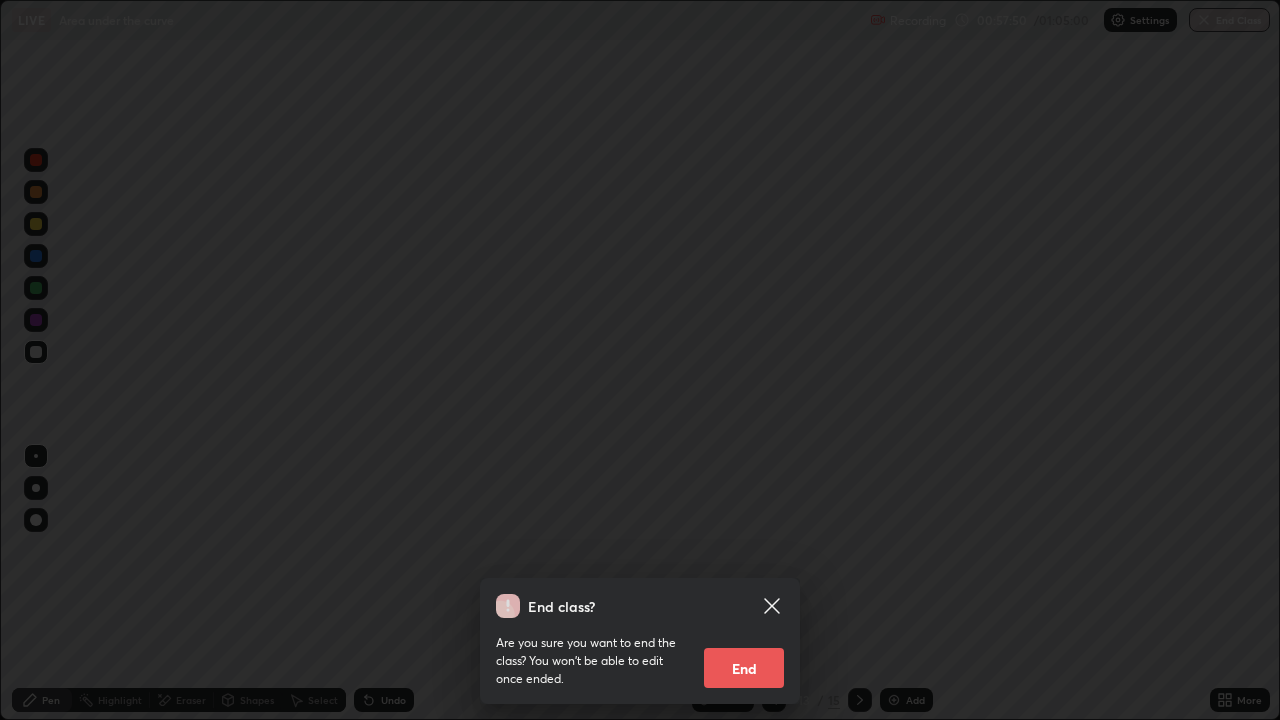 click on "End" at bounding box center [744, 668] 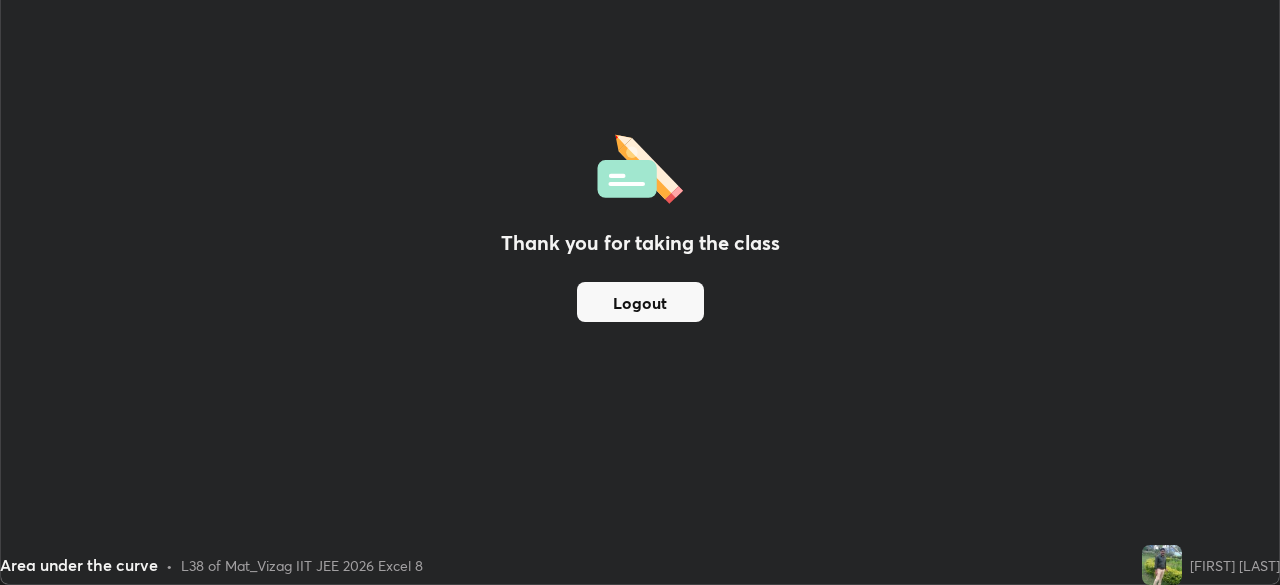 scroll, scrollTop: 585, scrollLeft: 1280, axis: both 